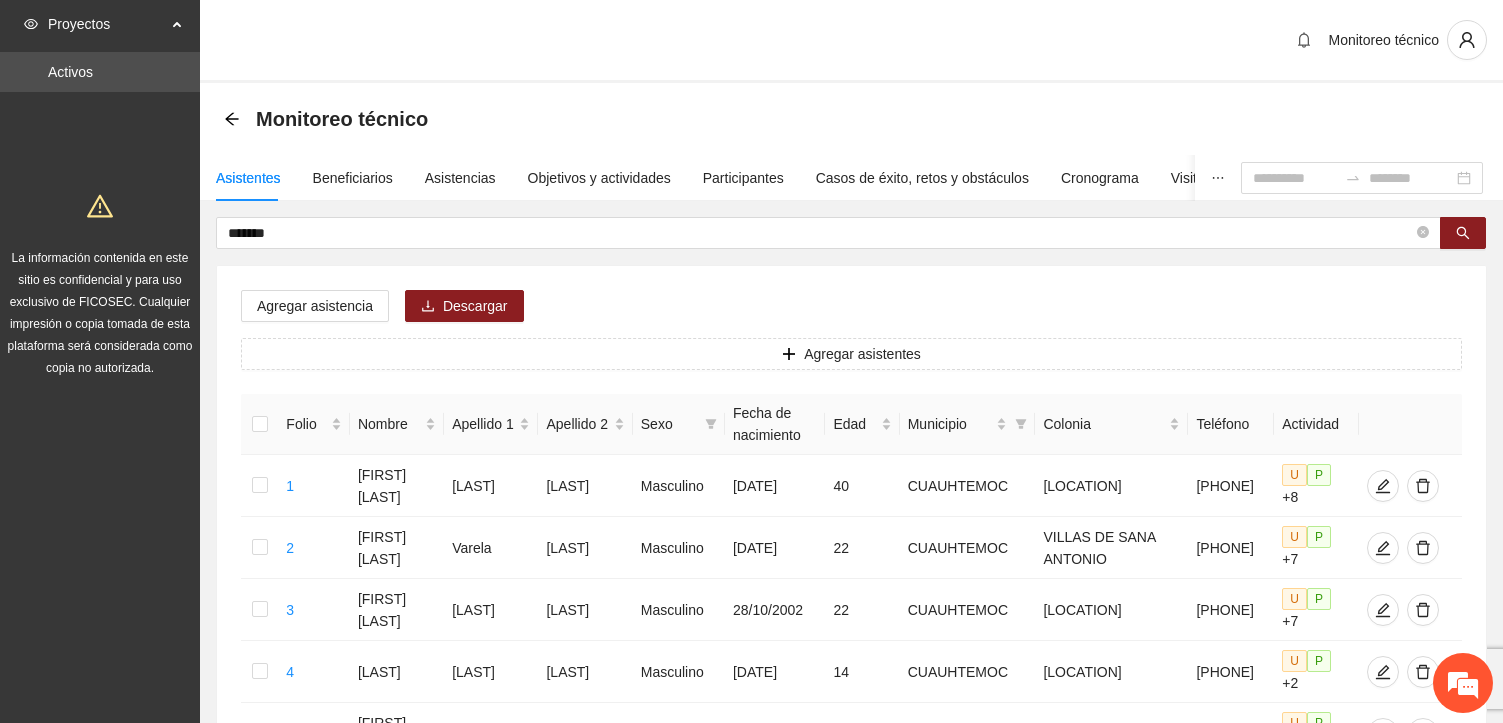 scroll, scrollTop: 0, scrollLeft: 0, axis: both 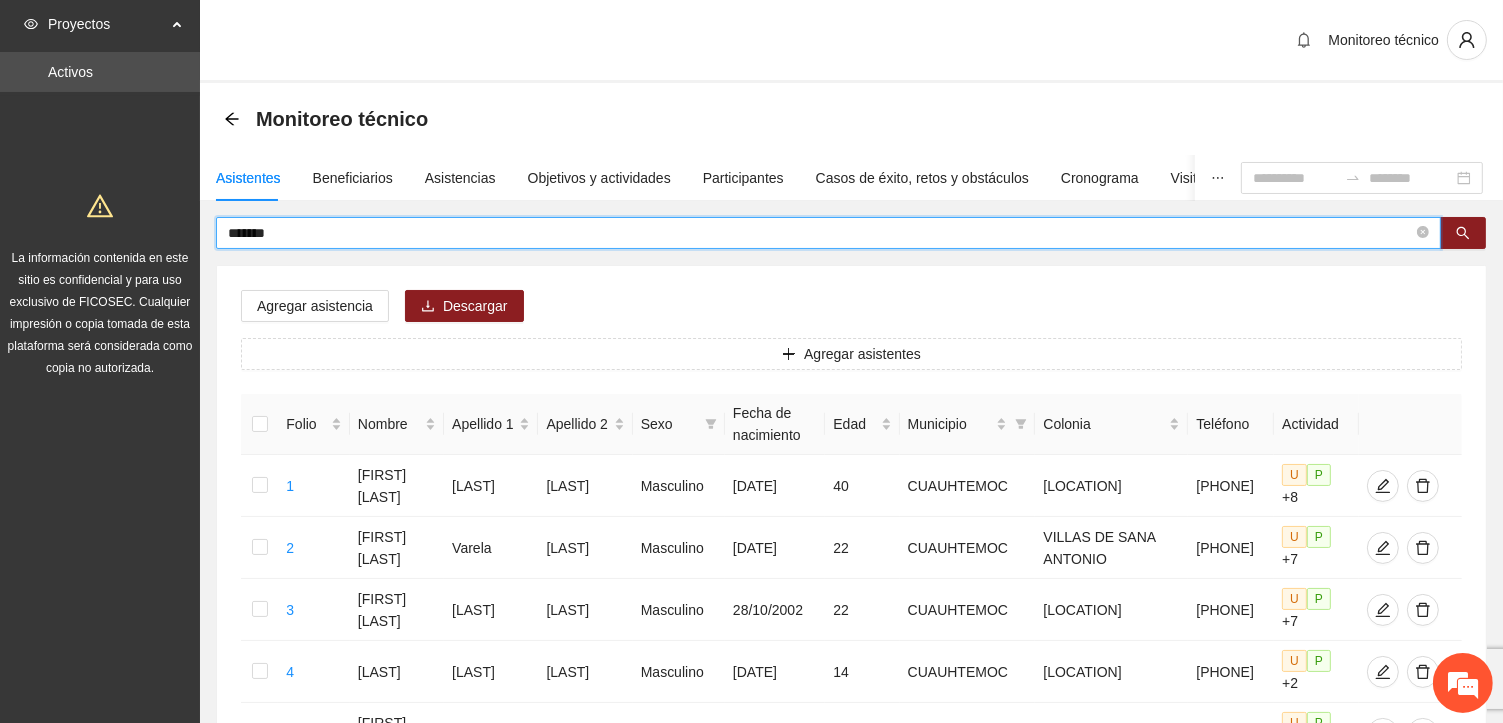click on "******" at bounding box center [820, 233] 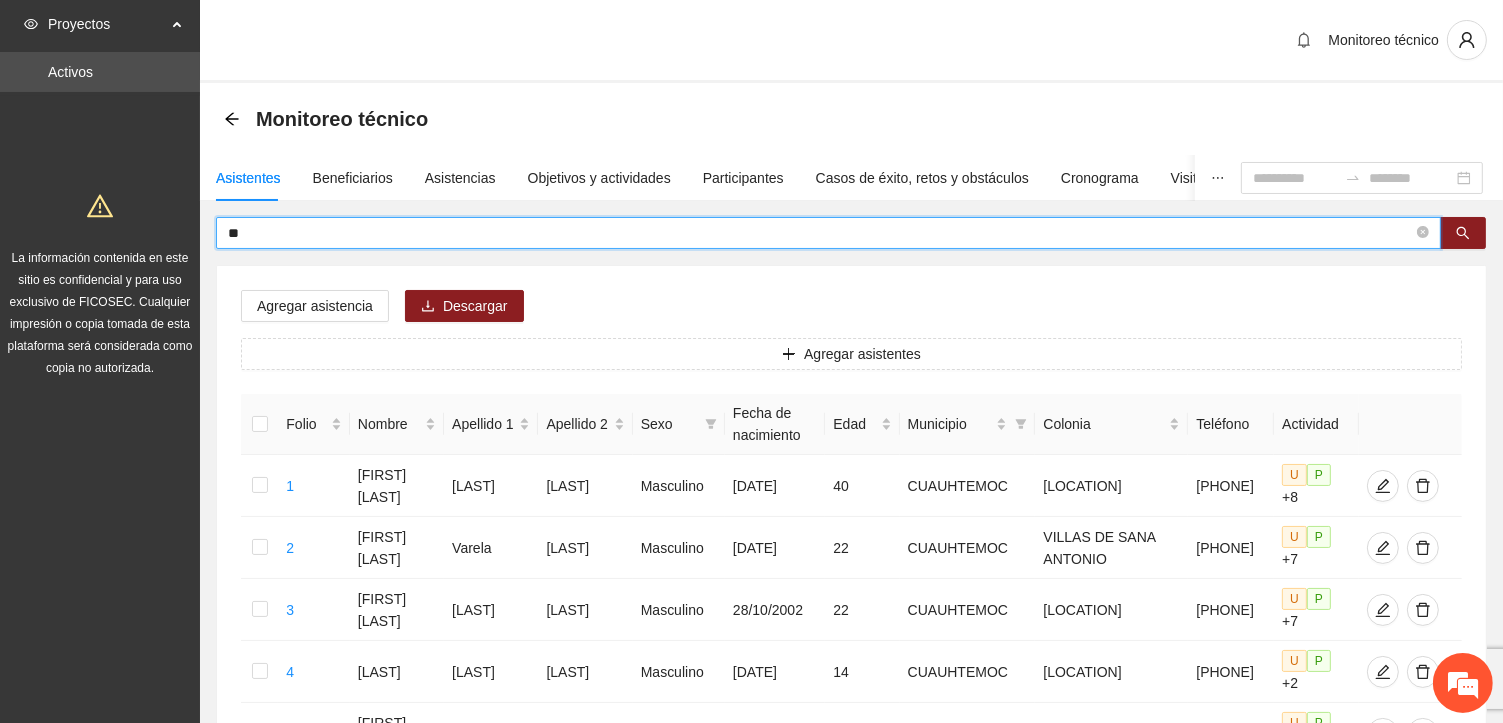 type on "*" 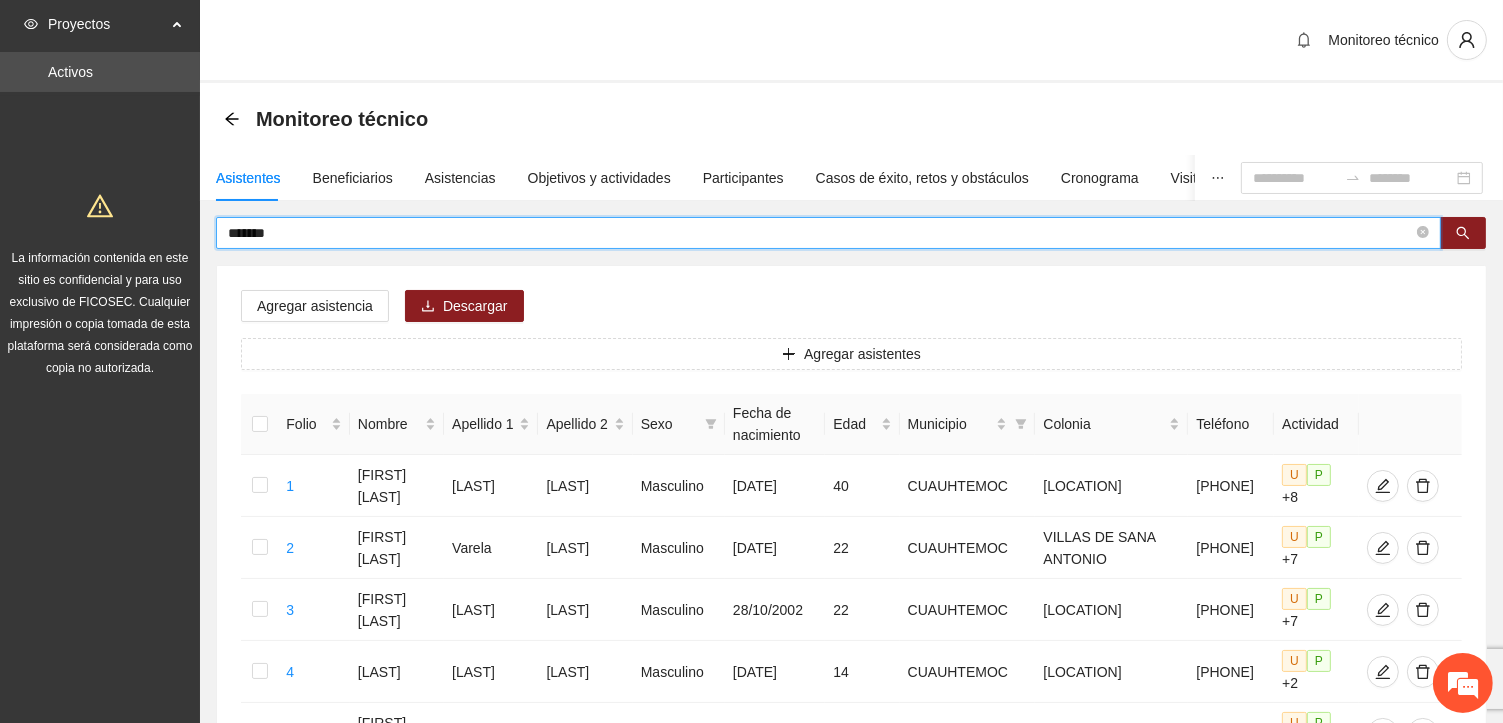 type on "******" 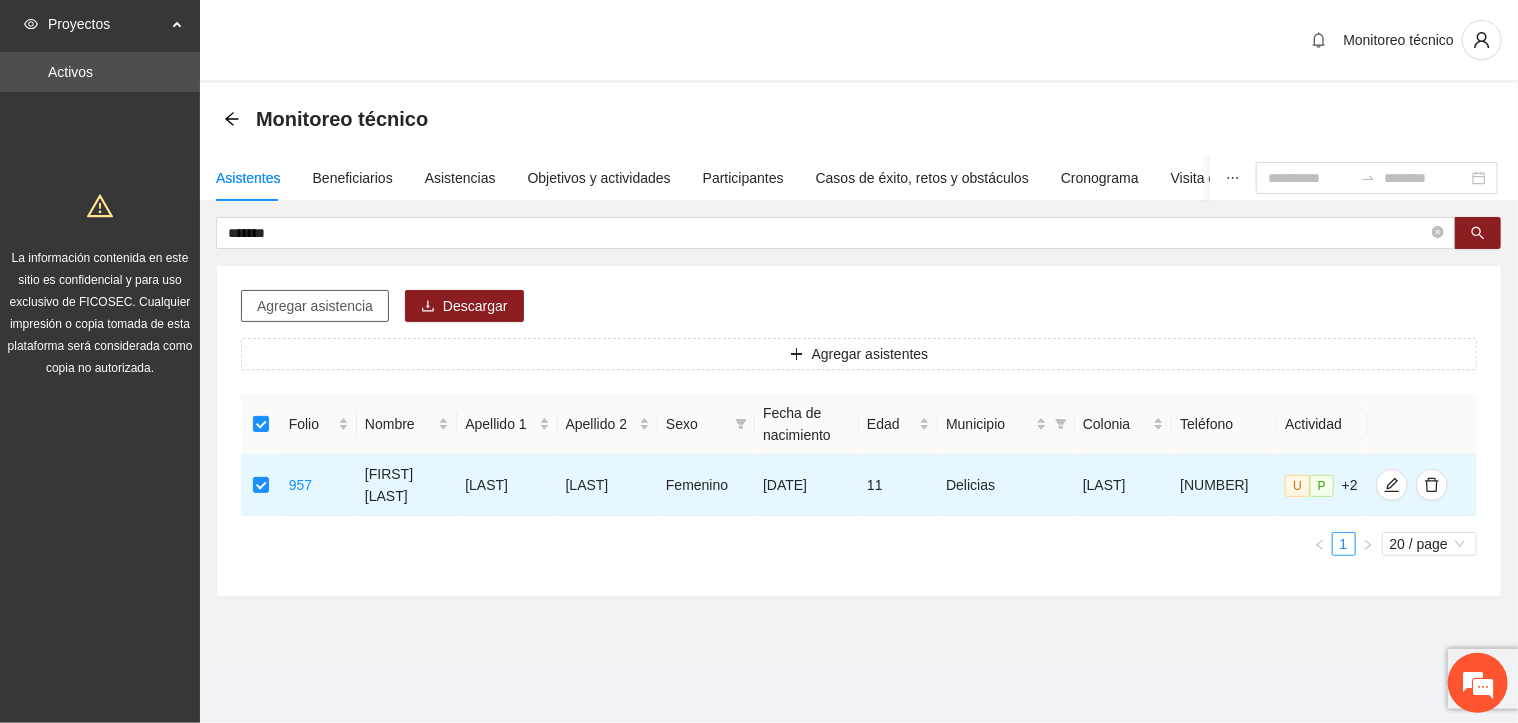 click on "Agregar asistencia" at bounding box center (315, 306) 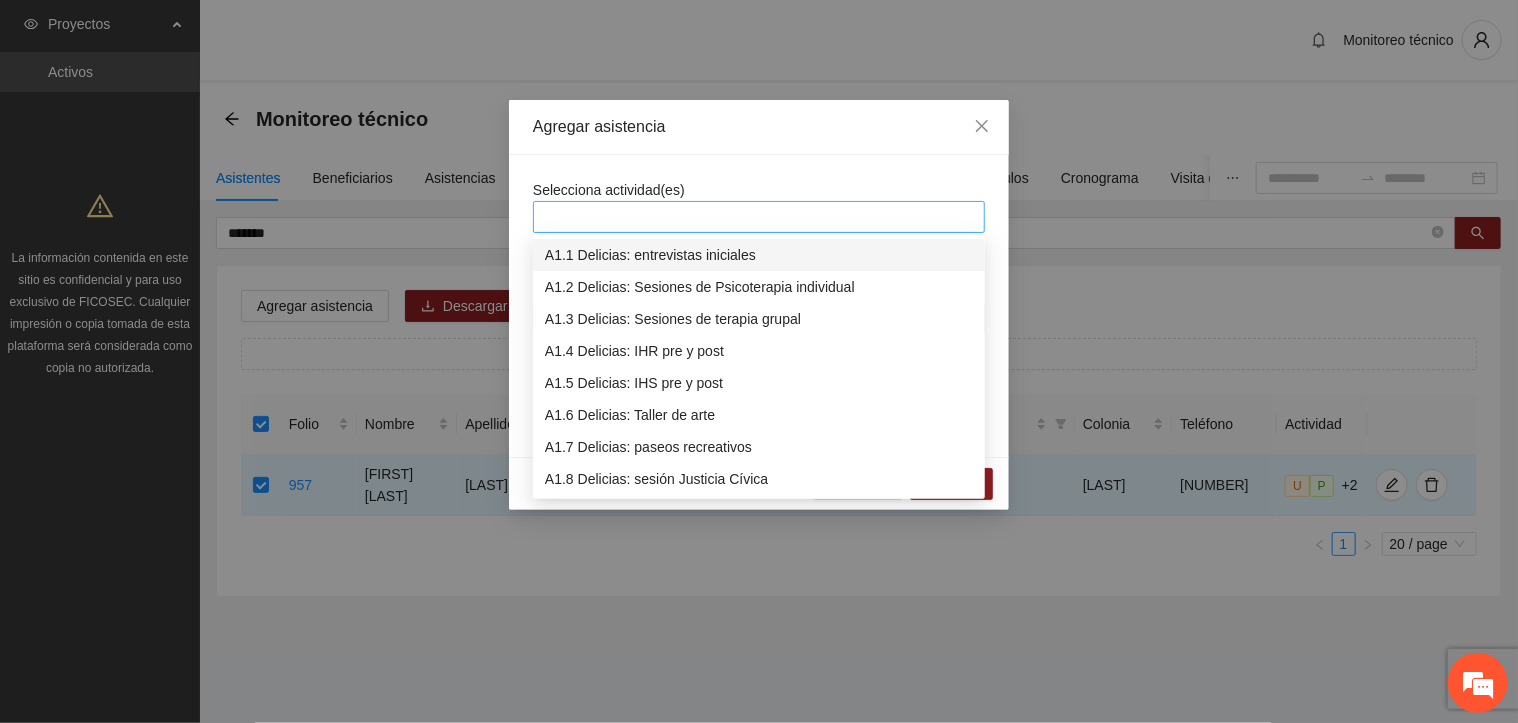click at bounding box center [759, 217] 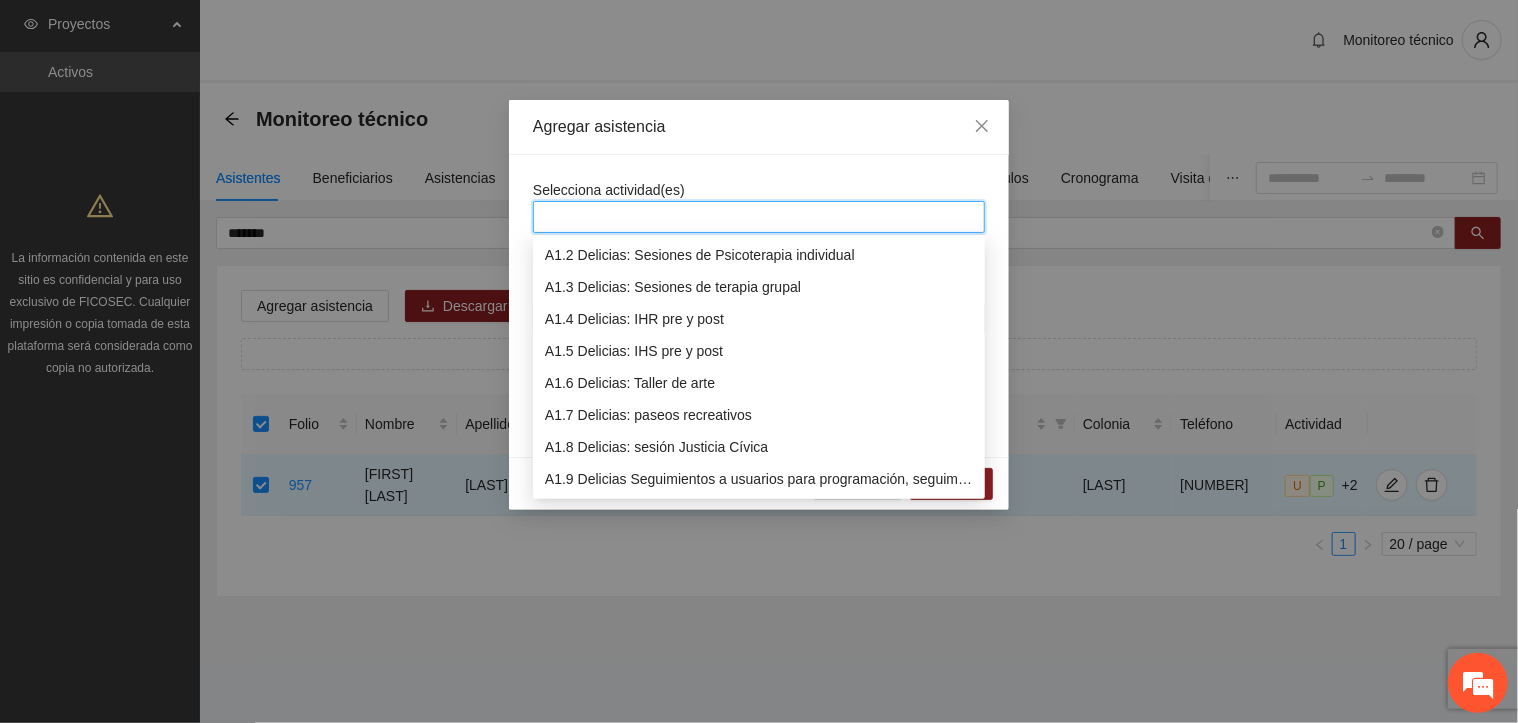 scroll, scrollTop: 64, scrollLeft: 0, axis: vertical 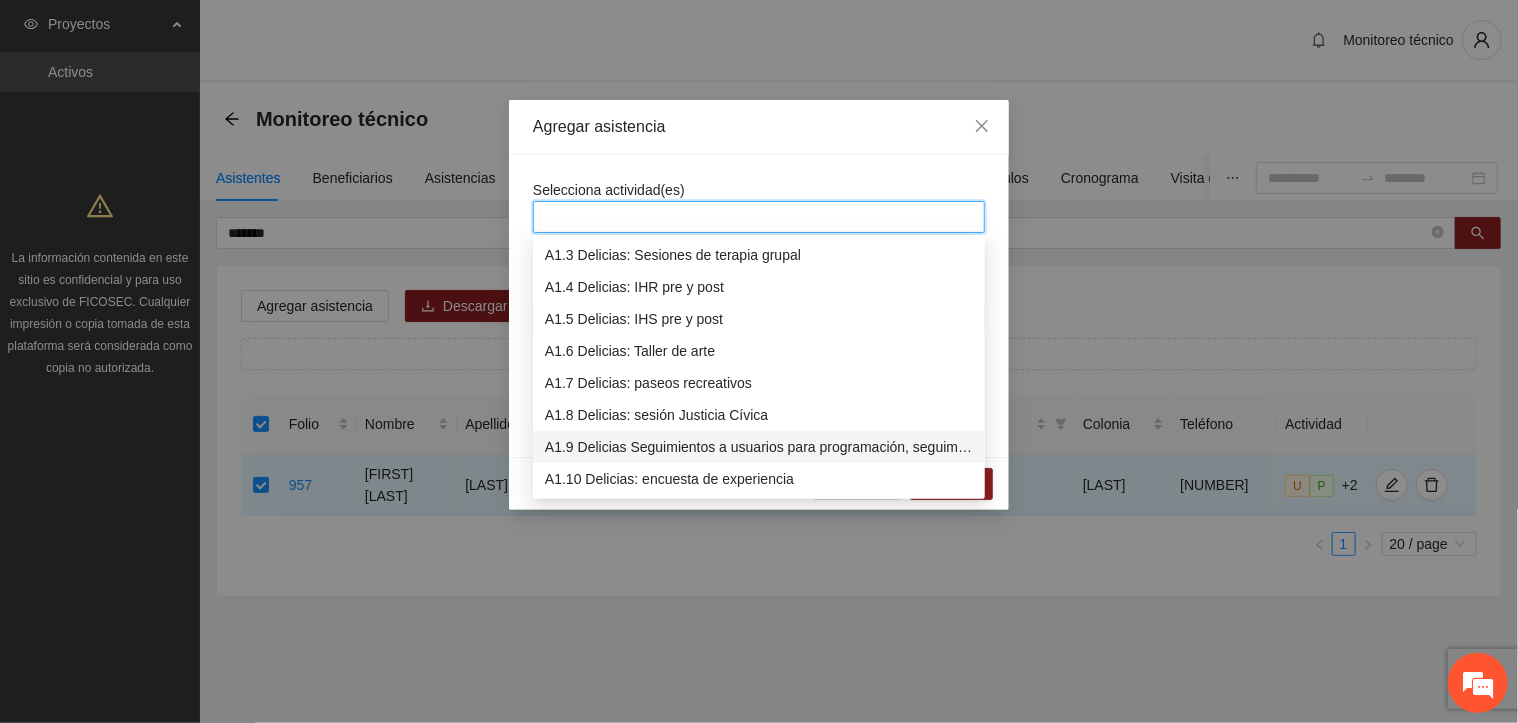 click on "A1.9 Delicias Seguimientos a usuarios para programación, seguimiento y canalización." at bounding box center (759, 447) 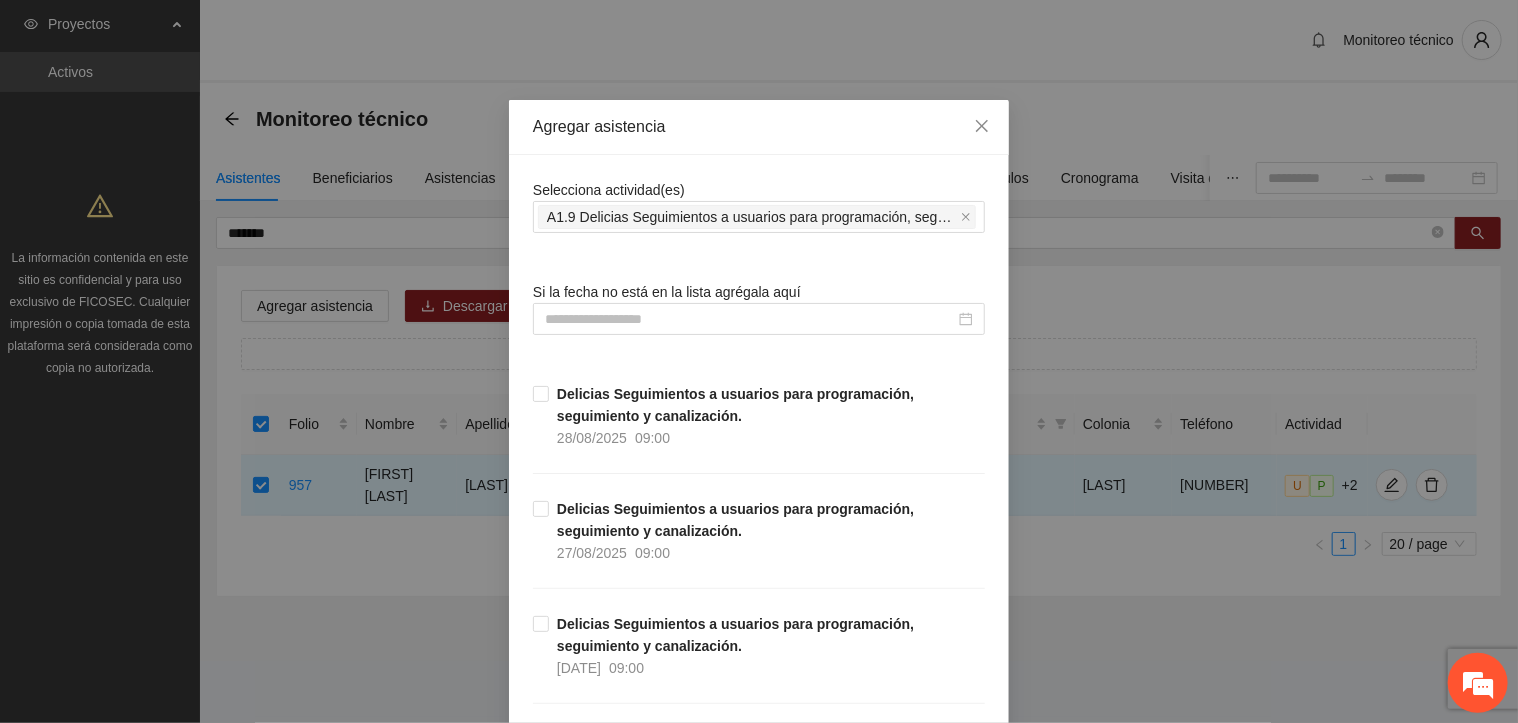 click on "Selecciona actividad(es) A1.9 Delicias Seguimientos a usuarios para programación, seguimiento y canalización." at bounding box center (759, 206) 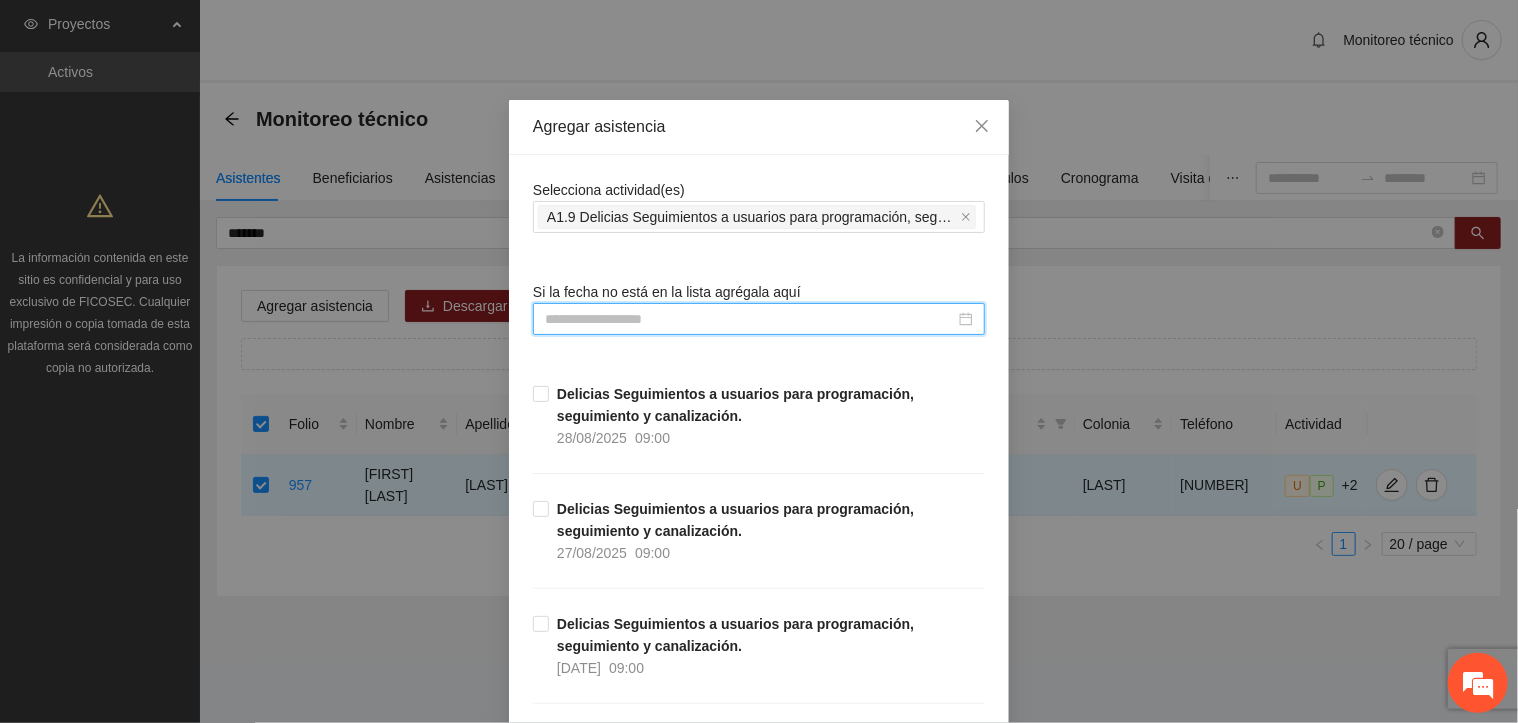 click at bounding box center (750, 319) 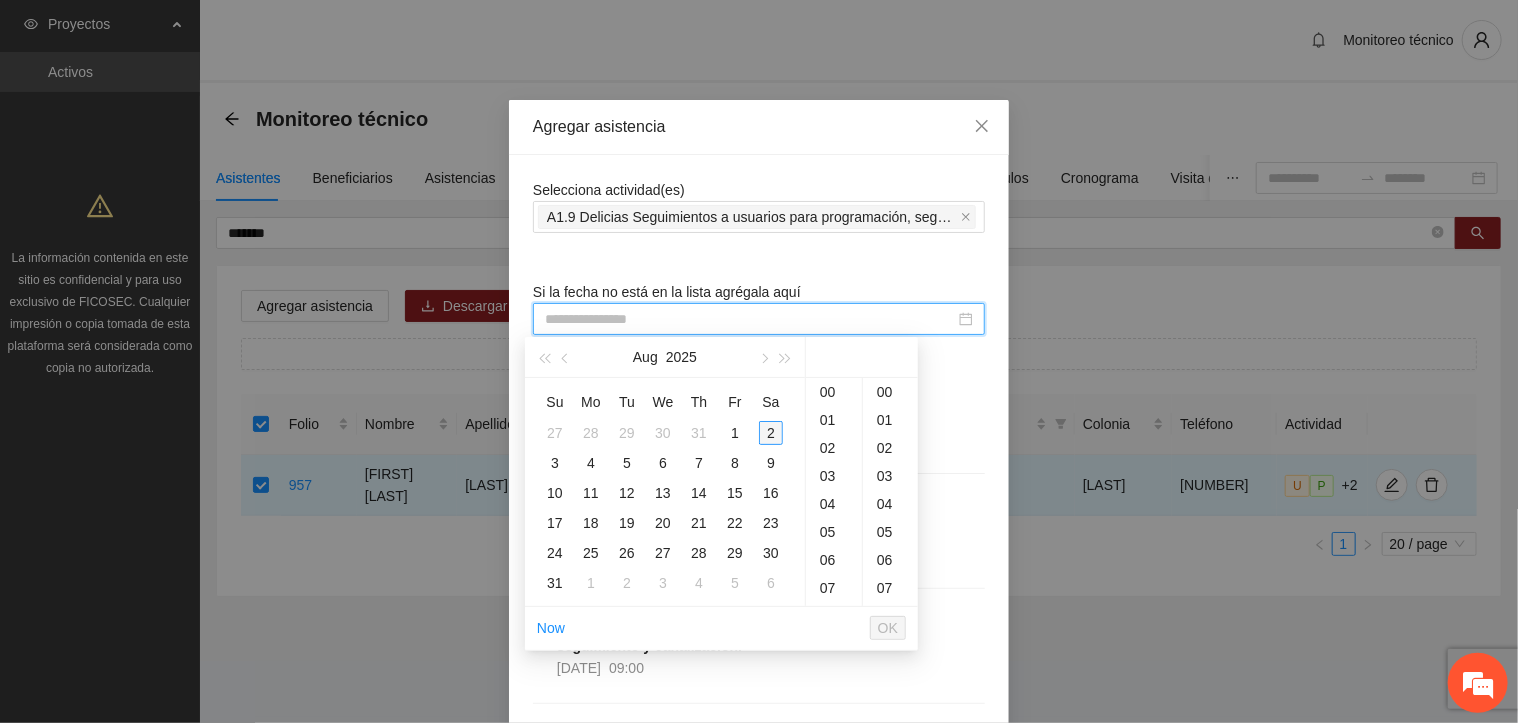click on "2" at bounding box center [771, 433] 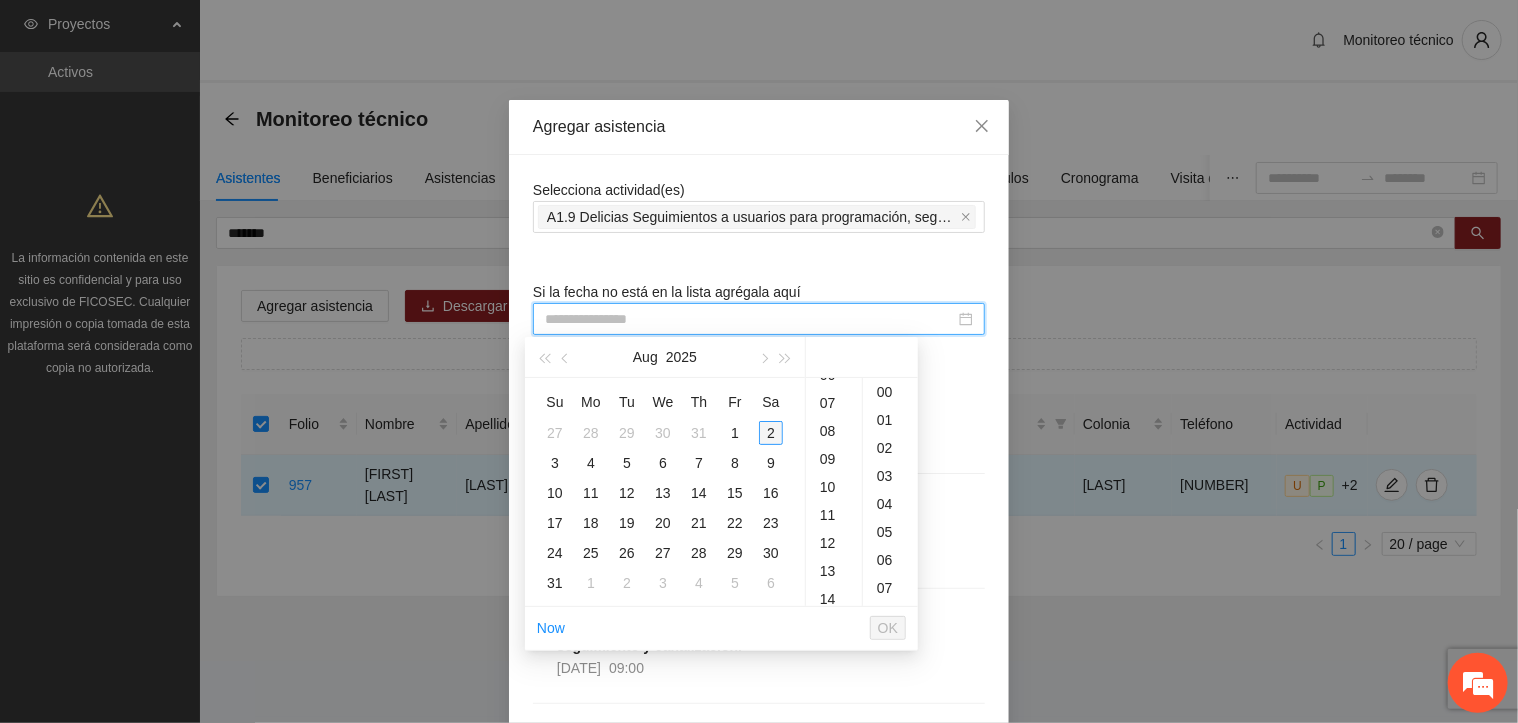 scroll, scrollTop: 541, scrollLeft: 0, axis: vertical 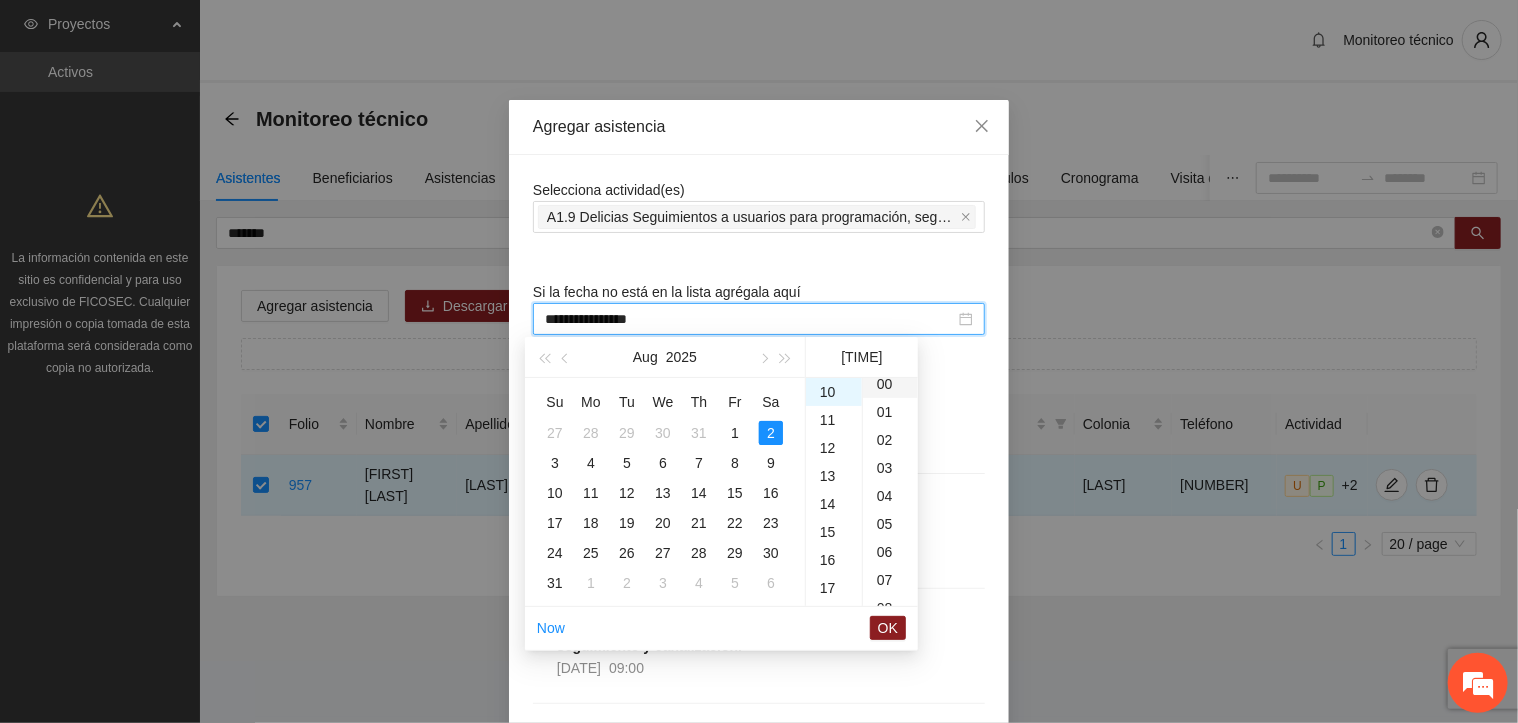 click on "00" at bounding box center [890, 384] 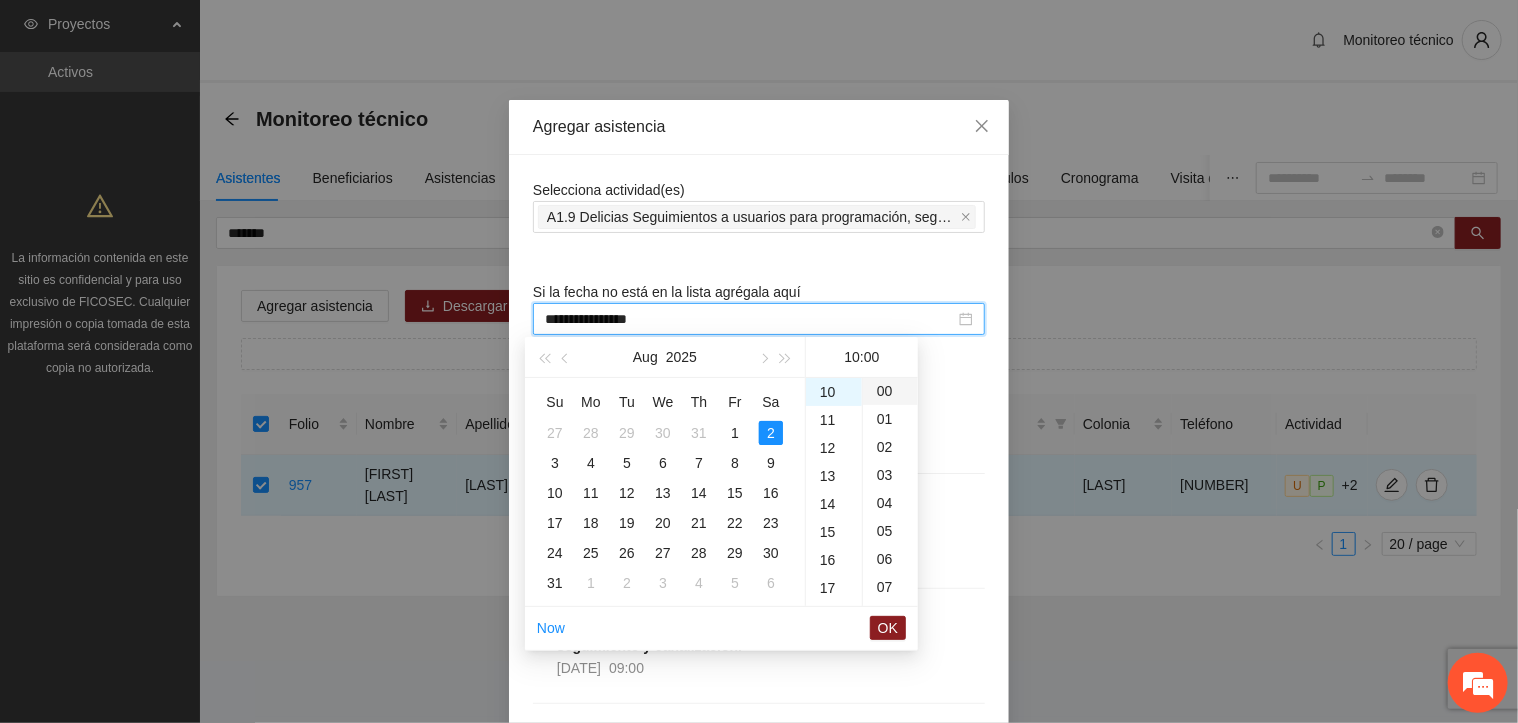 scroll, scrollTop: 0, scrollLeft: 0, axis: both 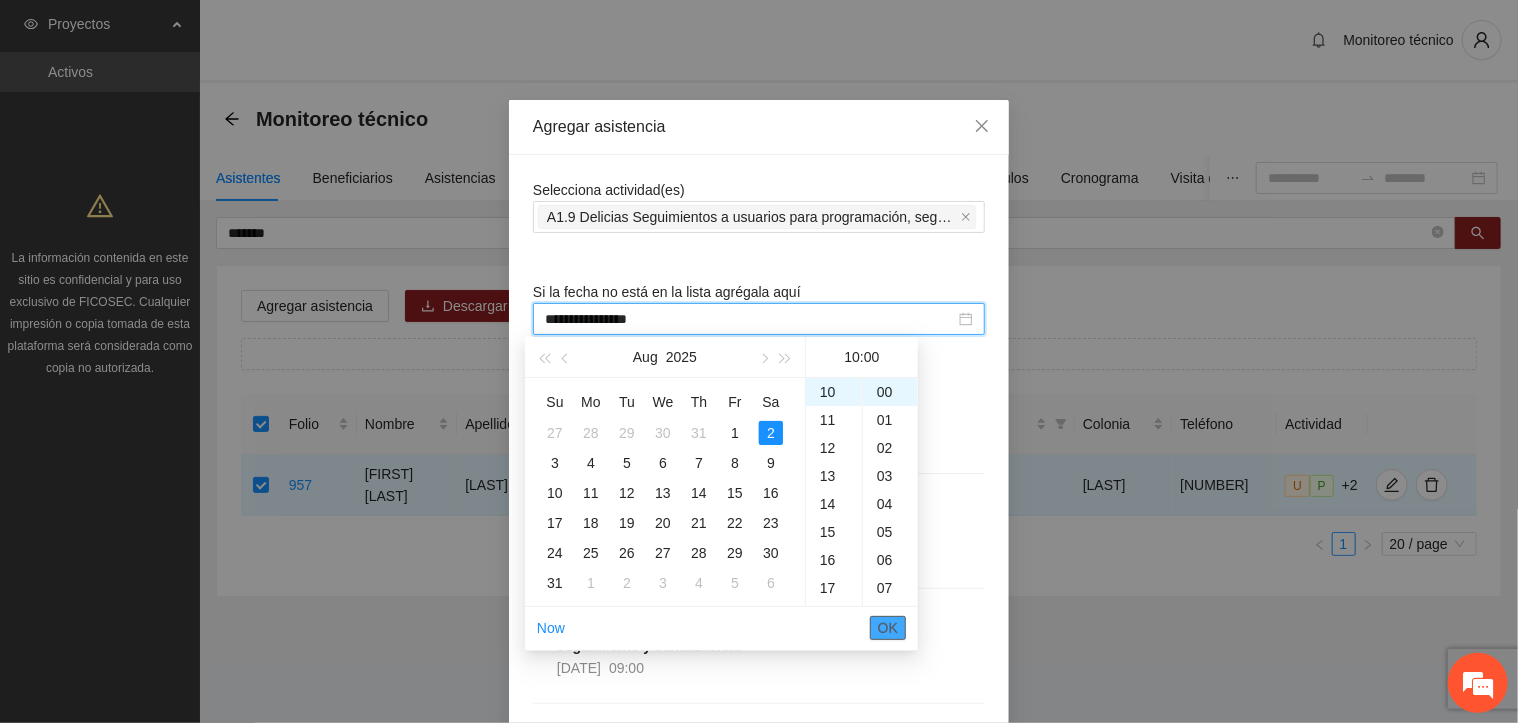 click on "OK" at bounding box center (888, 628) 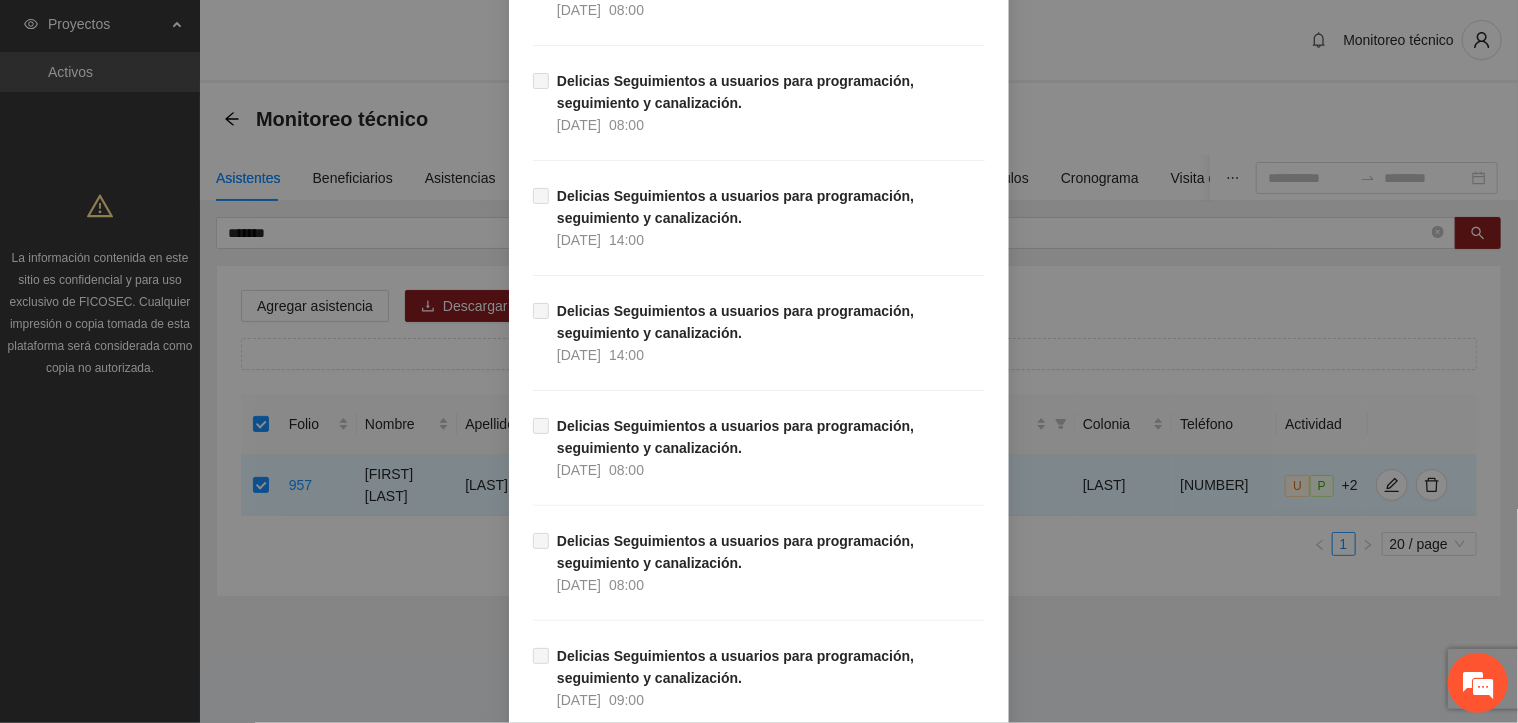 scroll, scrollTop: 17372, scrollLeft: 0, axis: vertical 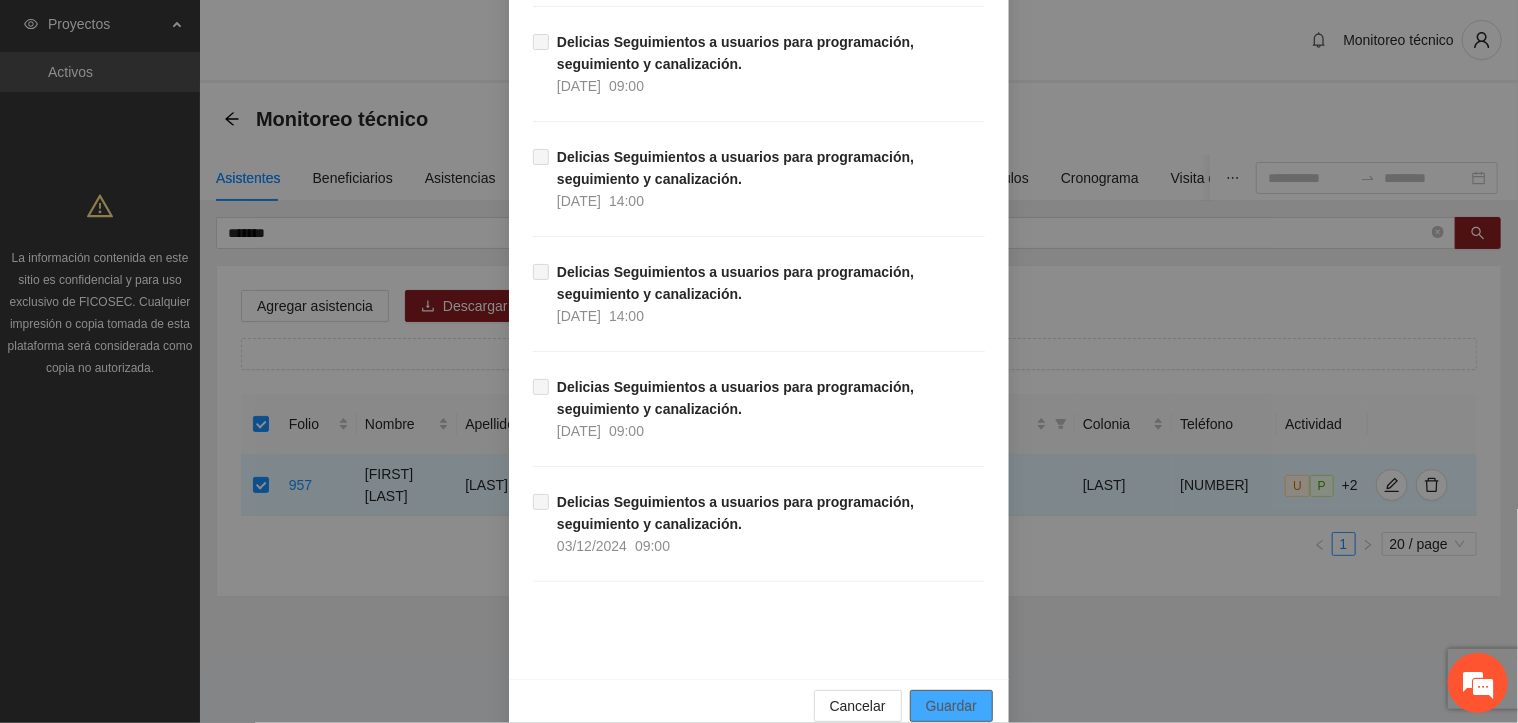 click on "Guardar" at bounding box center [951, 706] 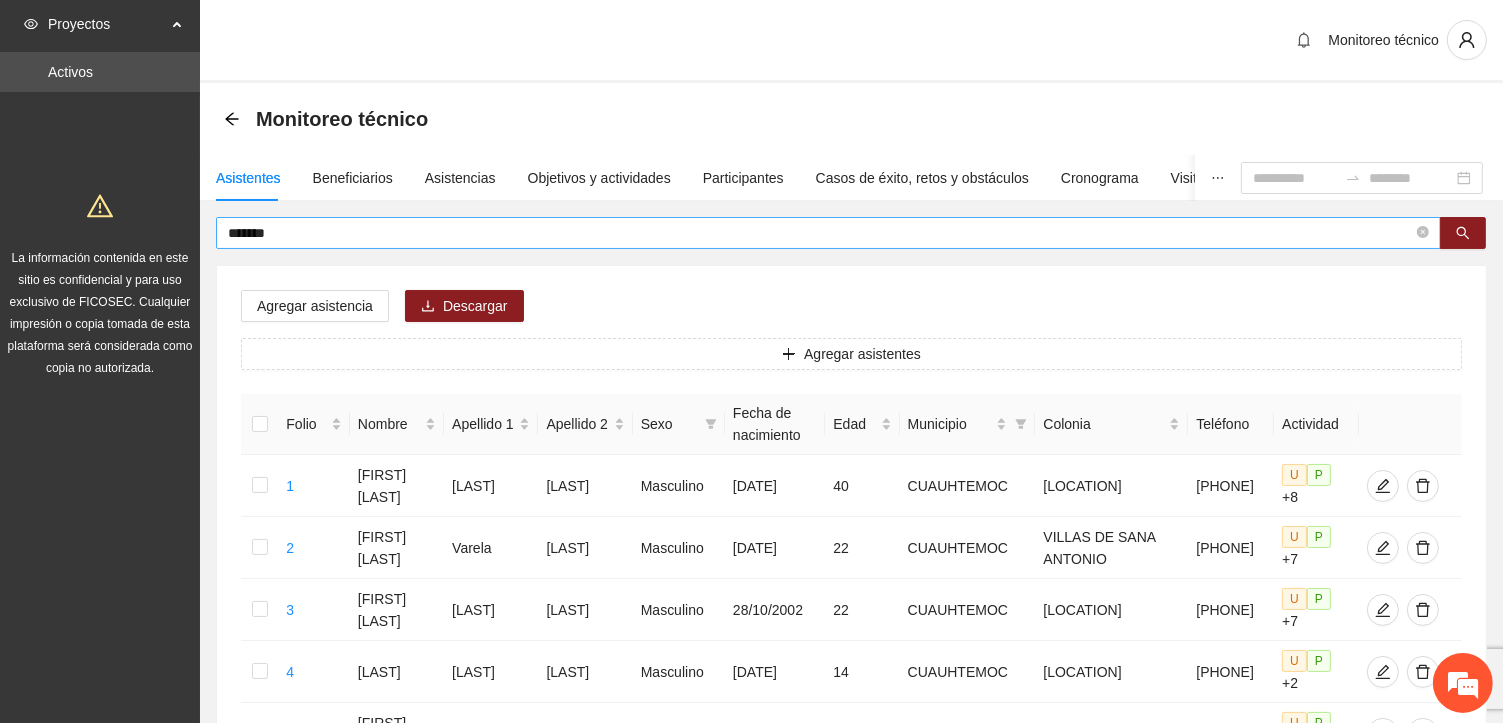 click on "******" at bounding box center (820, 233) 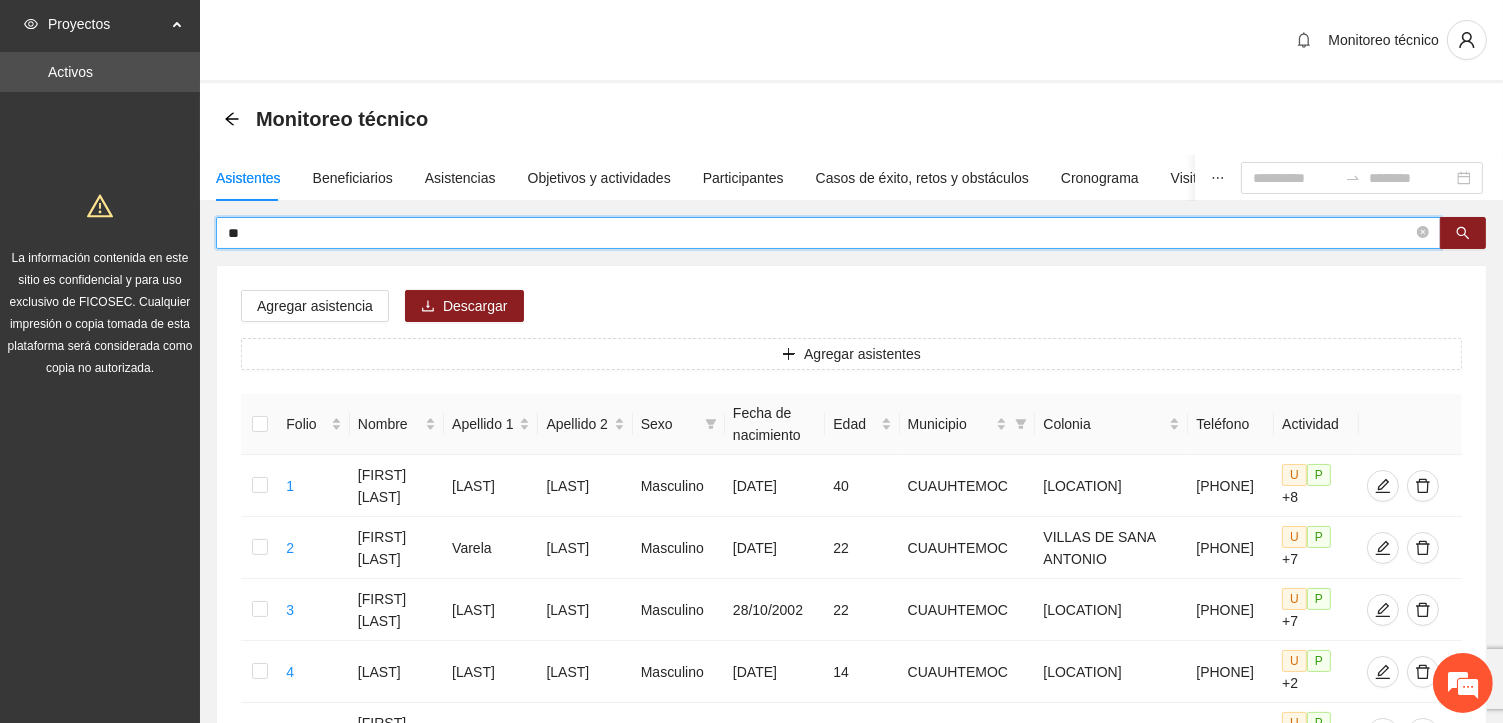 type on "*" 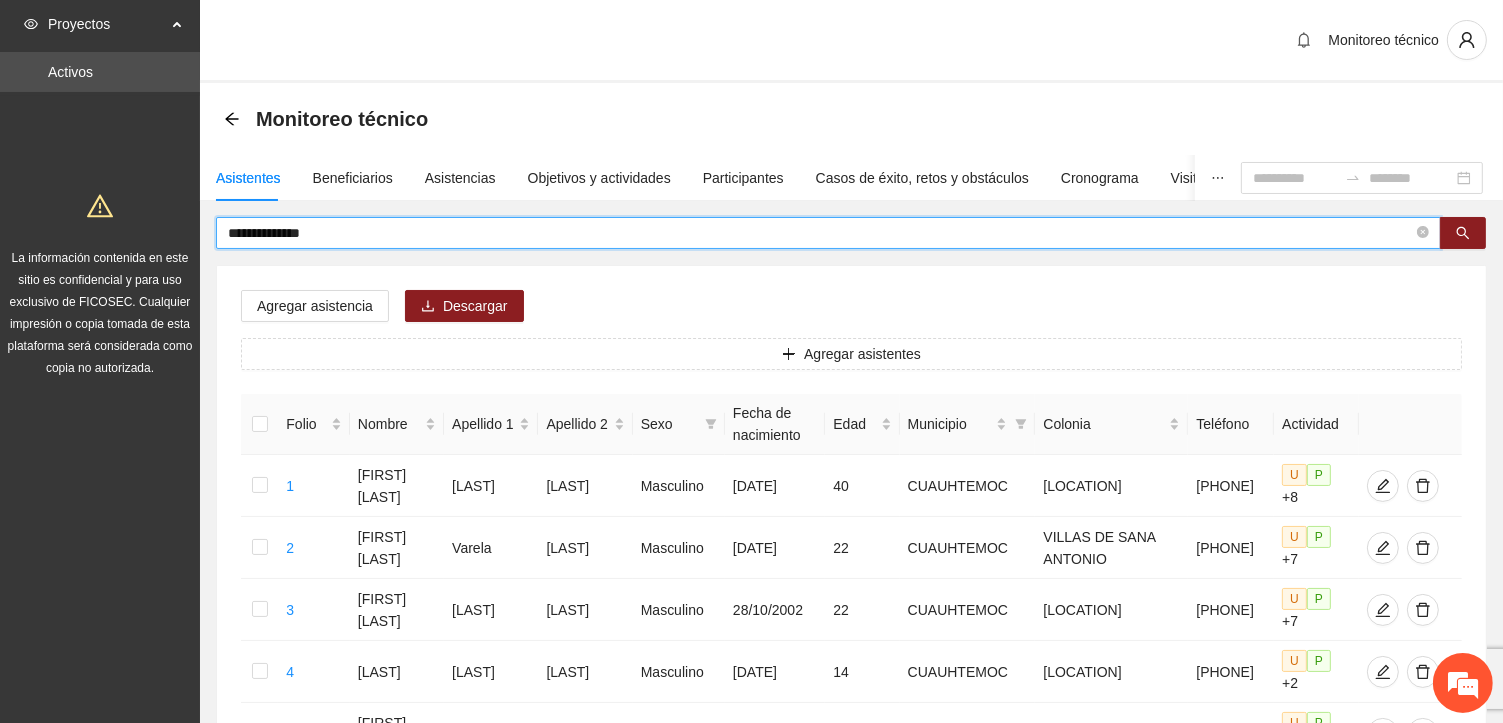 type on "**********" 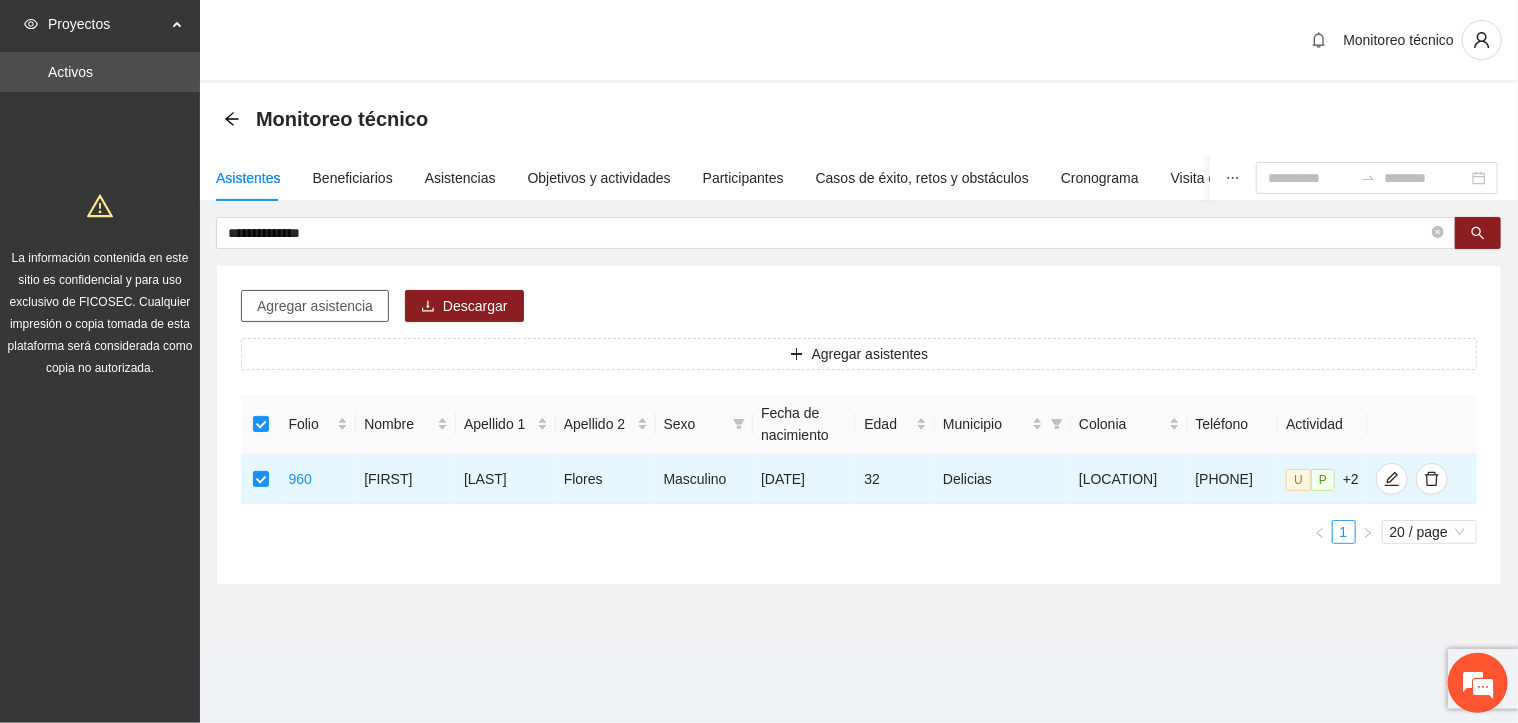click on "Agregar asistencia" at bounding box center (315, 306) 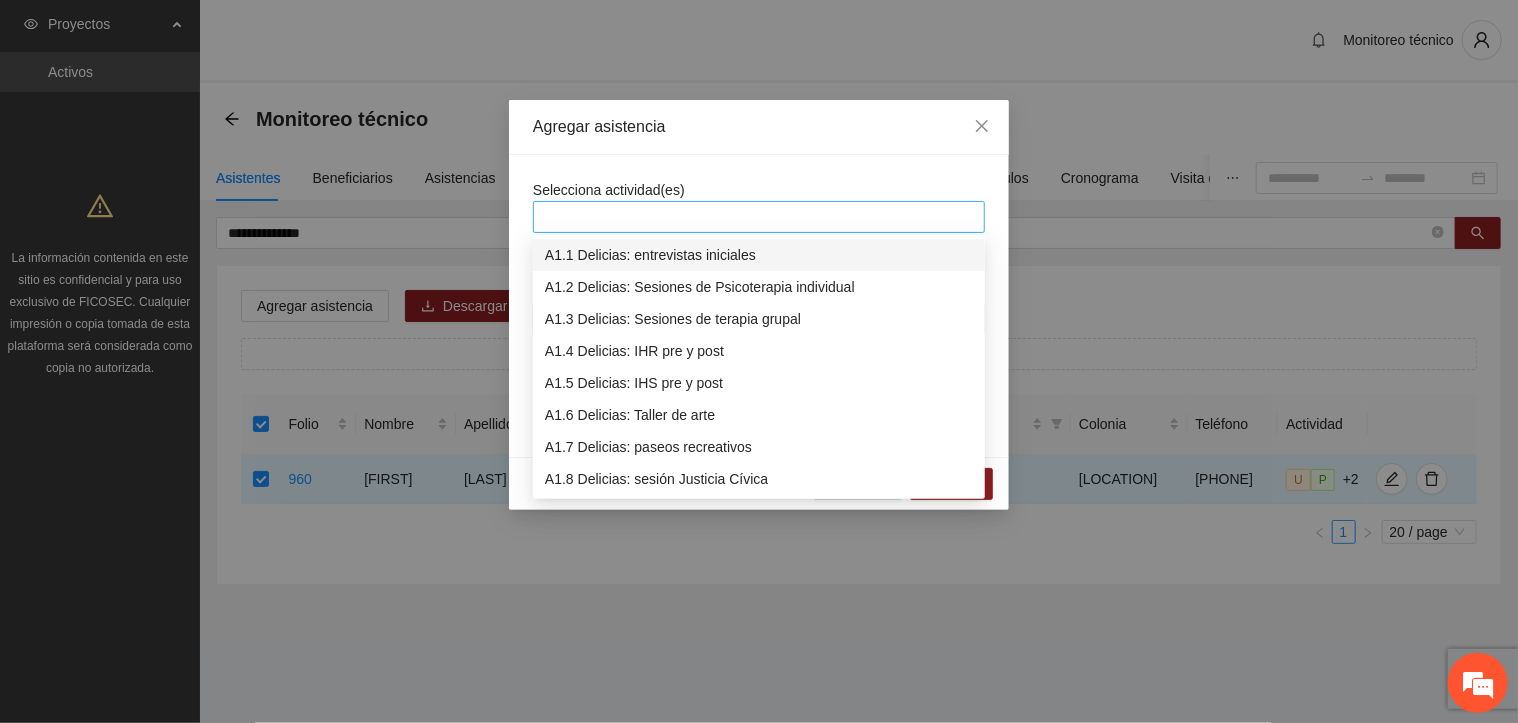 click at bounding box center [759, 217] 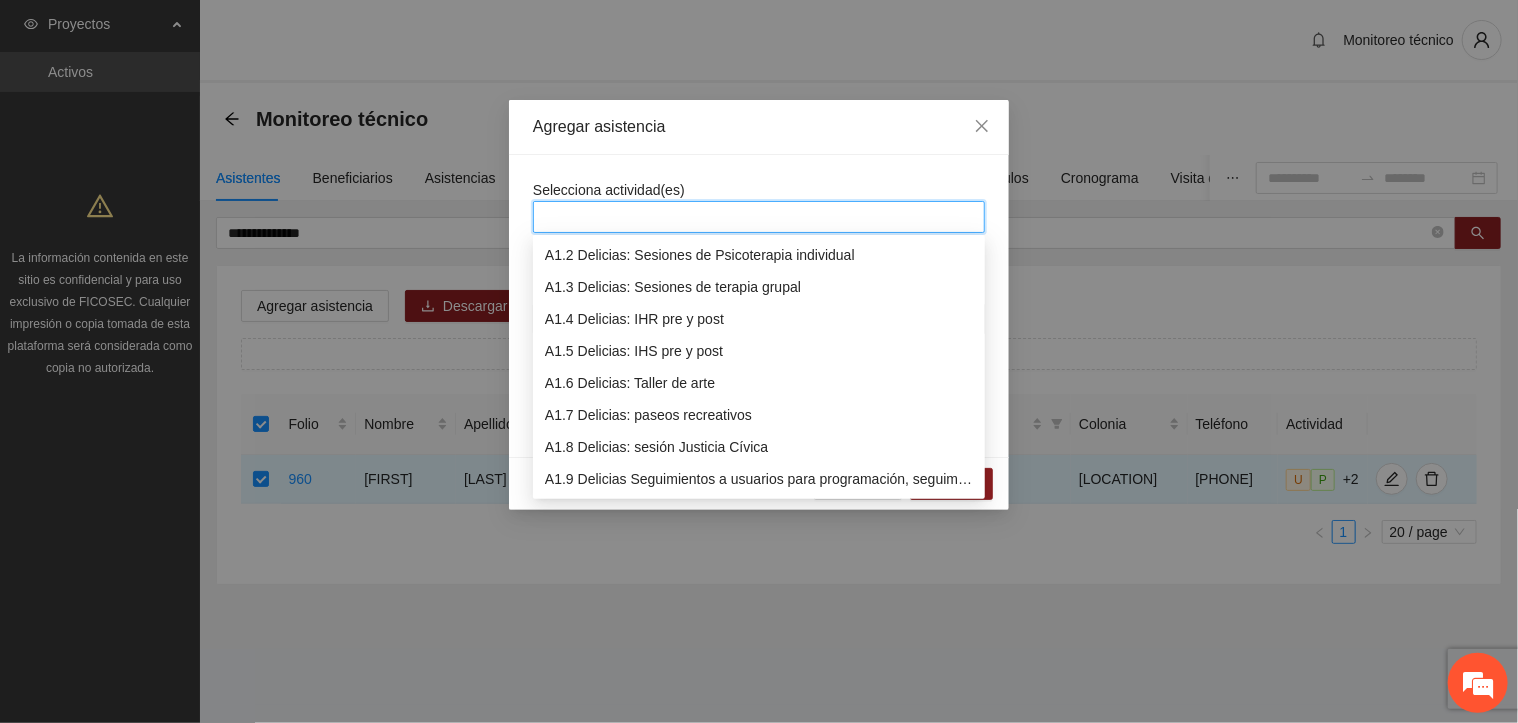 scroll, scrollTop: 64, scrollLeft: 0, axis: vertical 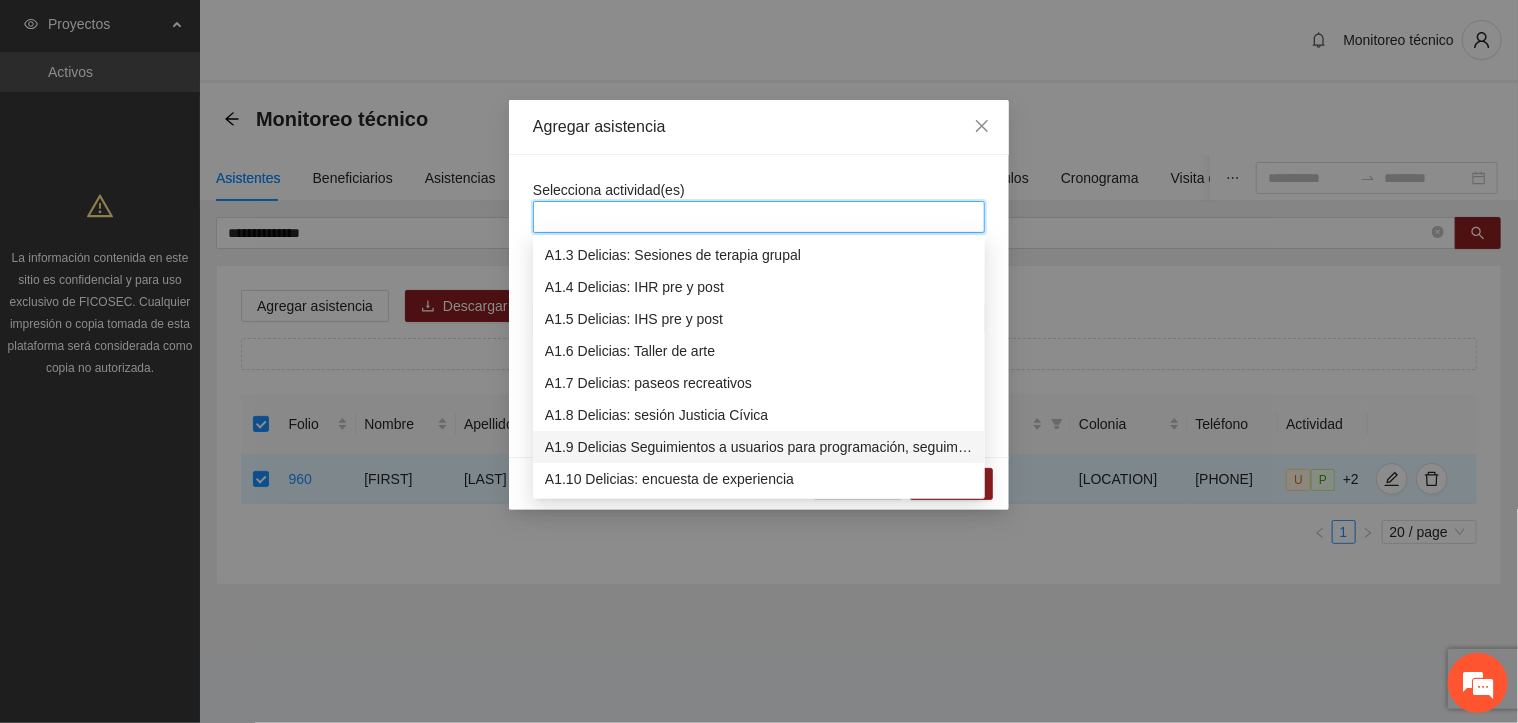 click on "A1.9 Delicias Seguimientos a usuarios para programación, seguimiento y canalización." at bounding box center (759, 447) 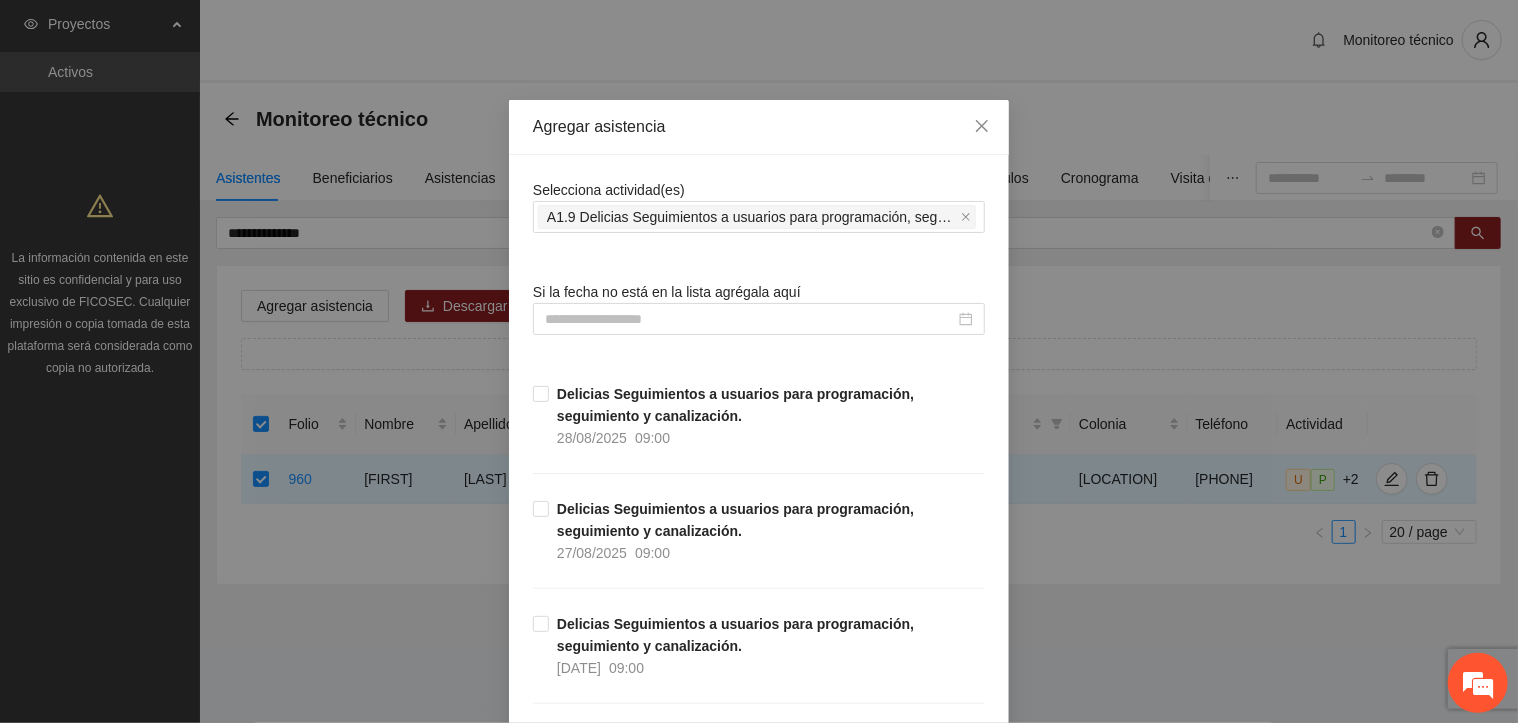 click on "Selecciona actividad(es) A1.9 Delicias Seguimientos a usuarios para programación, seguimiento y canalización. Si la fecha no está en la lista agrégala aquí Delicias Seguimientos a usuarios para programación, seguimiento y canalización. [DATE] [TIME] Delicias Seguimientos a usuarios para programación, seguimiento y canalización. [DATE] [TIME] Delicias Seguimientos a usuarios para programación, seguimiento y canalización. [DATE] [TIME] Delicias Seguimientos a usuarios para programación, seguimiento y canalización. [DATE] [TIME] Delicias Seguimientos a usuarios para programación, seguimiento y canalización. [DATE] [TIME] Delicias Seguimientos a usuarios para programación, seguimiento y canalización. [DATE] [TIME] Delicias Seguimientos a usuarios para programación, seguimiento y canalización. [DATE] [TIME] Delicias Seguimientos a usuarios para programación, seguimiento y canalización. [DATE] [TIME] [DATE] [TIME] [DATE] [TIME] [DATE] [TIME] [DATE]" at bounding box center (759, 9103) 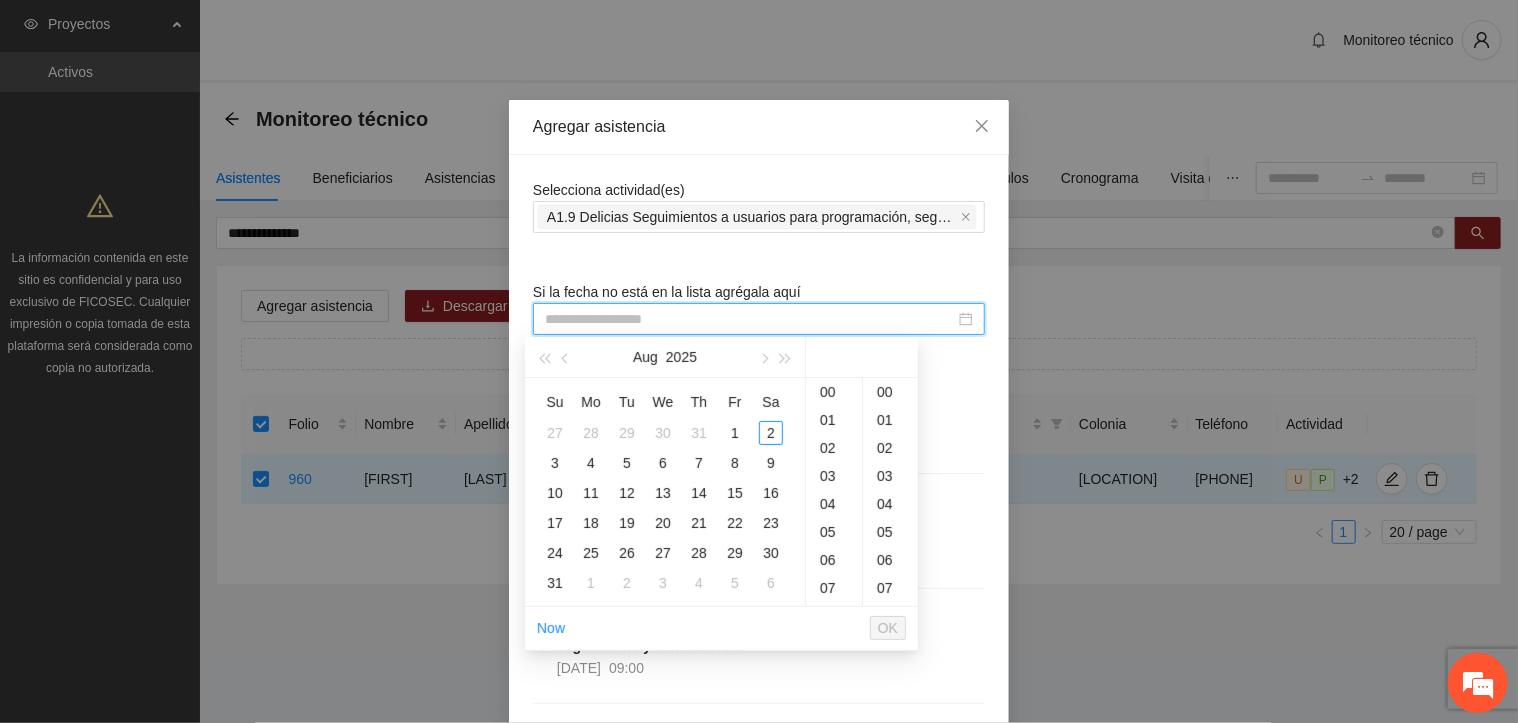 click at bounding box center (750, 319) 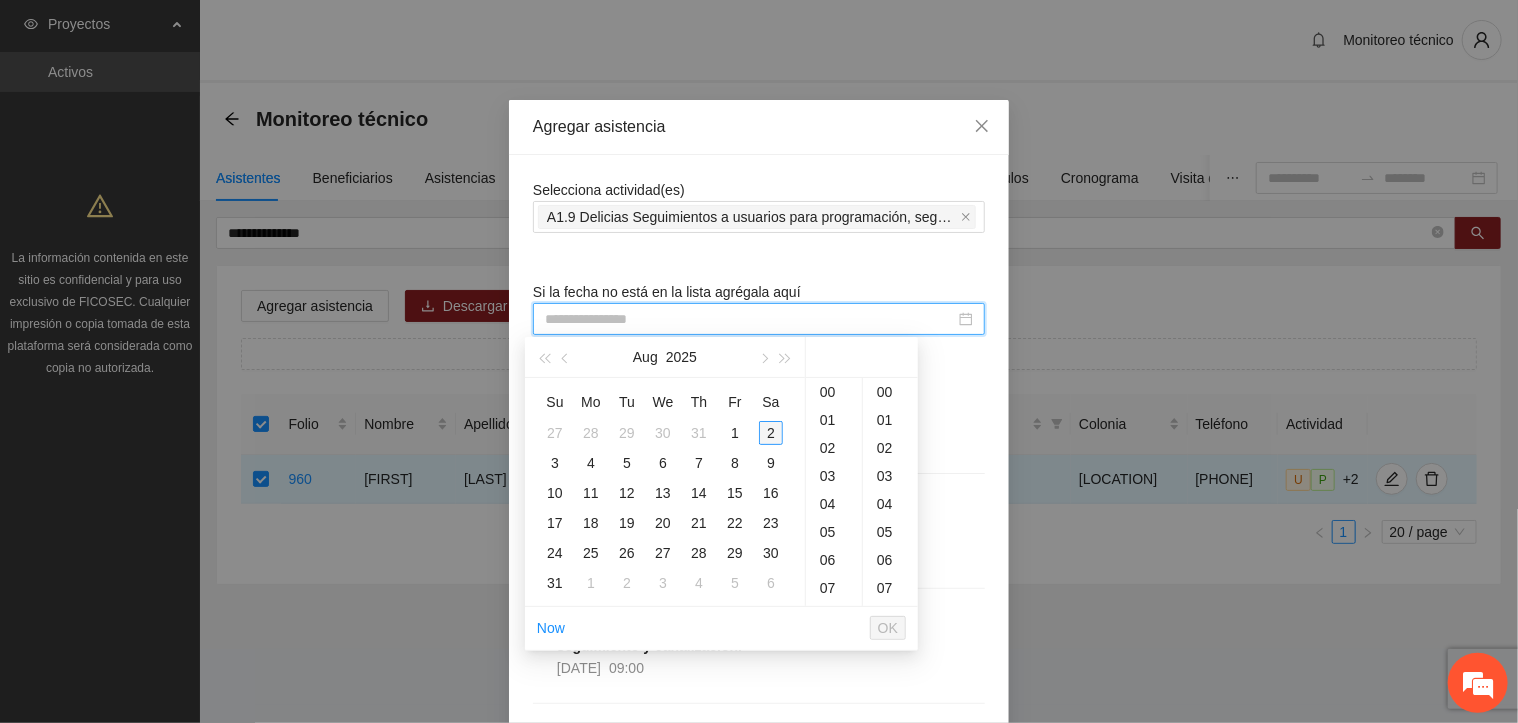 click on "2" at bounding box center [771, 433] 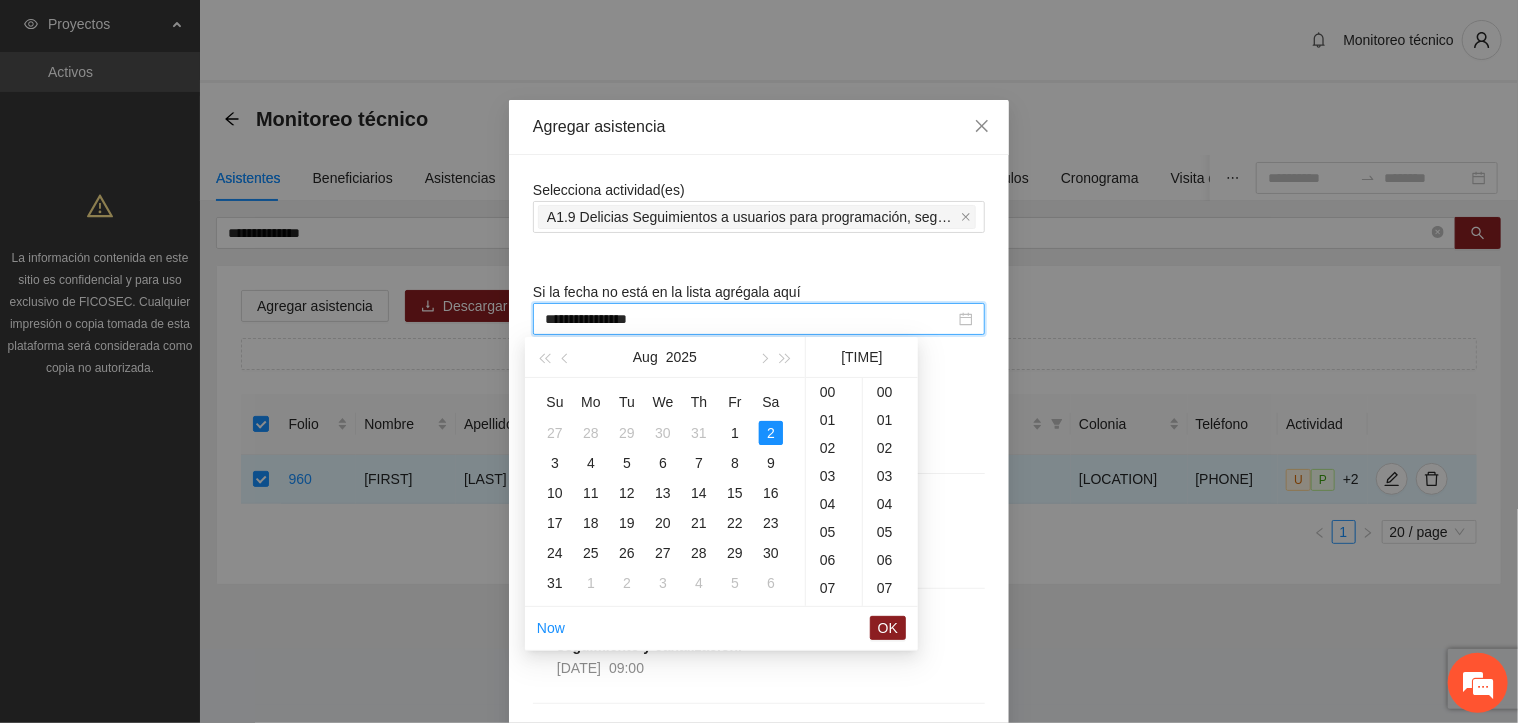 scroll, scrollTop: 280, scrollLeft: 0, axis: vertical 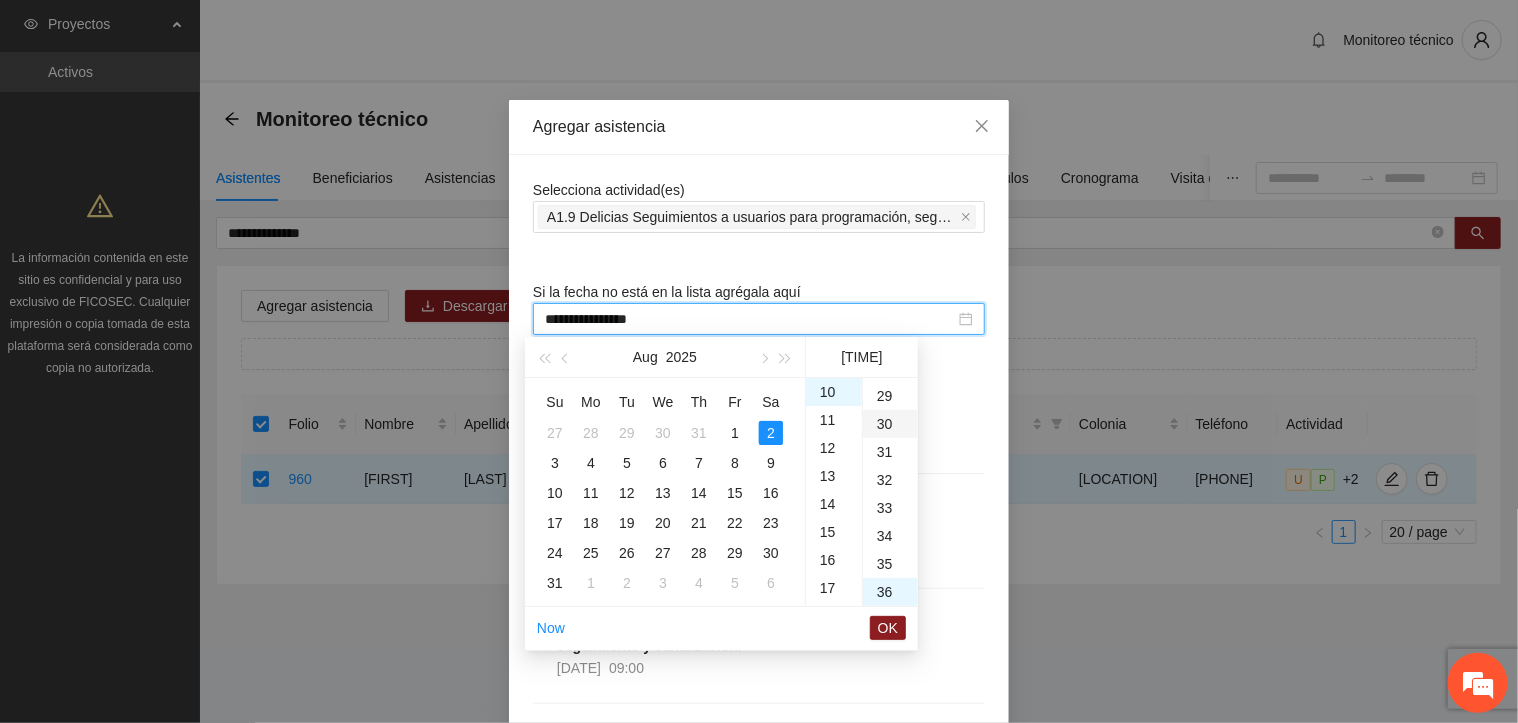 click on "30" at bounding box center [890, 424] 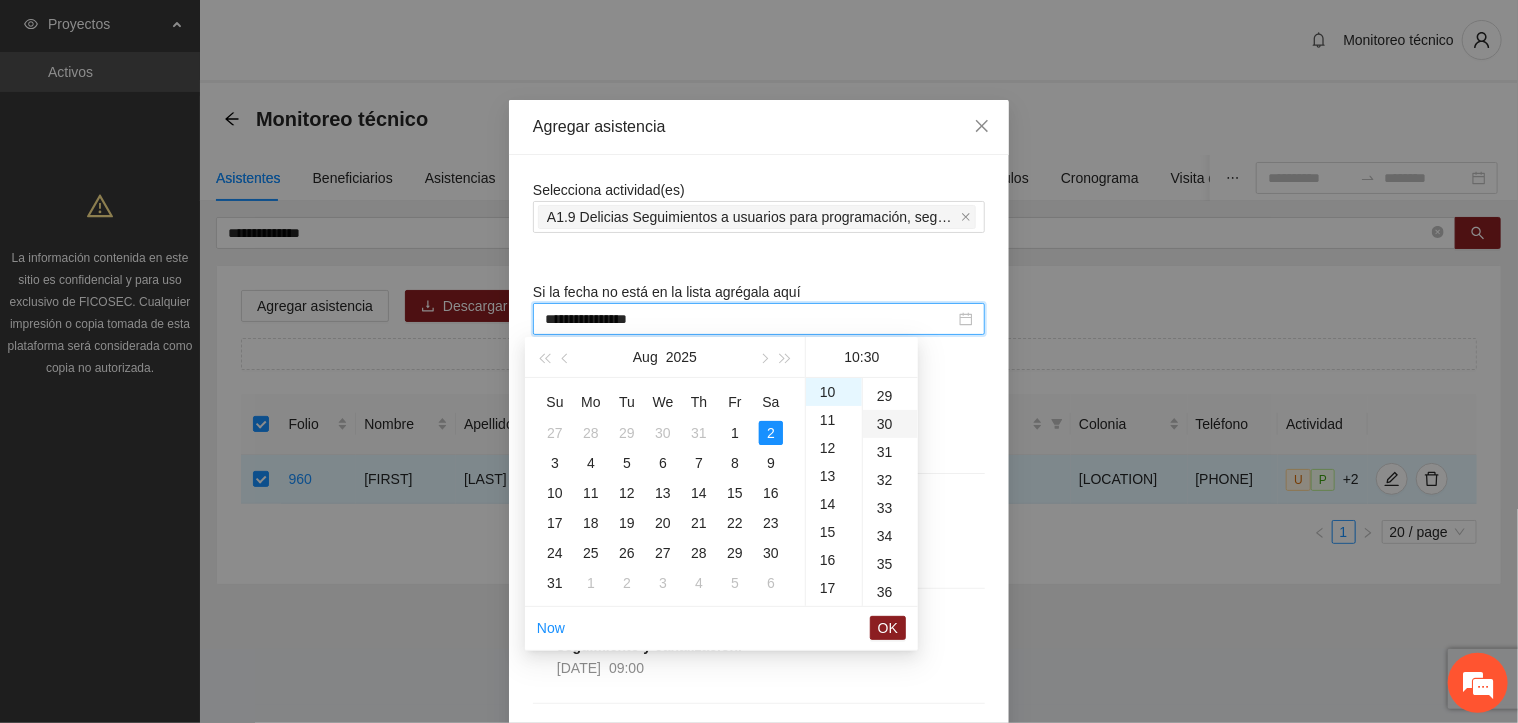 scroll, scrollTop: 840, scrollLeft: 0, axis: vertical 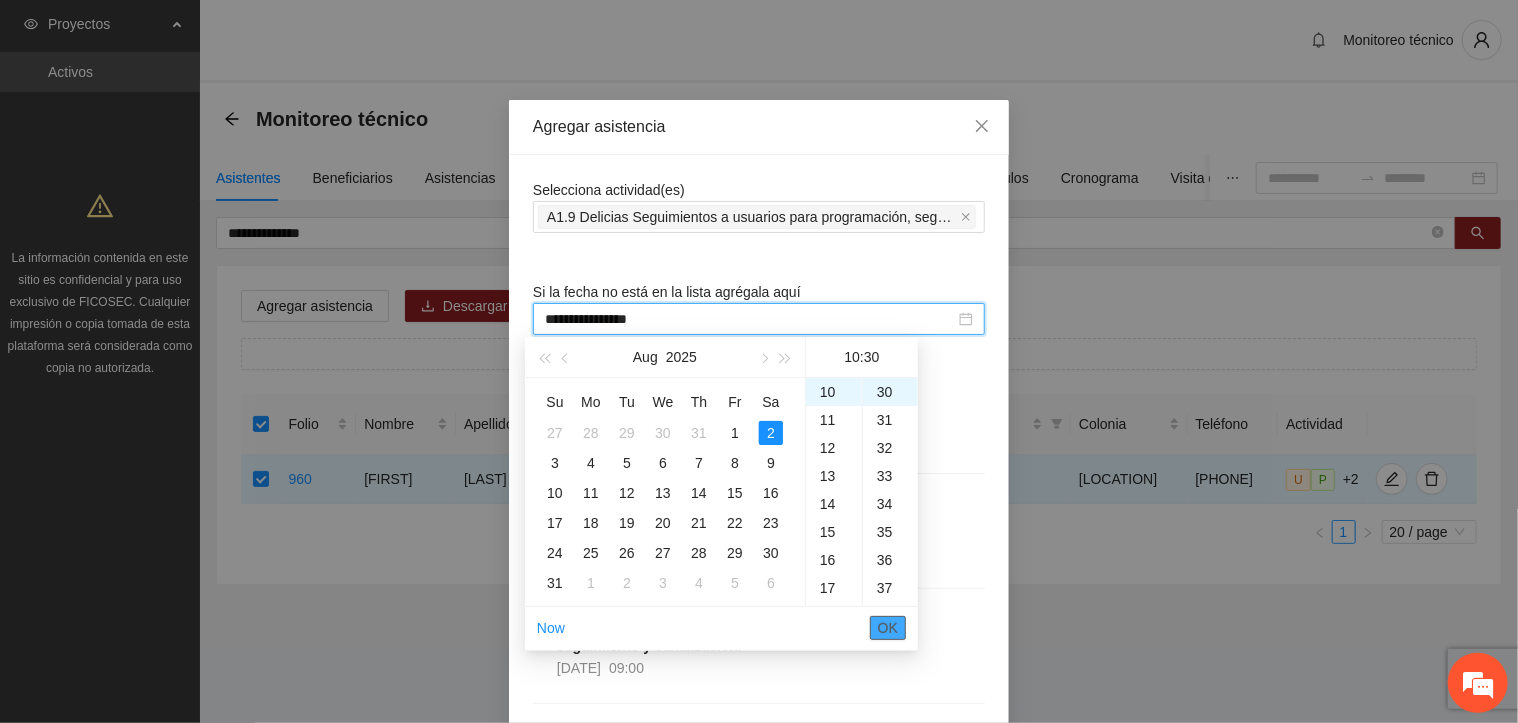 click on "OK" at bounding box center (888, 628) 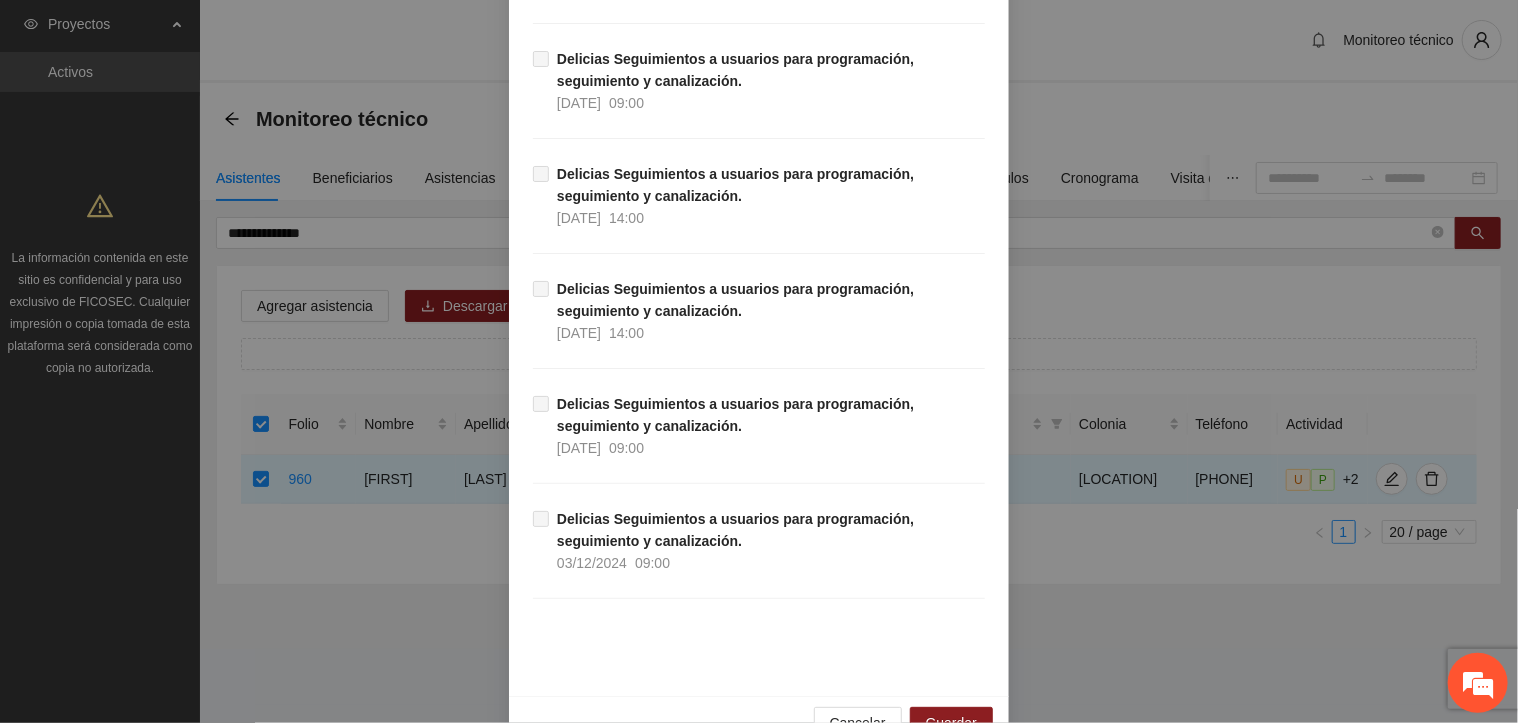 scroll, scrollTop: 17372, scrollLeft: 0, axis: vertical 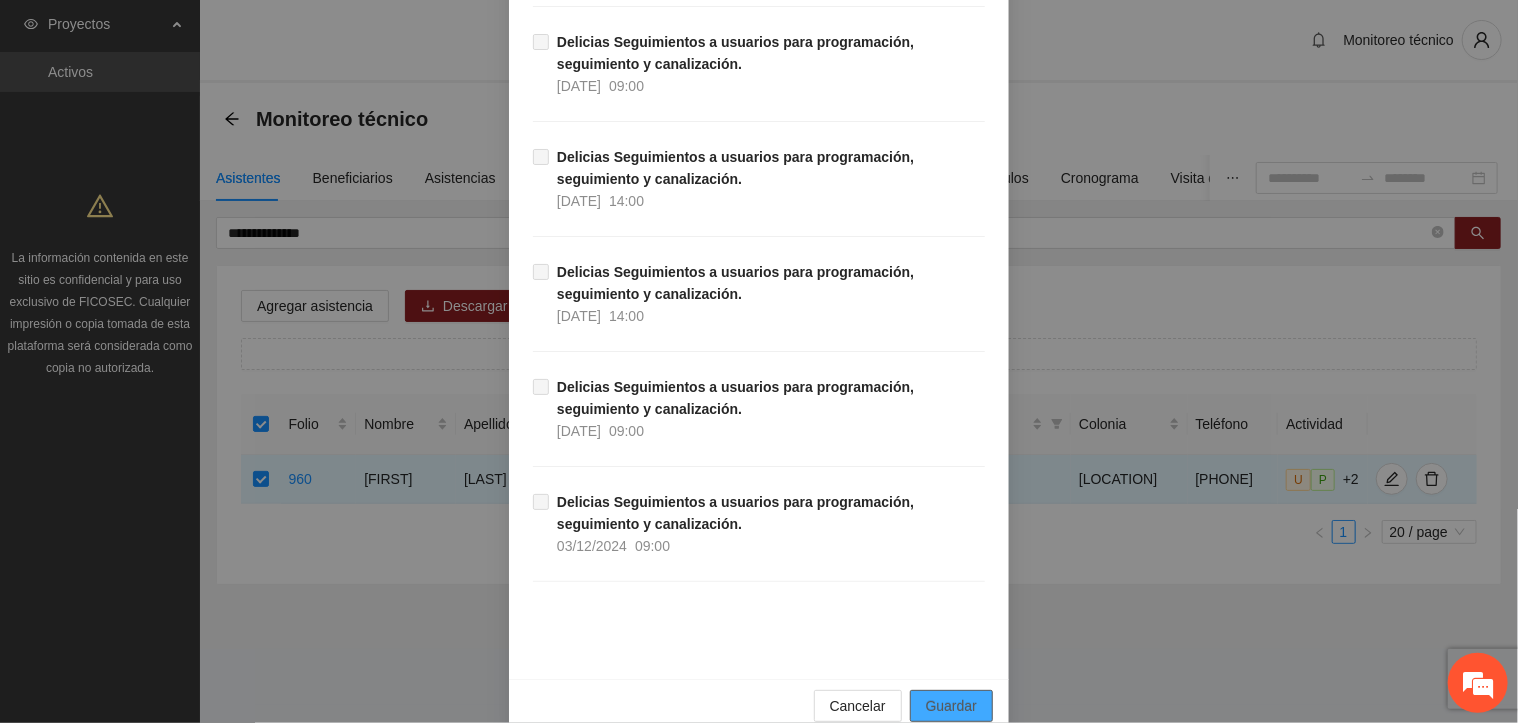 click on "Guardar" at bounding box center (951, 706) 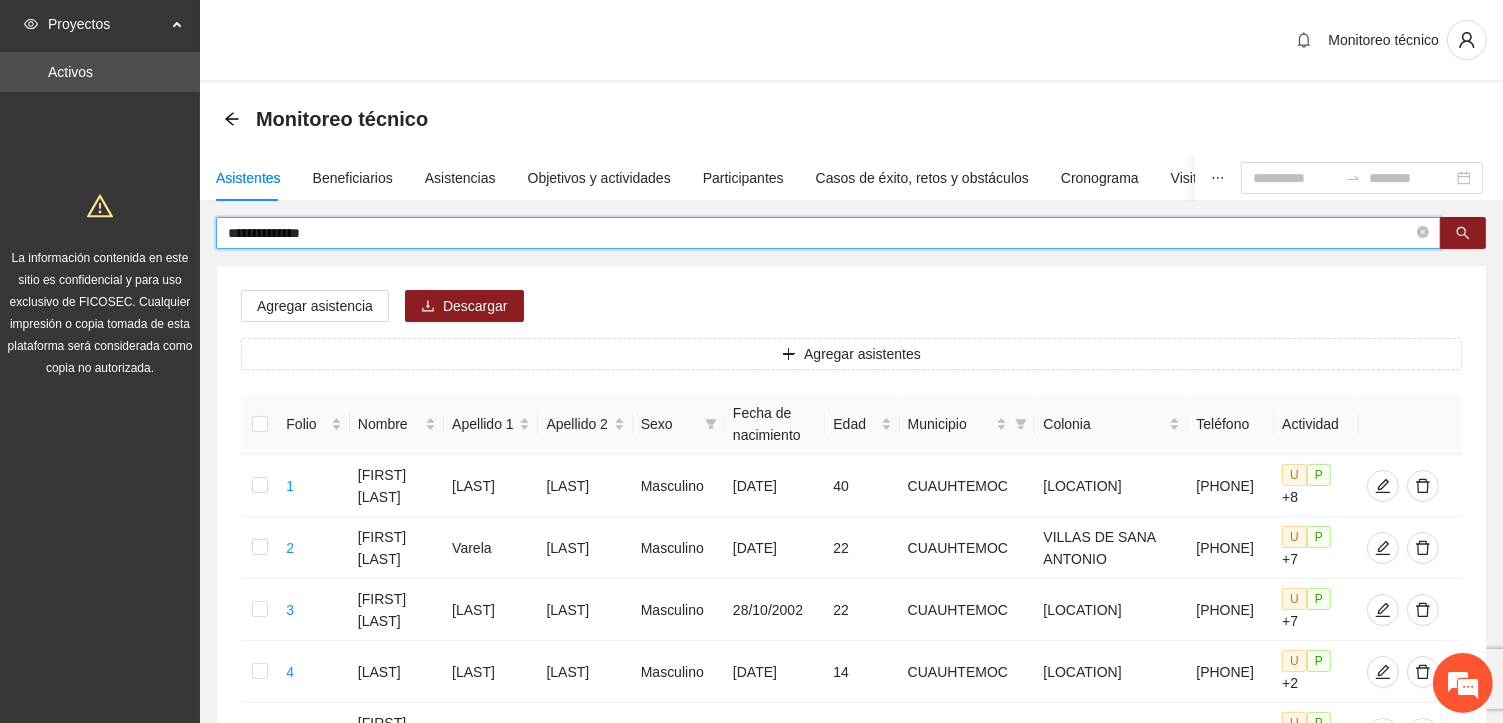 click on "**********" at bounding box center (820, 233) 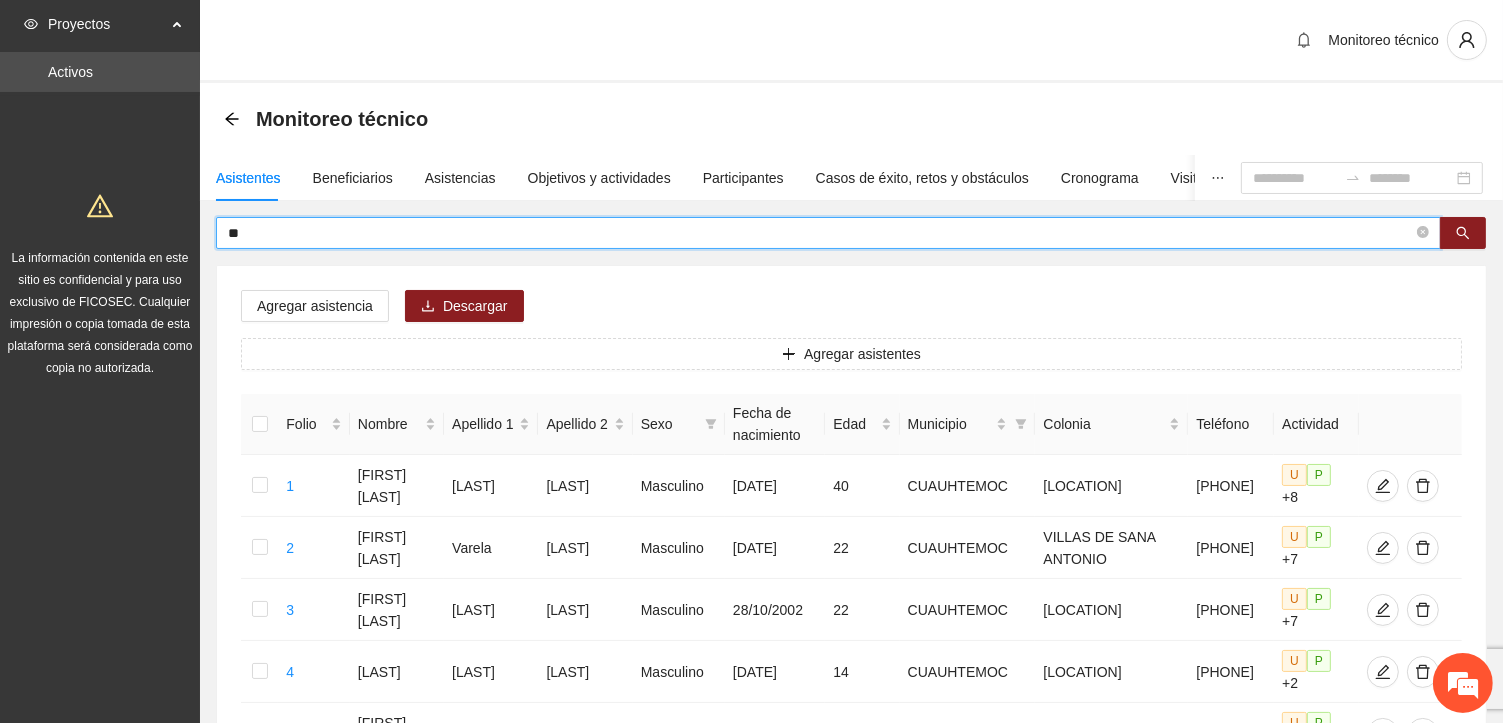 type on "*" 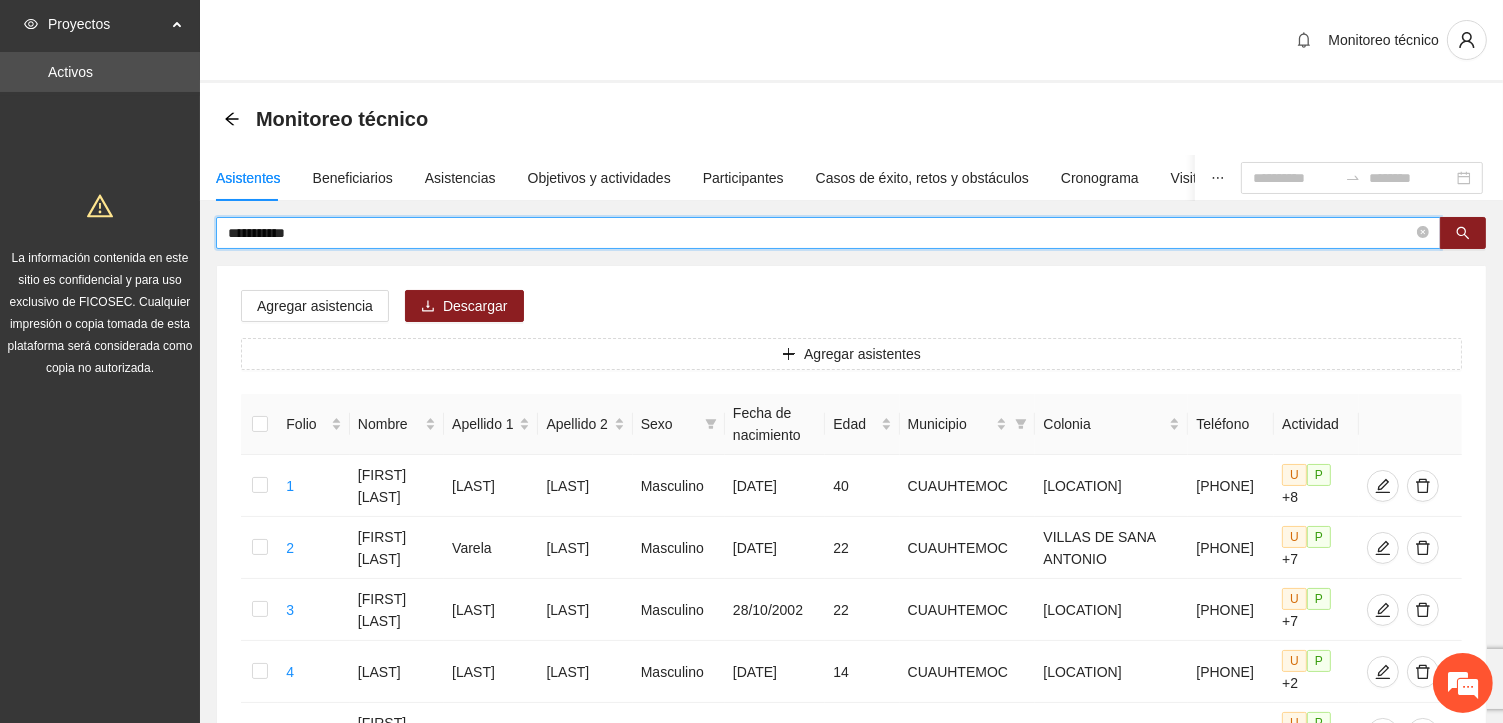 type on "**********" 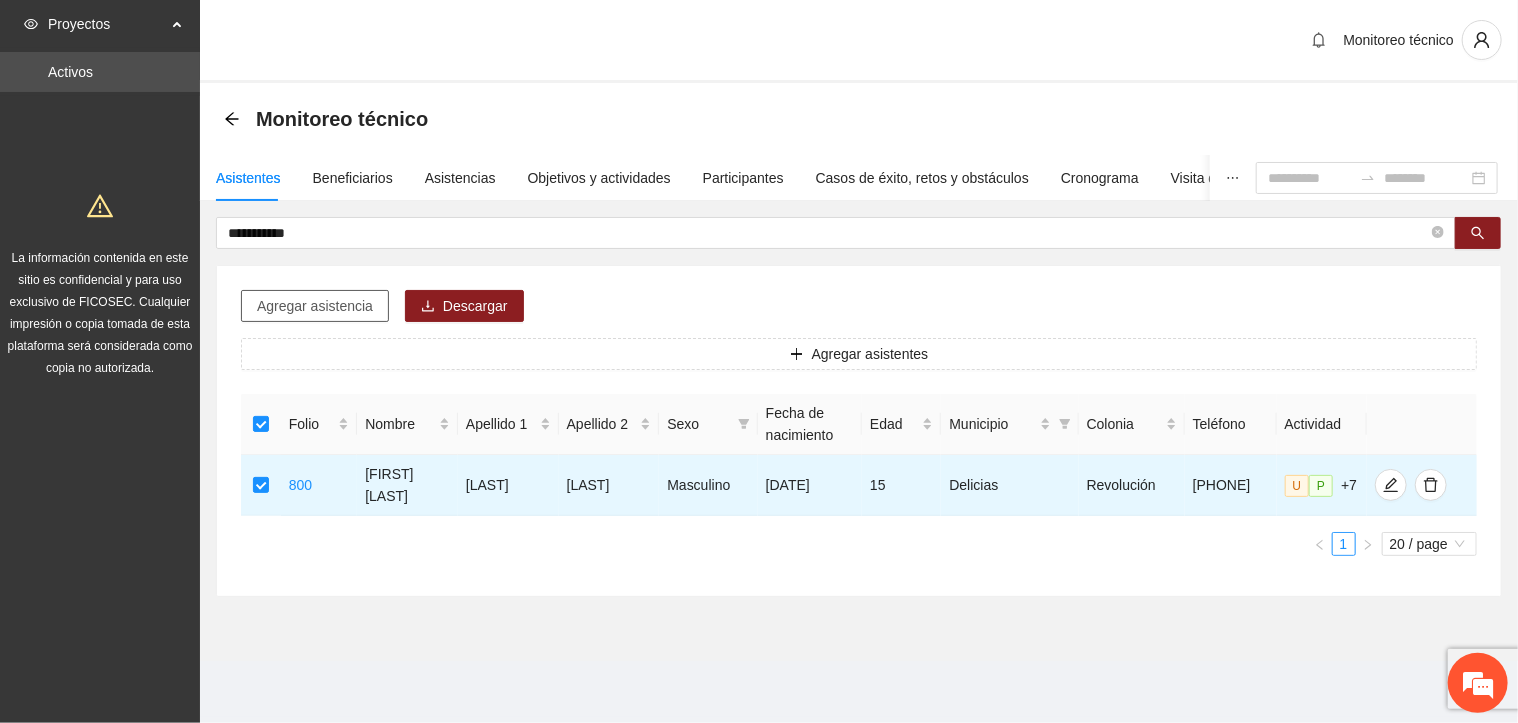 click on "Agregar asistencia" at bounding box center (315, 306) 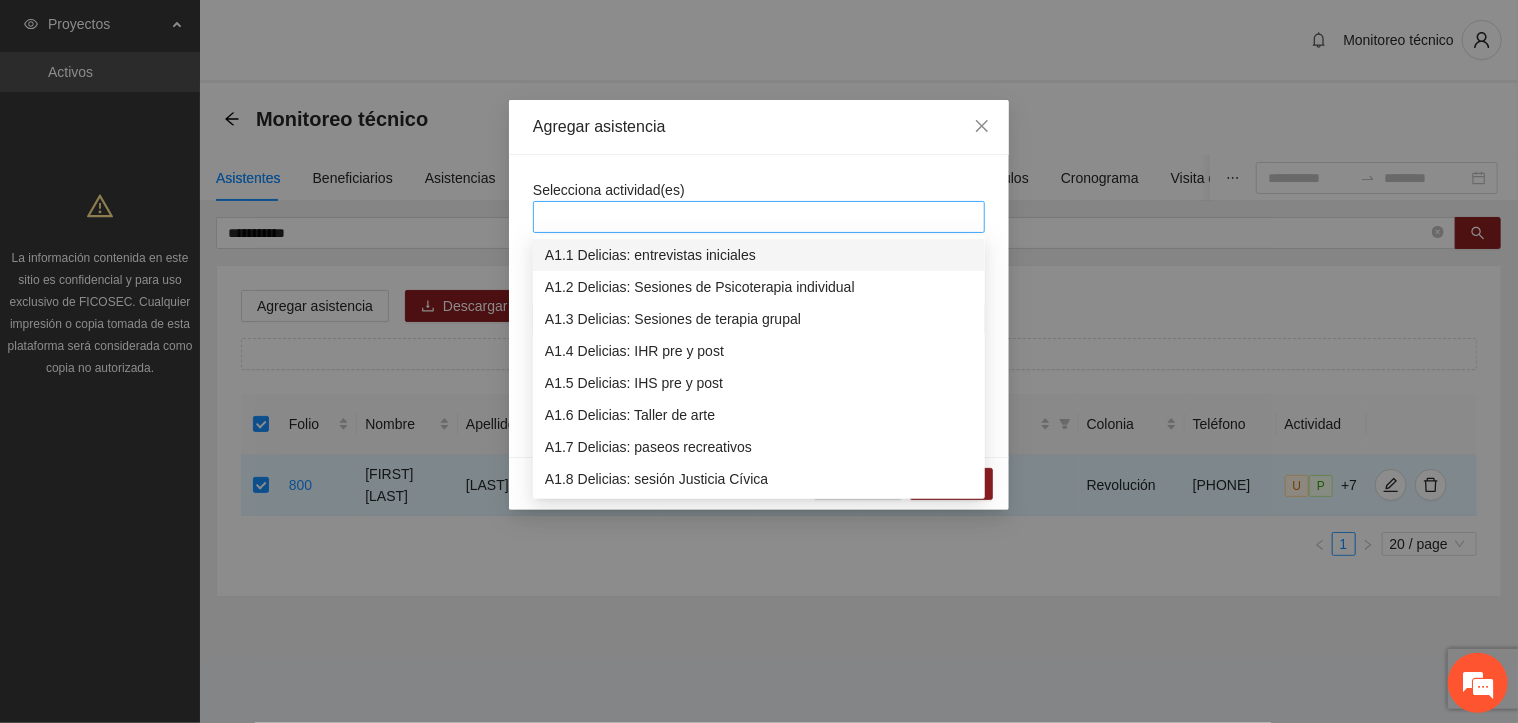 click at bounding box center (759, 217) 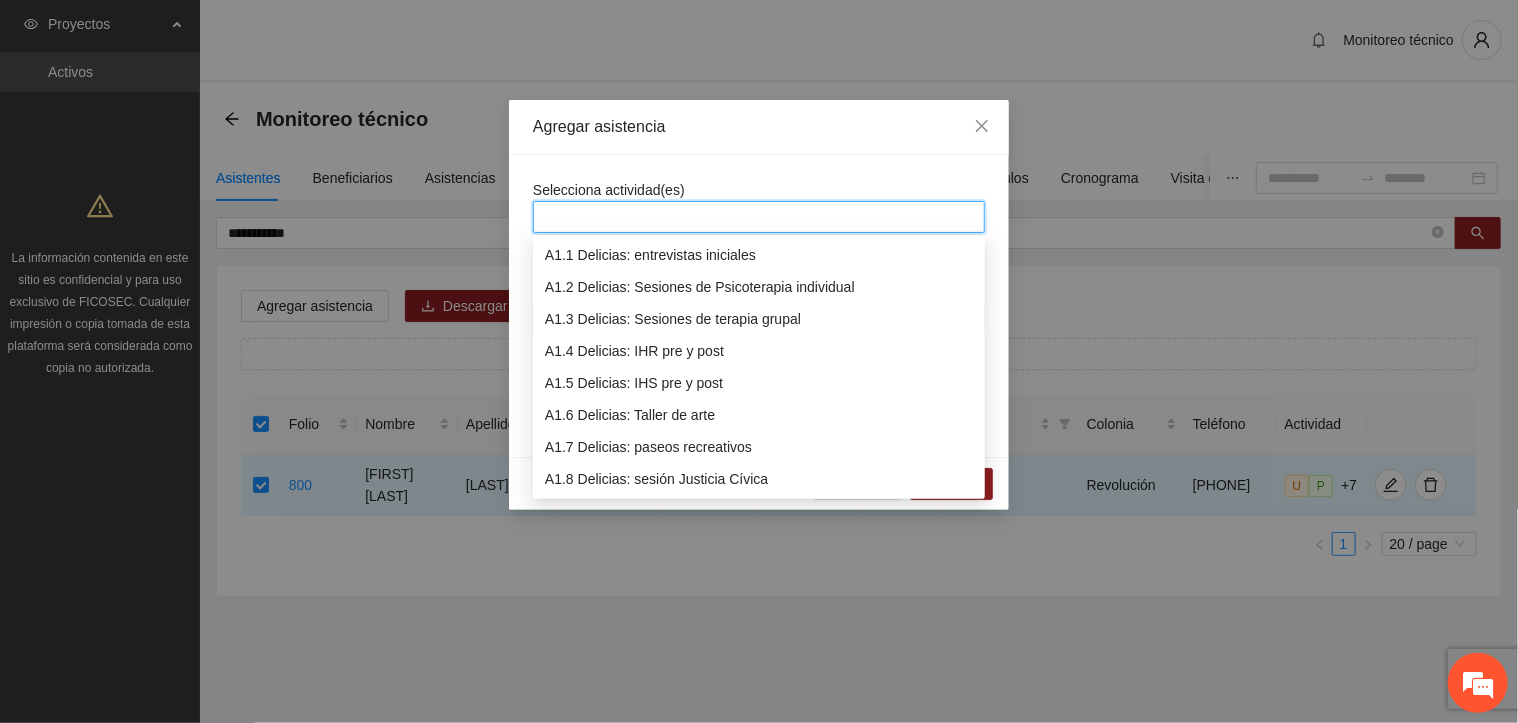 scroll, scrollTop: 32, scrollLeft: 0, axis: vertical 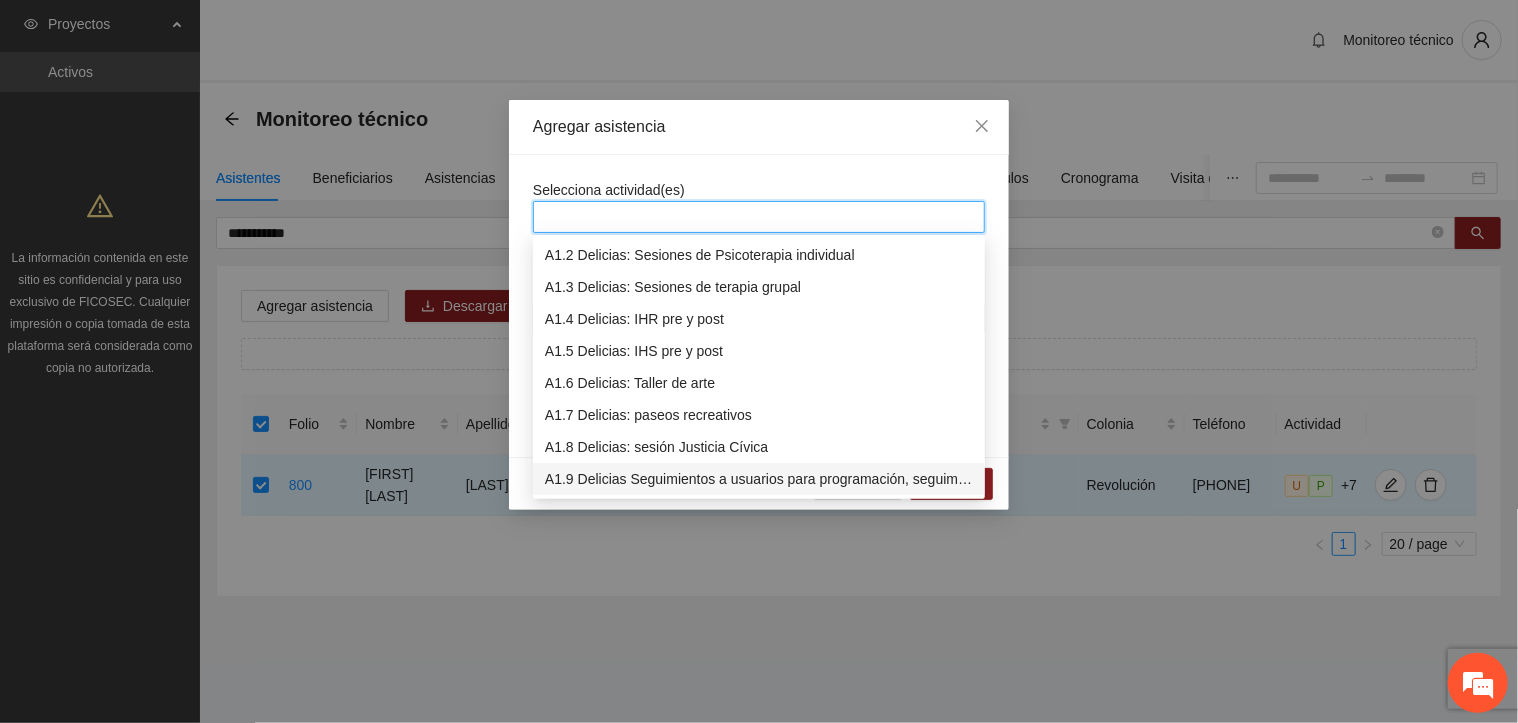 click on "A1.9 Delicias Seguimientos a usuarios para programación, seguimiento y canalización." at bounding box center [759, 479] 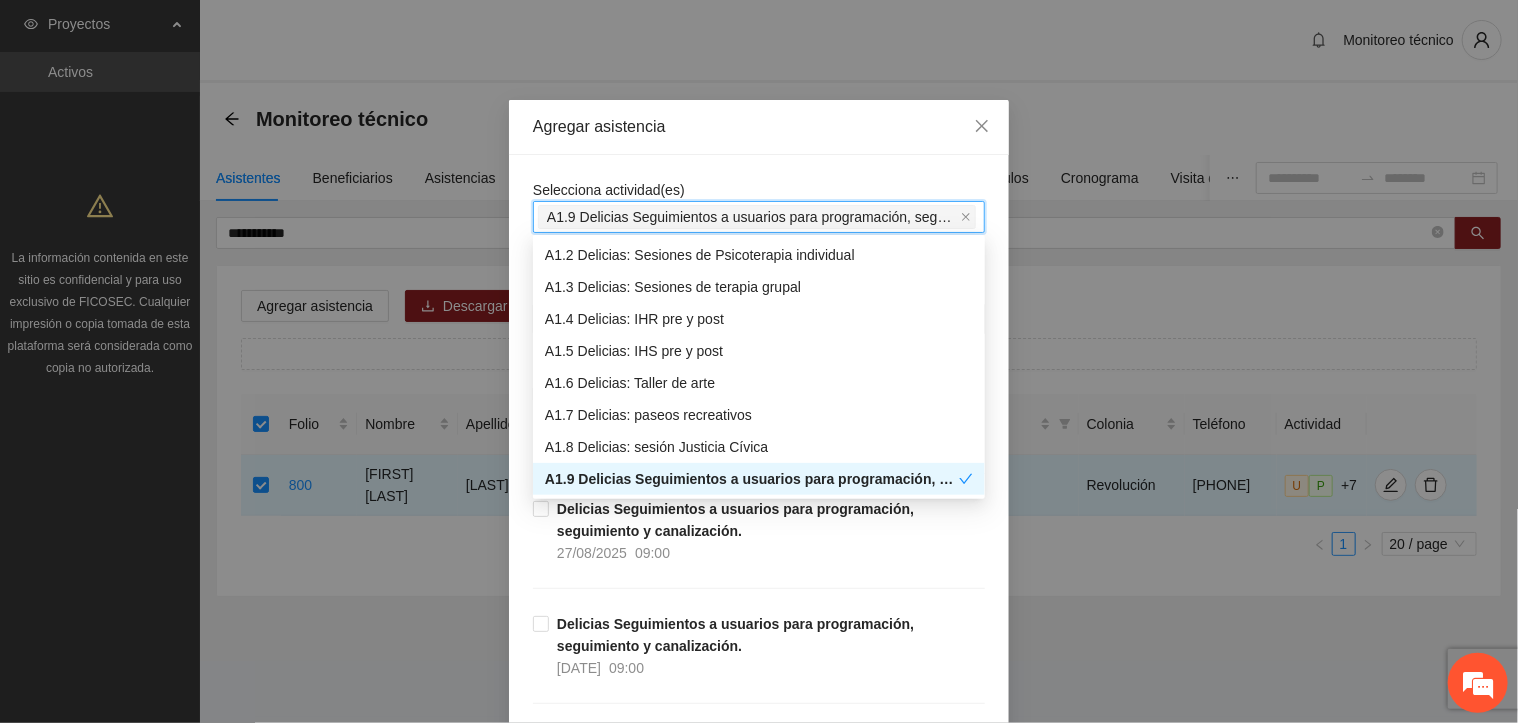 click on "Selecciona actividad(es) A1.9 Delicias Seguimientos a usuarios para programación, seguimiento y canalización. A1.9 Delicias Seguimientos a usuarios para programación, seguimiento y canalización. Si la fecha no está en la lista agrégala aquí Delicias Seguimientos a usuarios para programación, seguimiento y canalización. [DATE] [TIME] Delicias Seguimientos a usuarios para programación, seguimiento y canalización. [DATE] [TIME] Delicias Seguimientos a usuarios para programación, seguimiento y canalización. [DATE] [TIME] Delicias Seguimientos a usuarios para programación, seguimiento y canalización. [DATE] [TIME] Delicias Seguimientos a usuarios para programación, seguimiento y canalización. [DATE] [TIME] Delicias Seguimientos a usuarios para programación, seguimiento y canalización. [DATE] [TIME] Delicias Seguimientos a usuarios para programación, seguimiento y canalización. [DATE] [TIME] Delicias Seguimientos a usuarios para programación, seguimiento y canalización. [DATE] [TIME] [DATE] [TIME] [DATE] [TIME] [DATE] [TIME] [DATE]" at bounding box center (759, 9103) 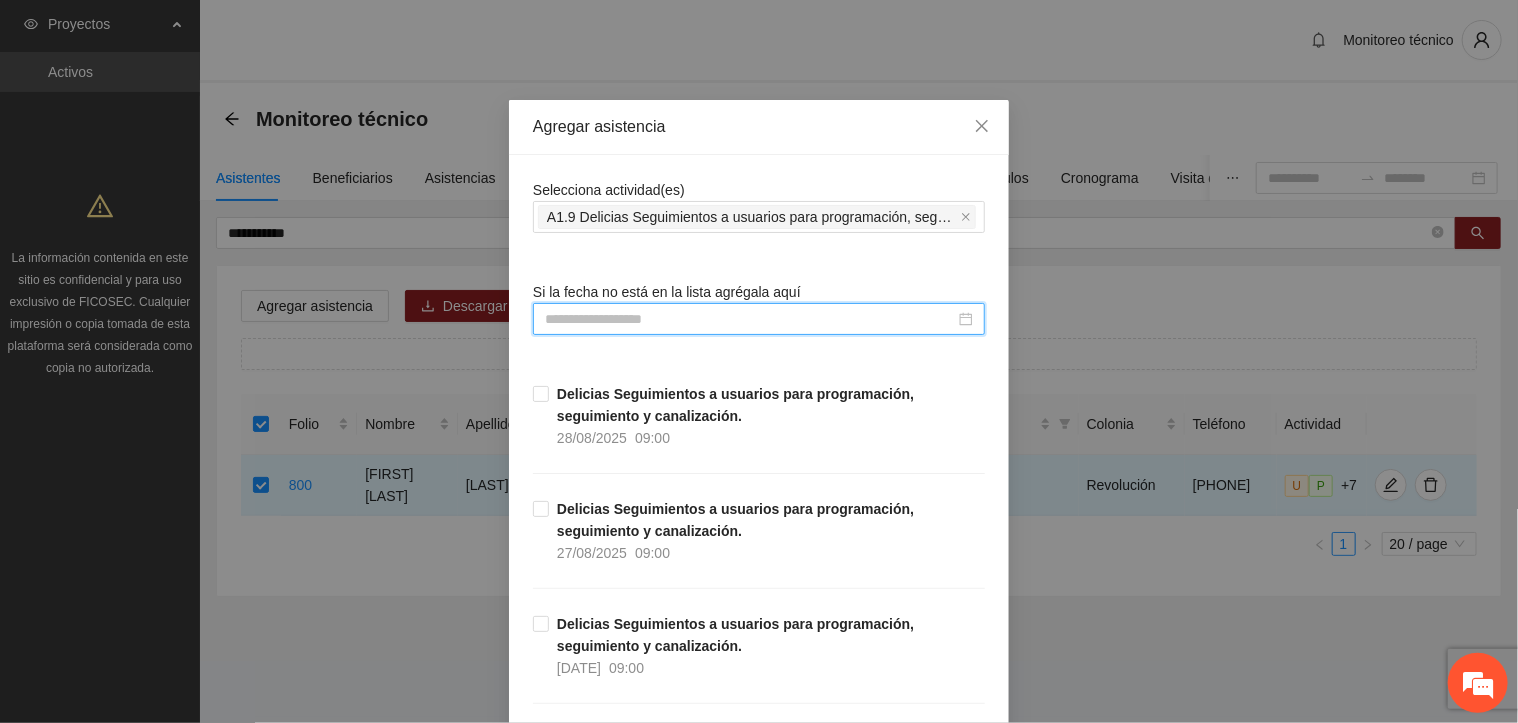 click at bounding box center [750, 319] 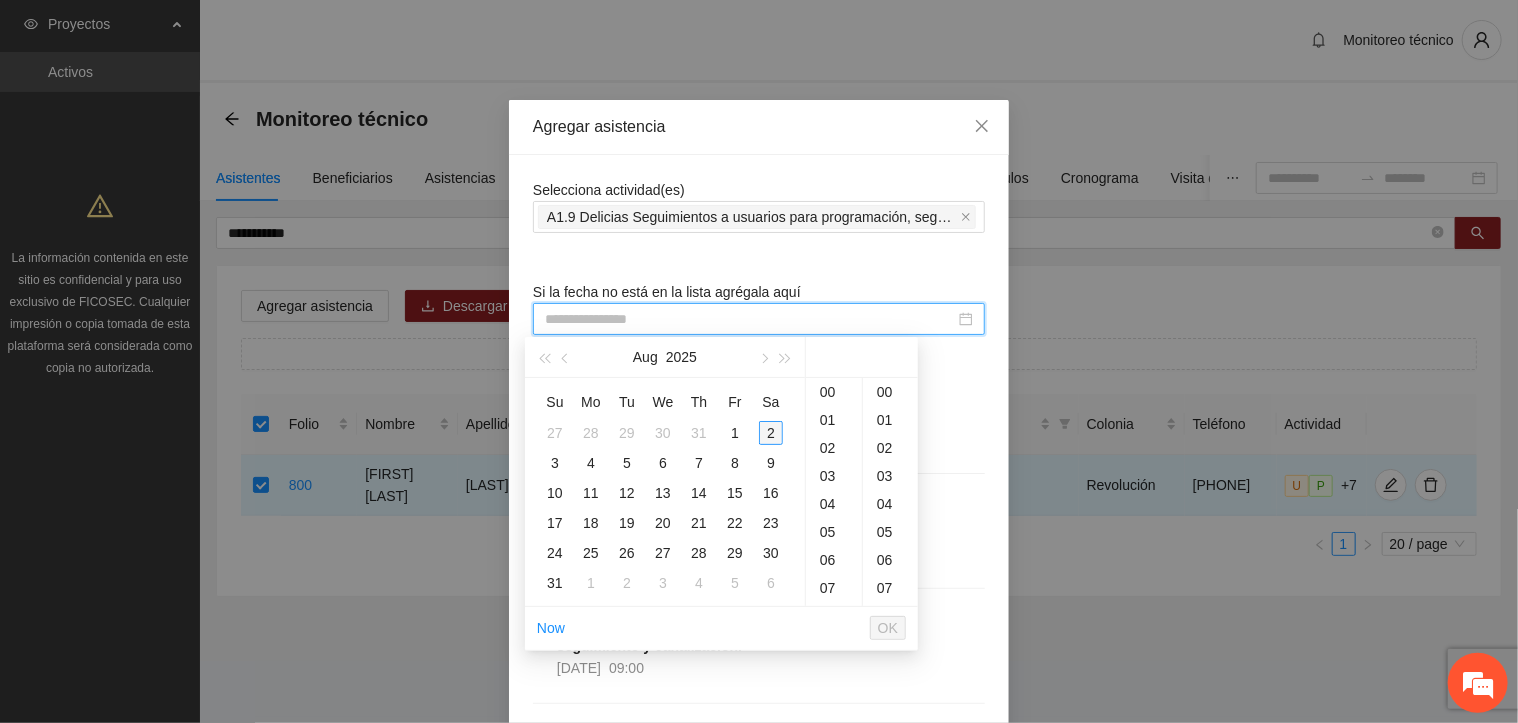 click on "2" at bounding box center (771, 433) 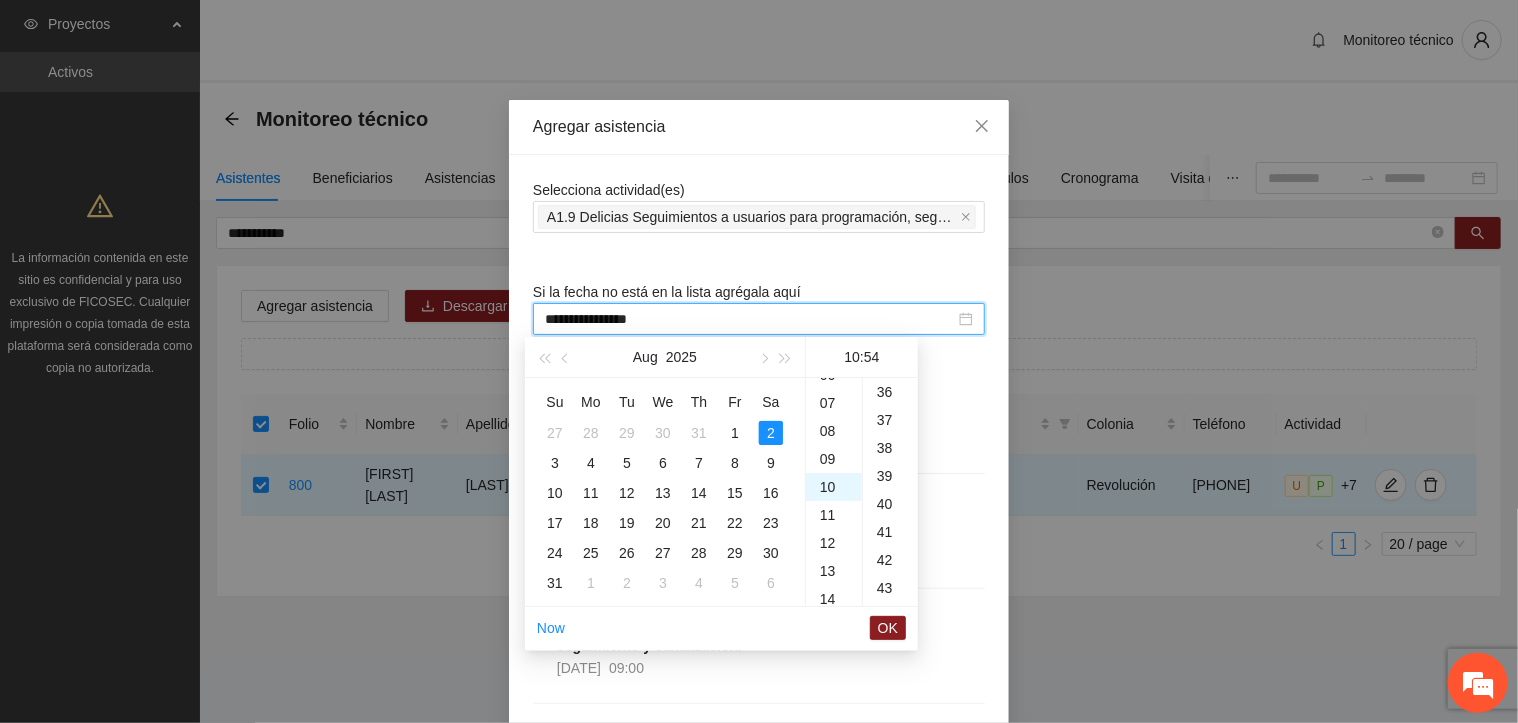 scroll, scrollTop: 280, scrollLeft: 0, axis: vertical 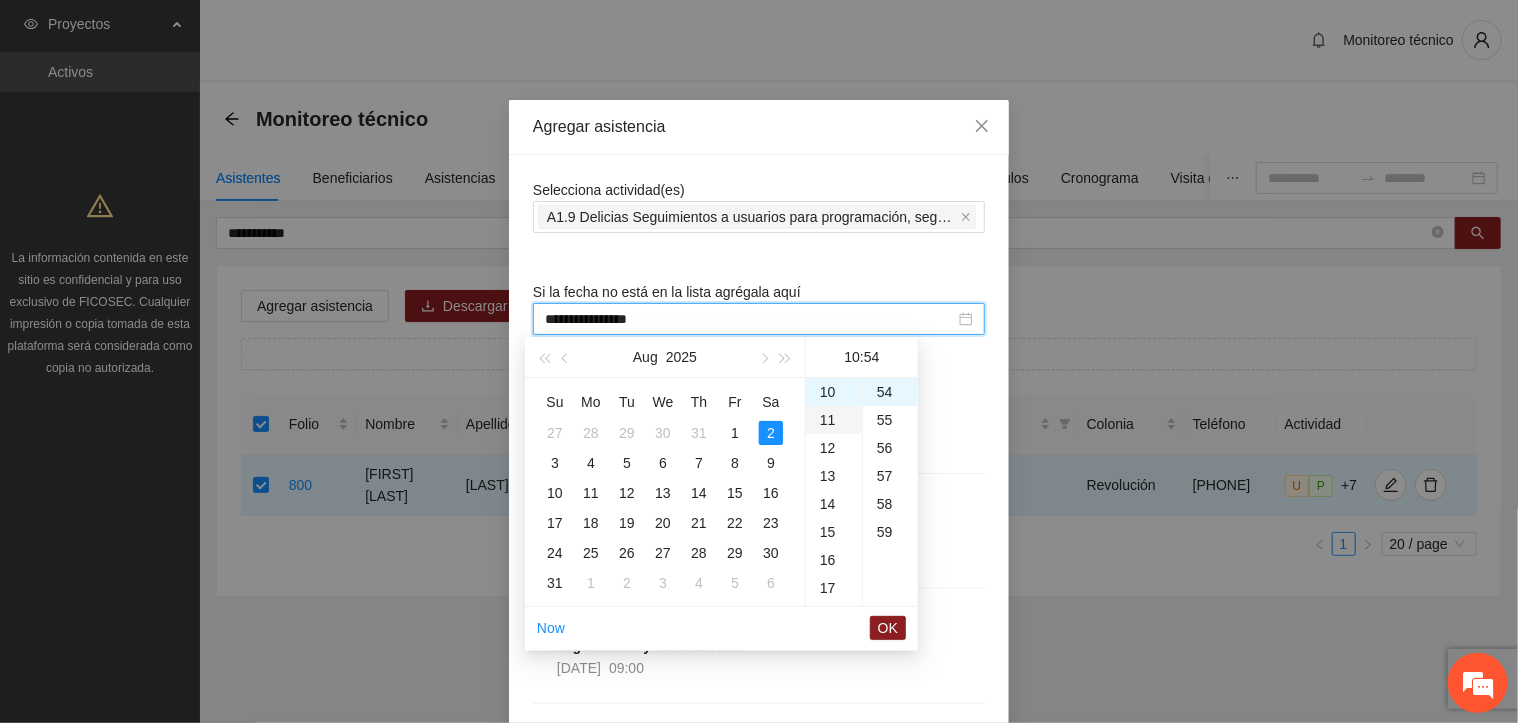 click on "11" at bounding box center [834, 420] 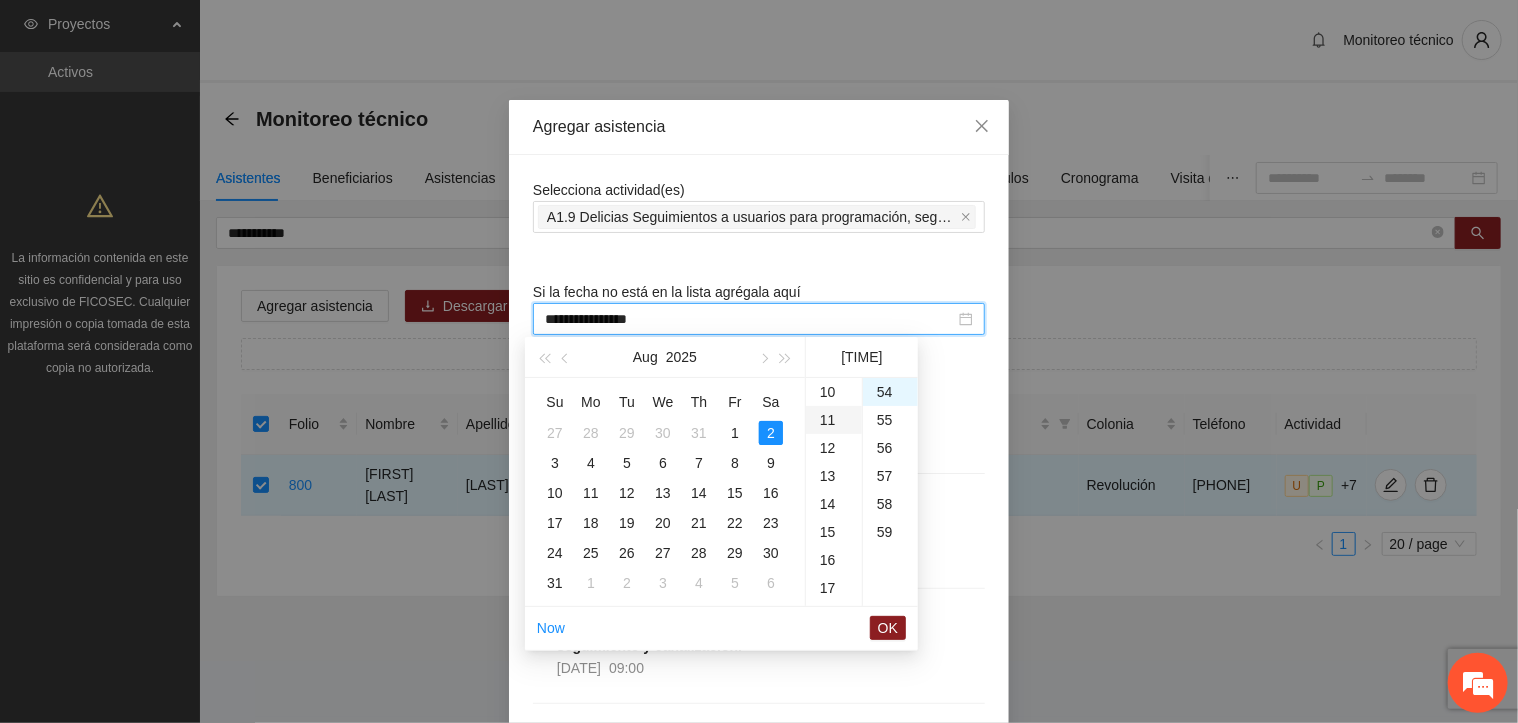 scroll, scrollTop: 308, scrollLeft: 0, axis: vertical 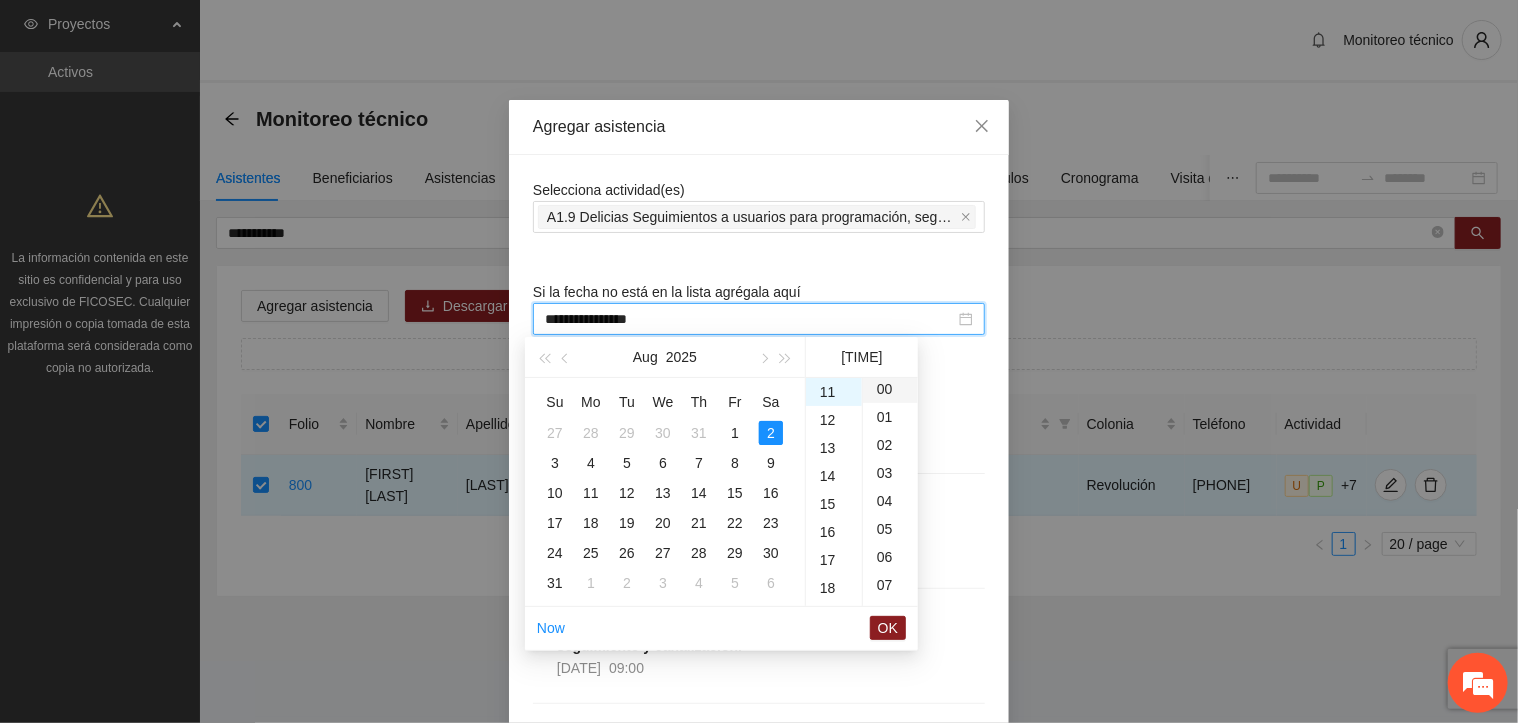 click on "00" at bounding box center (890, 389) 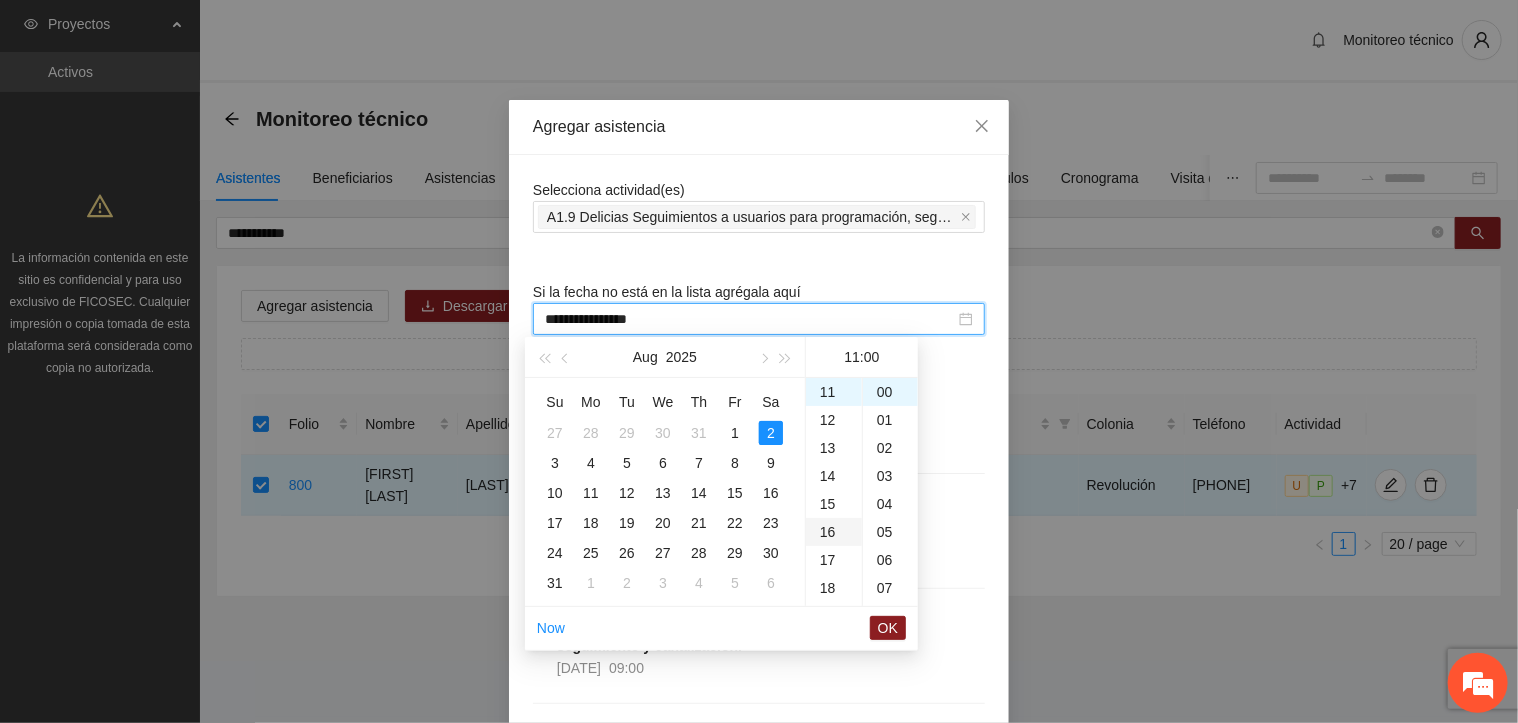 scroll, scrollTop: 0, scrollLeft: 0, axis: both 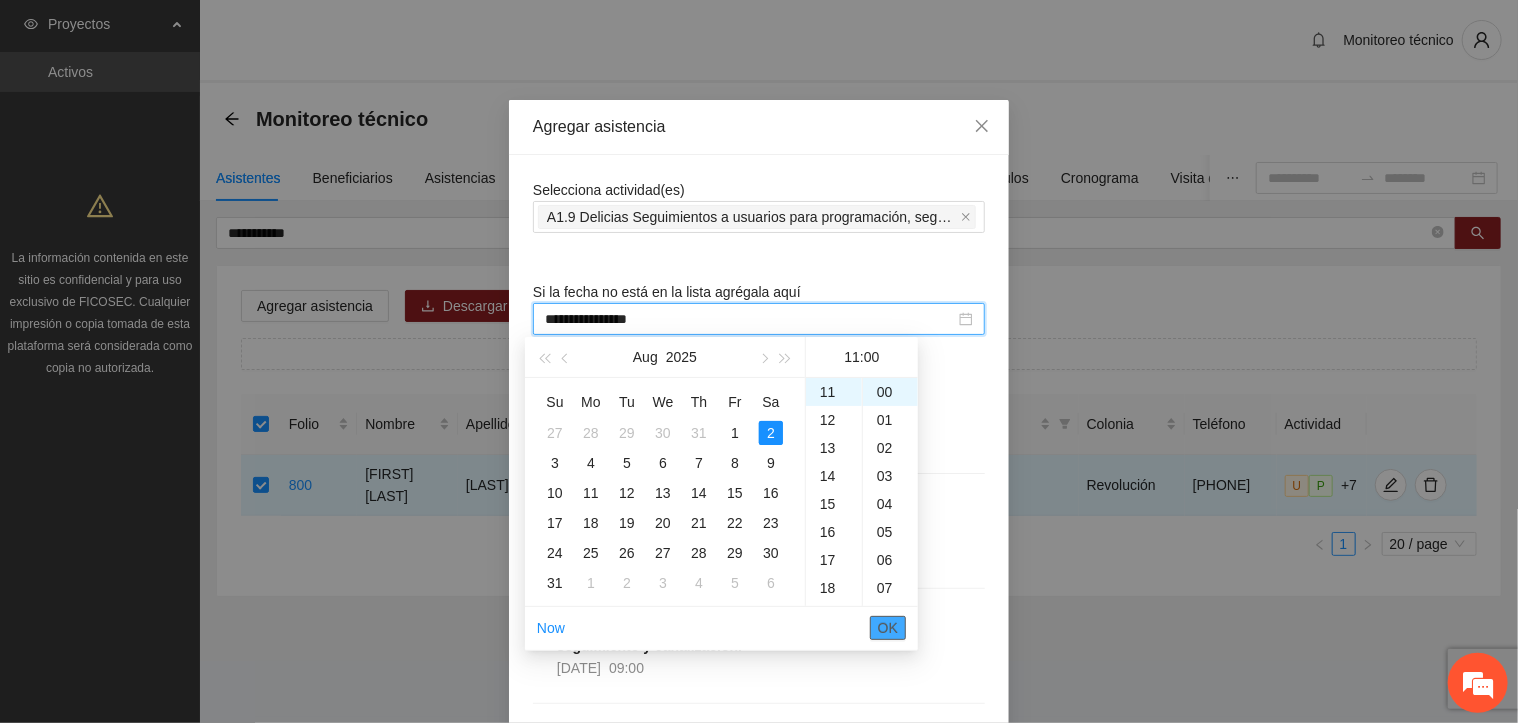 click on "OK" at bounding box center [888, 628] 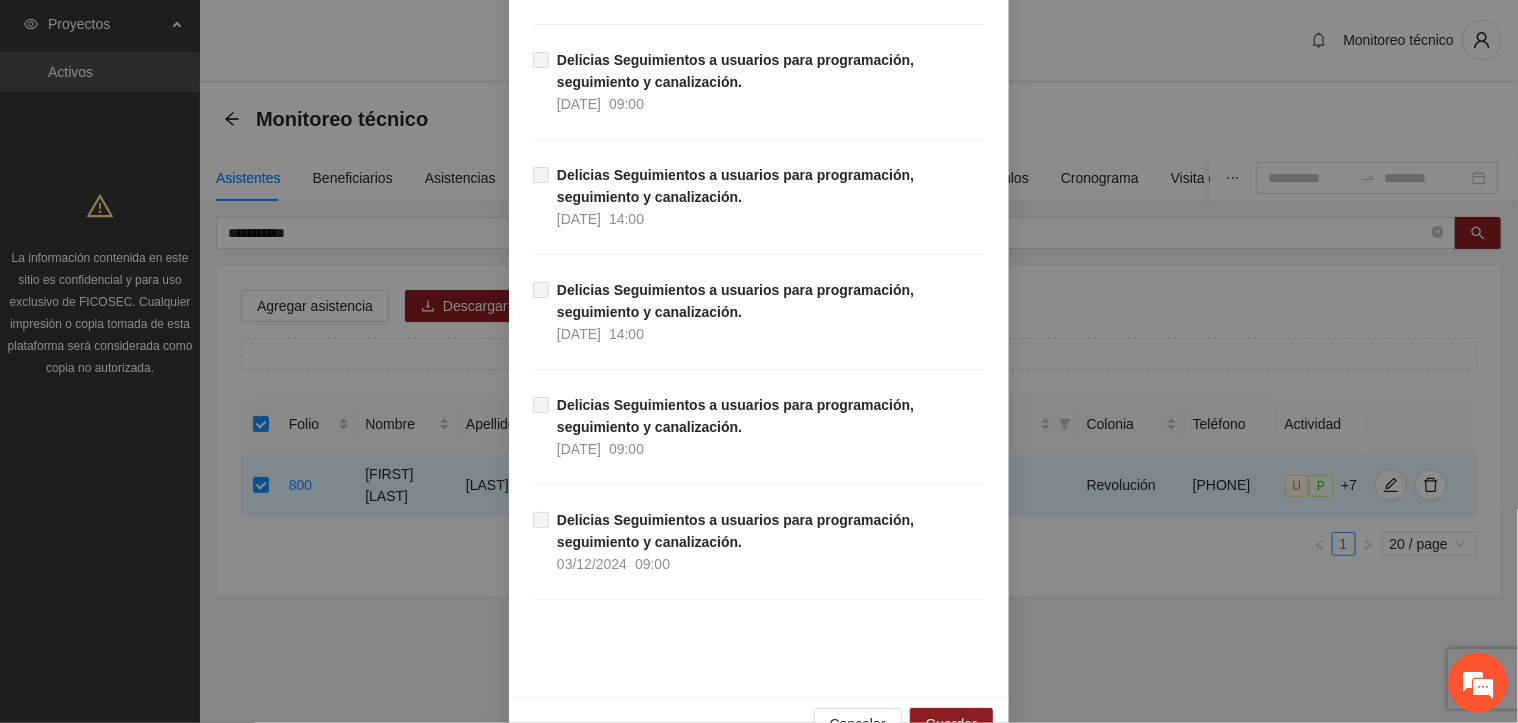 scroll, scrollTop: 17372, scrollLeft: 0, axis: vertical 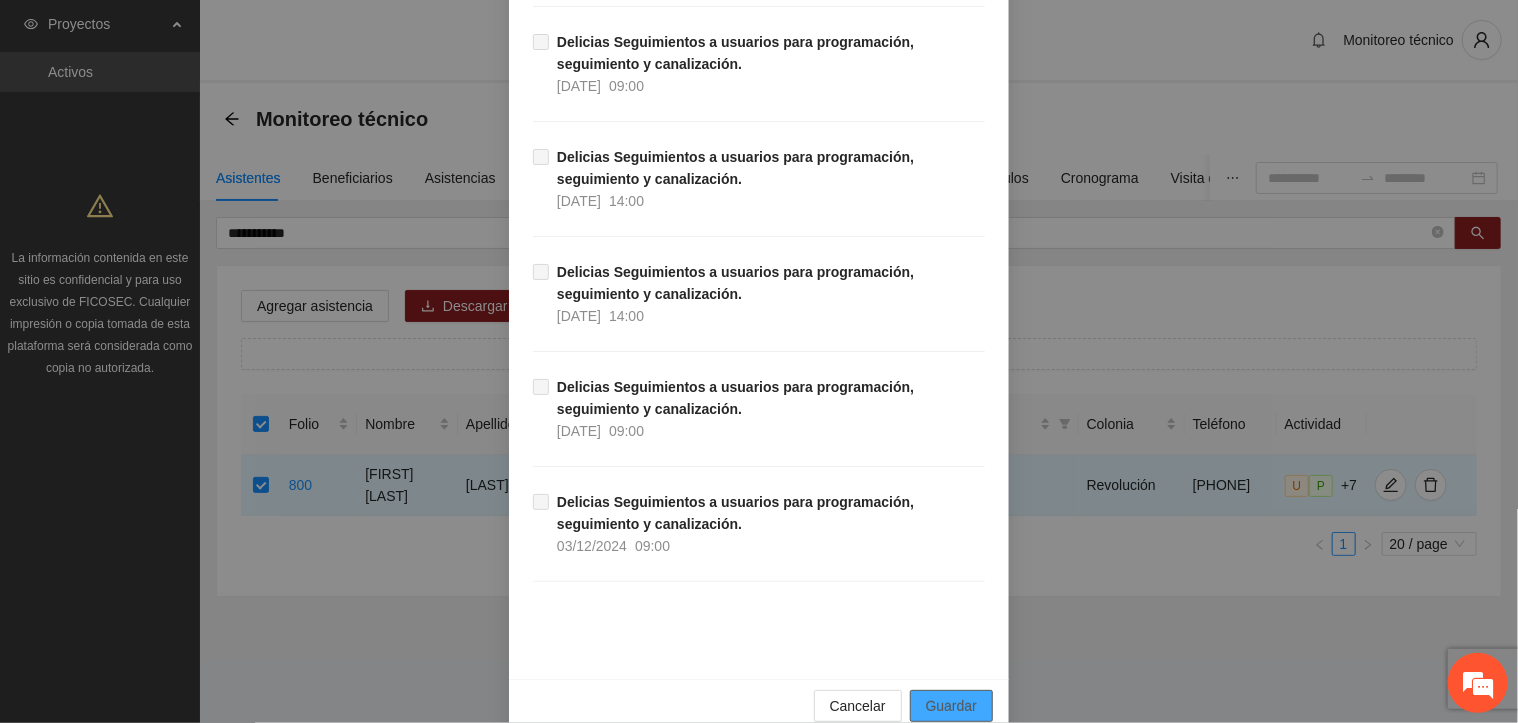click on "Guardar" at bounding box center (951, 706) 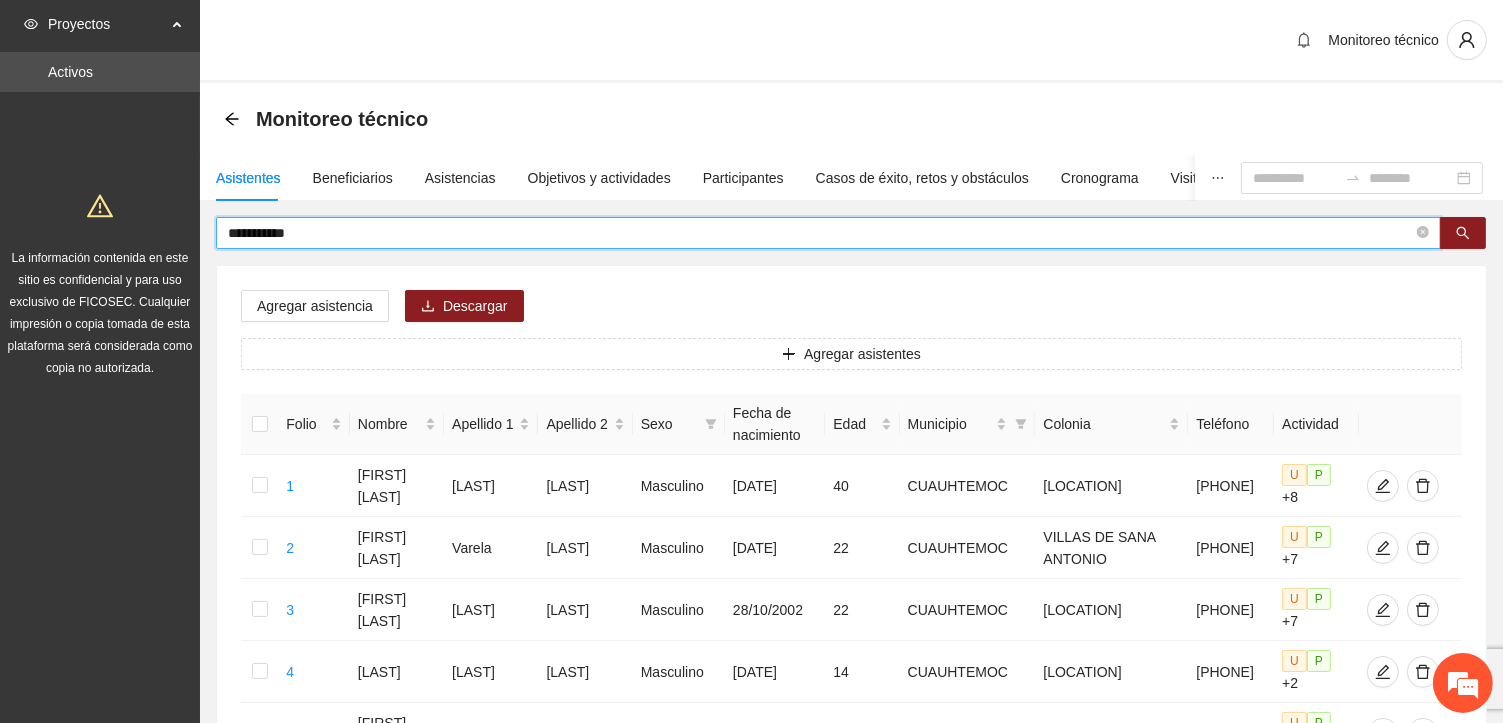 click on "**********" at bounding box center (820, 233) 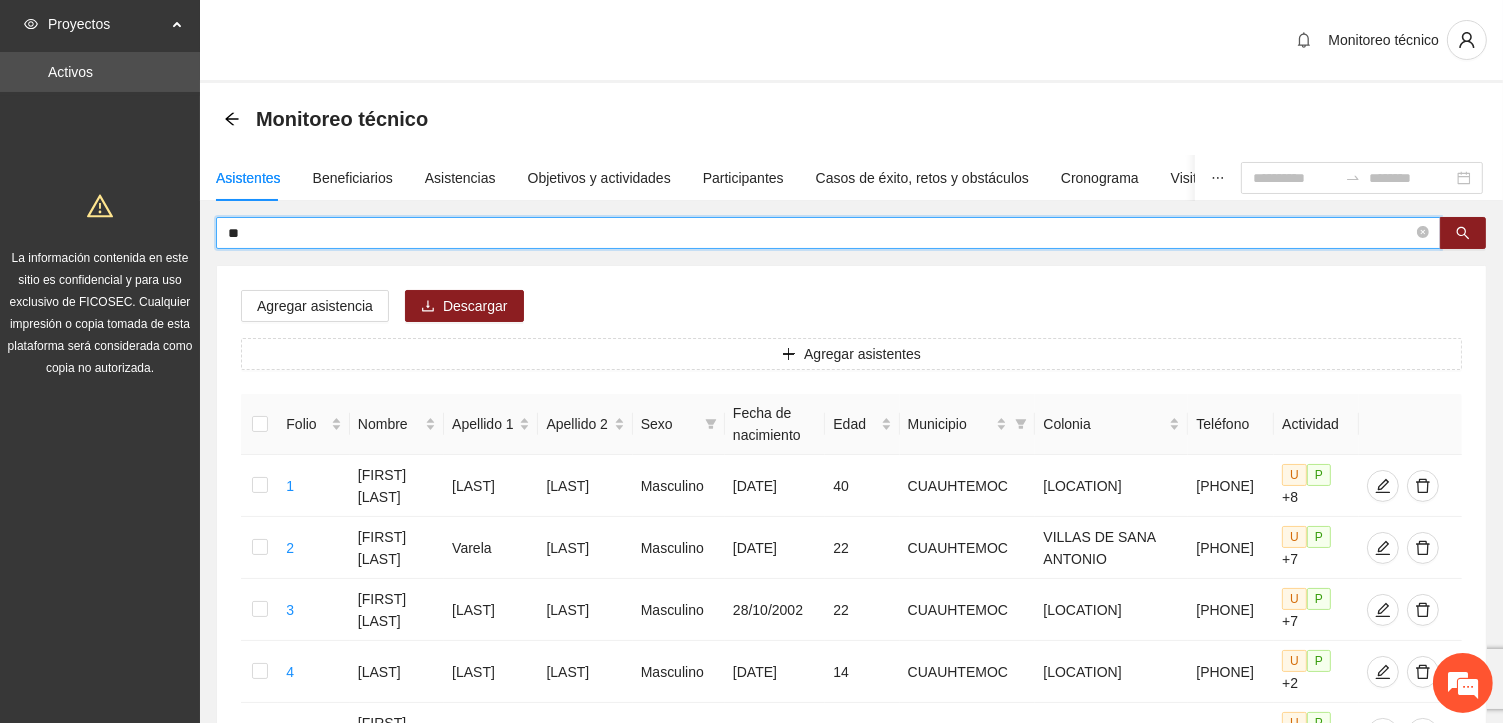 type on "*" 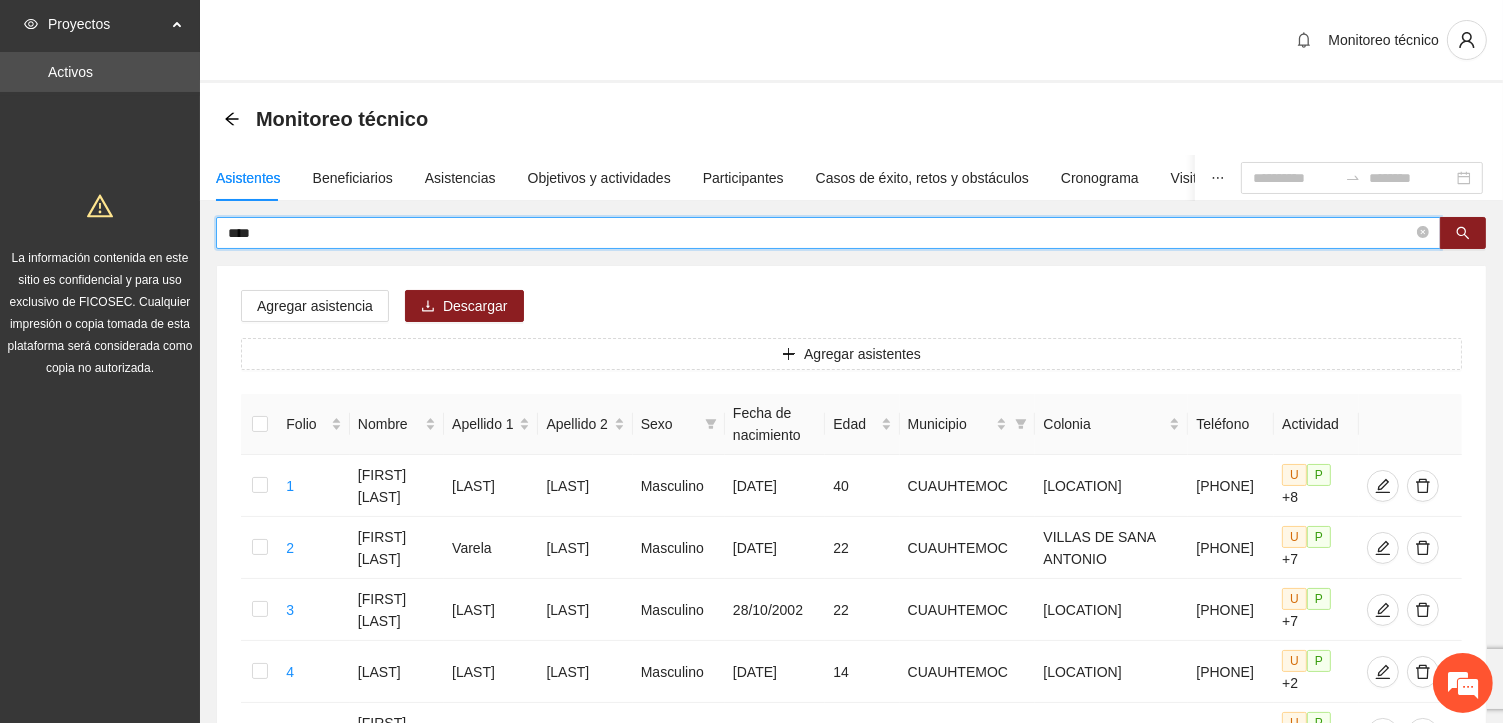 type on "****" 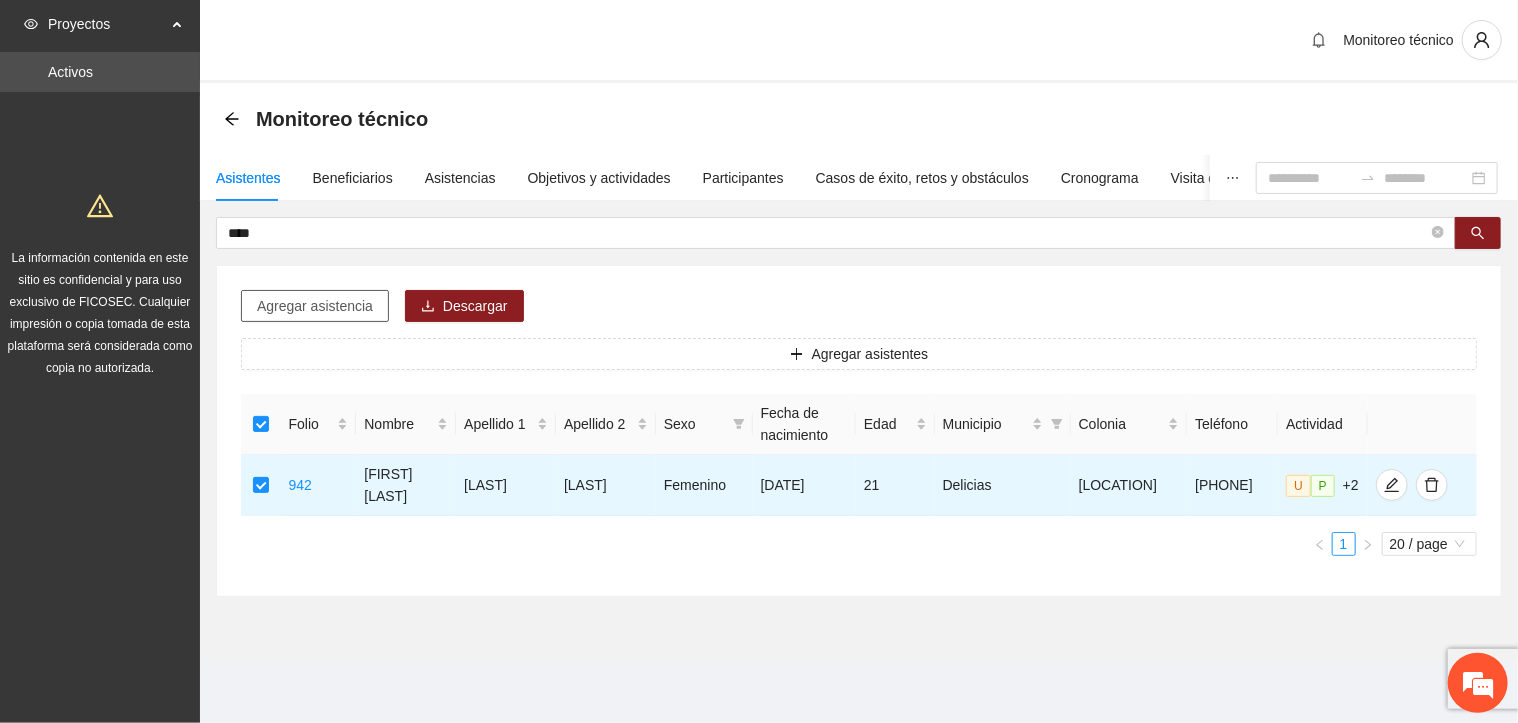 click on "Agregar asistencia" at bounding box center [315, 306] 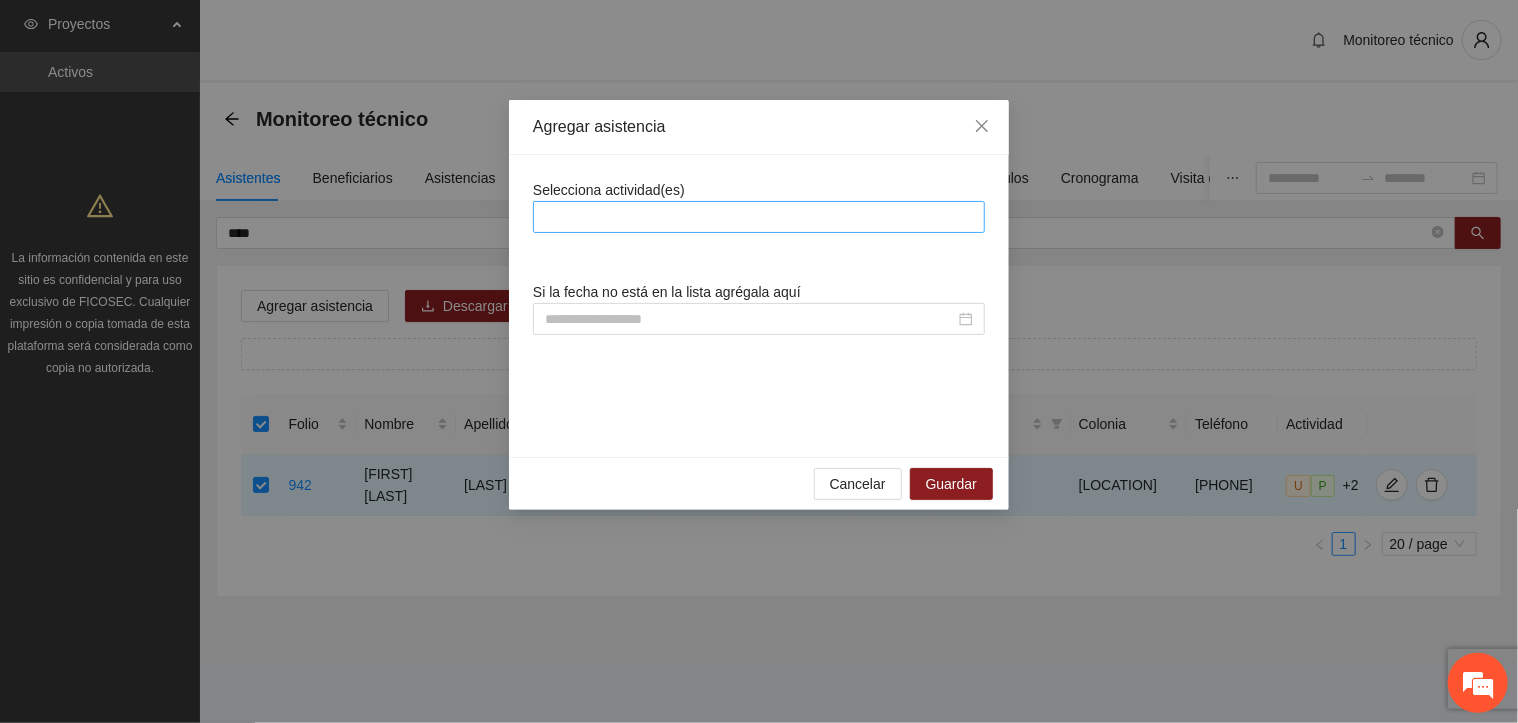 click at bounding box center [759, 217] 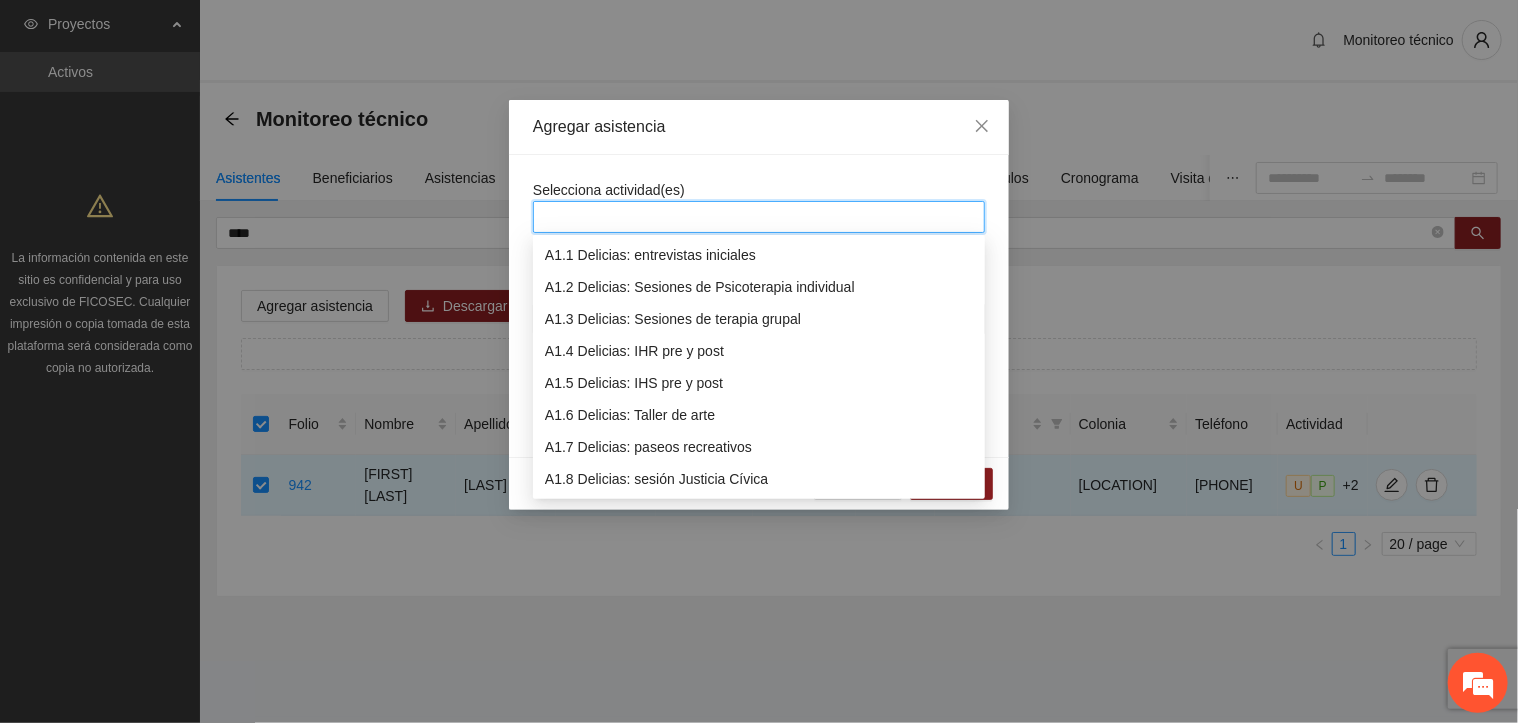 scroll, scrollTop: 32, scrollLeft: 0, axis: vertical 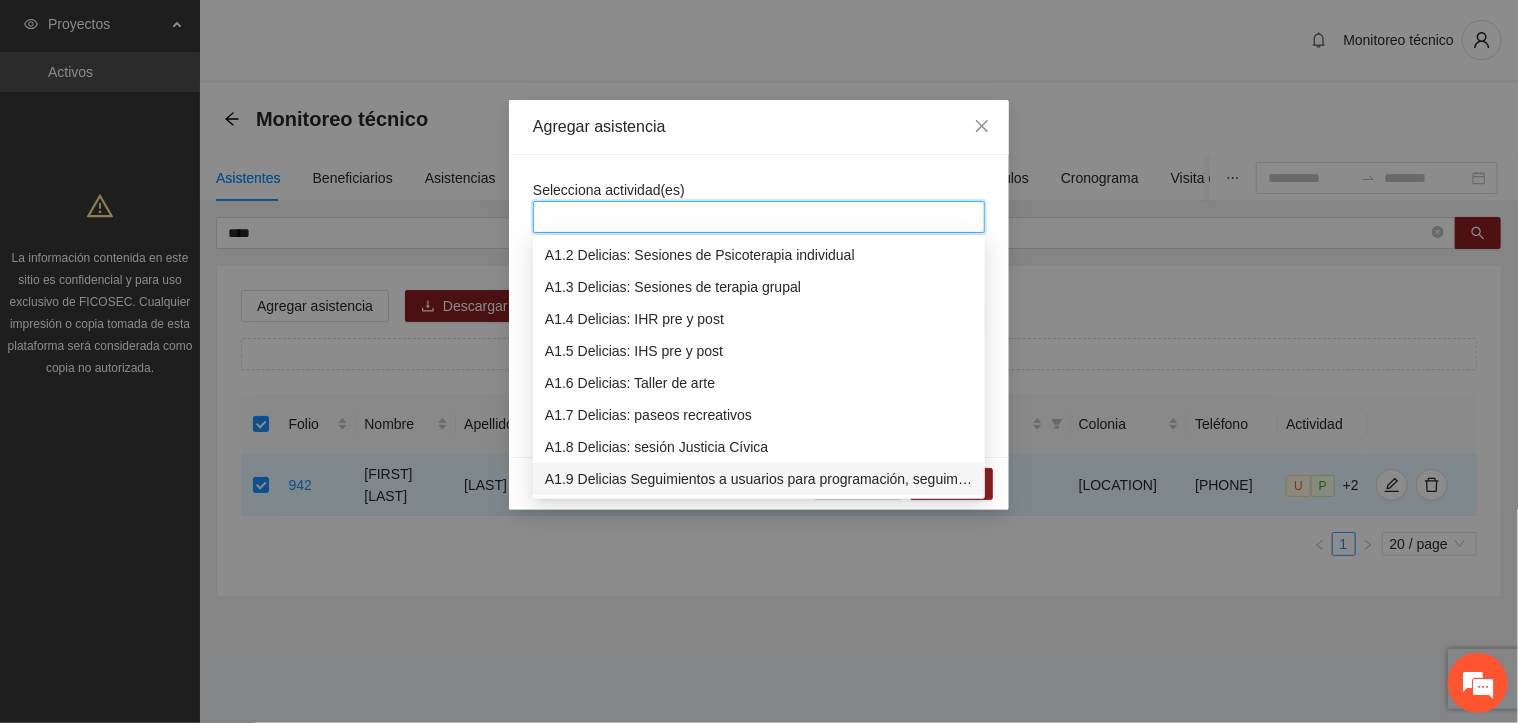 click on "A1.9 Delicias Seguimientos a usuarios para programación, seguimiento y canalización." at bounding box center [759, 479] 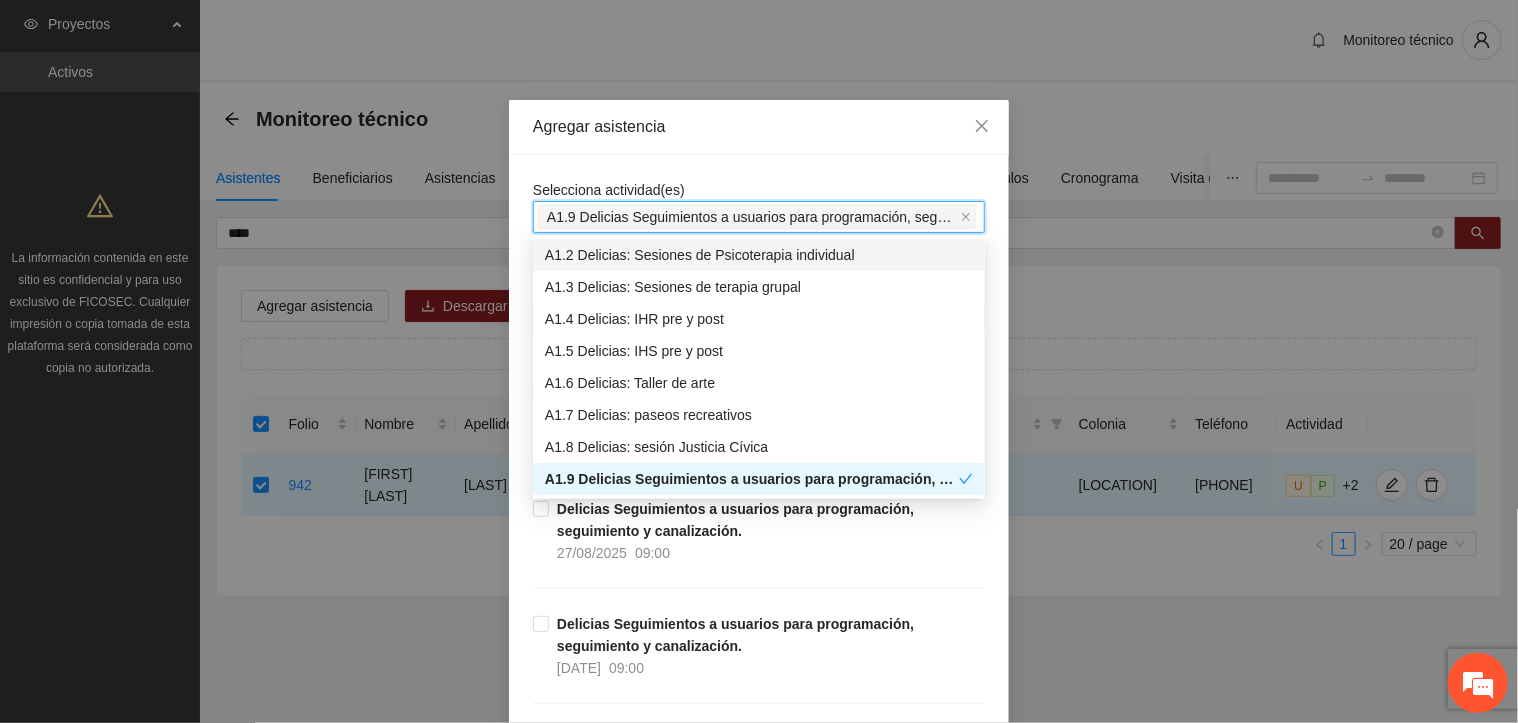 click on "Selecciona actividad(es) A1.9 Delicias Seguimientos a usuarios para programación, seguimiento y canalización." at bounding box center [759, 206] 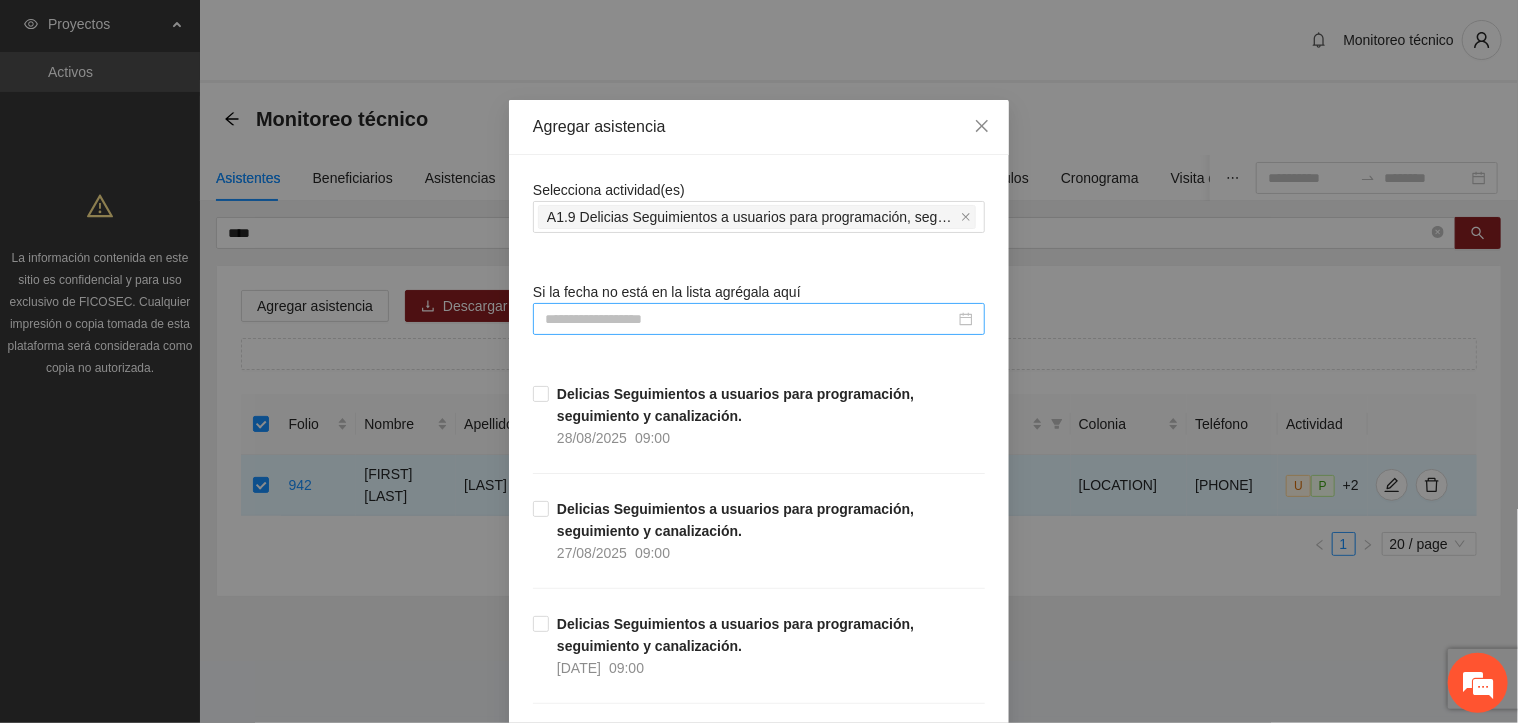 click at bounding box center (759, 319) 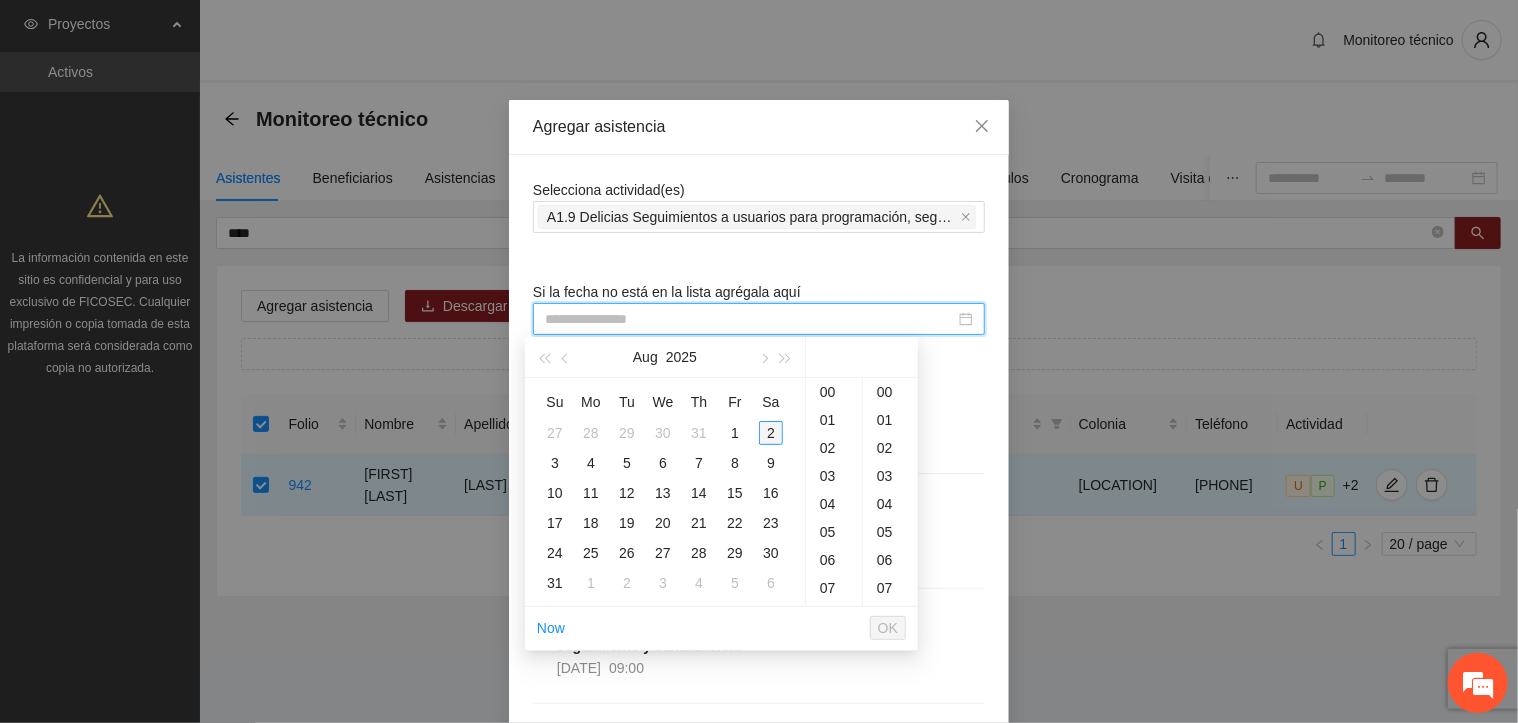 click on "2" at bounding box center (771, 433) 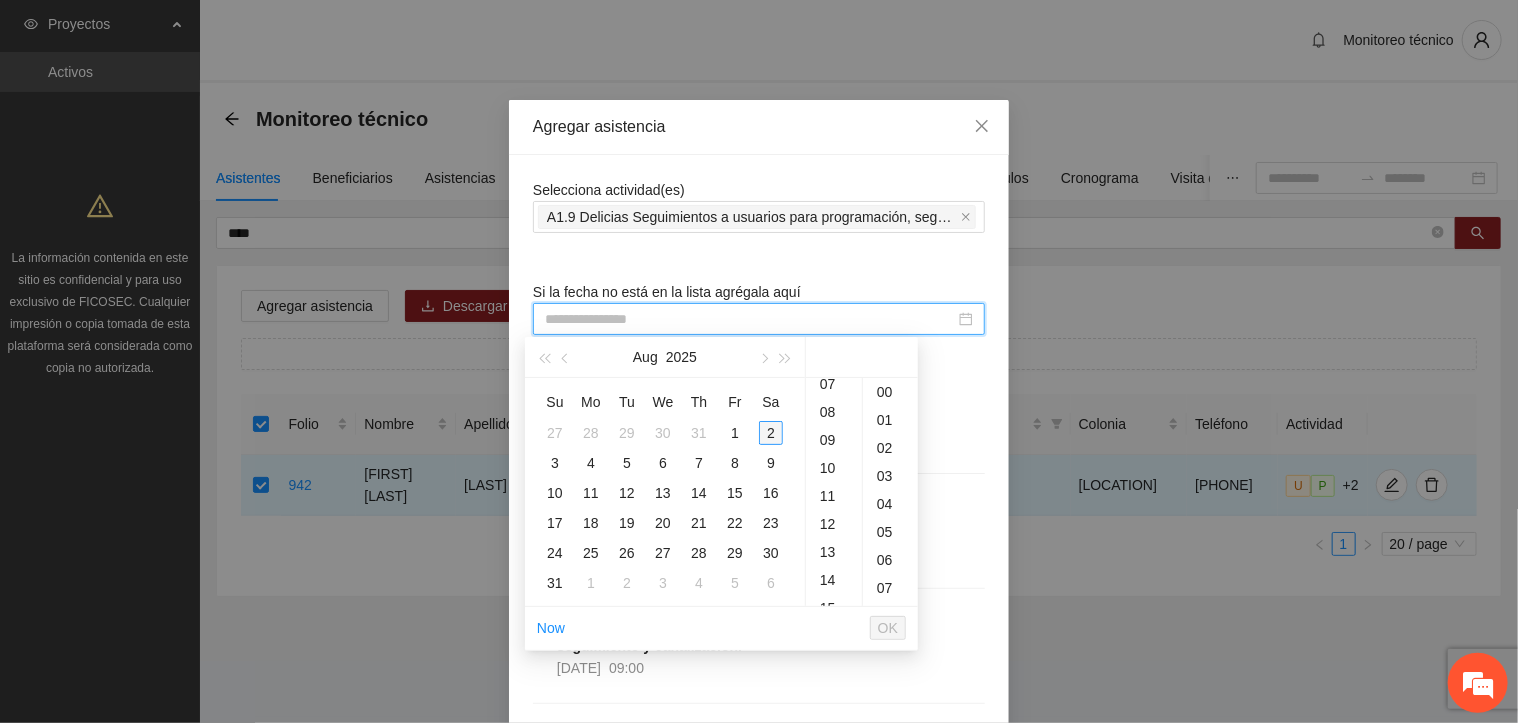 scroll, scrollTop: 148, scrollLeft: 0, axis: vertical 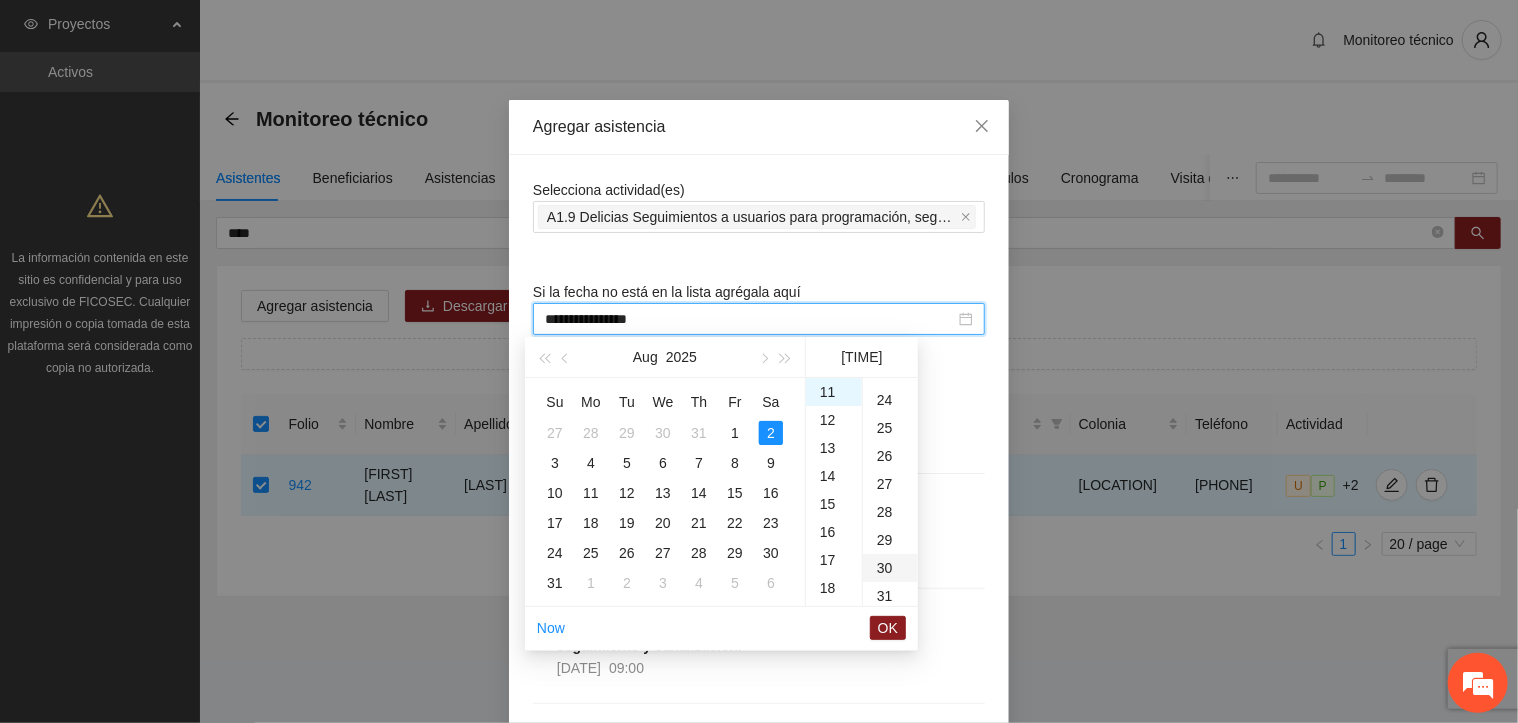 click on "30" at bounding box center [890, 568] 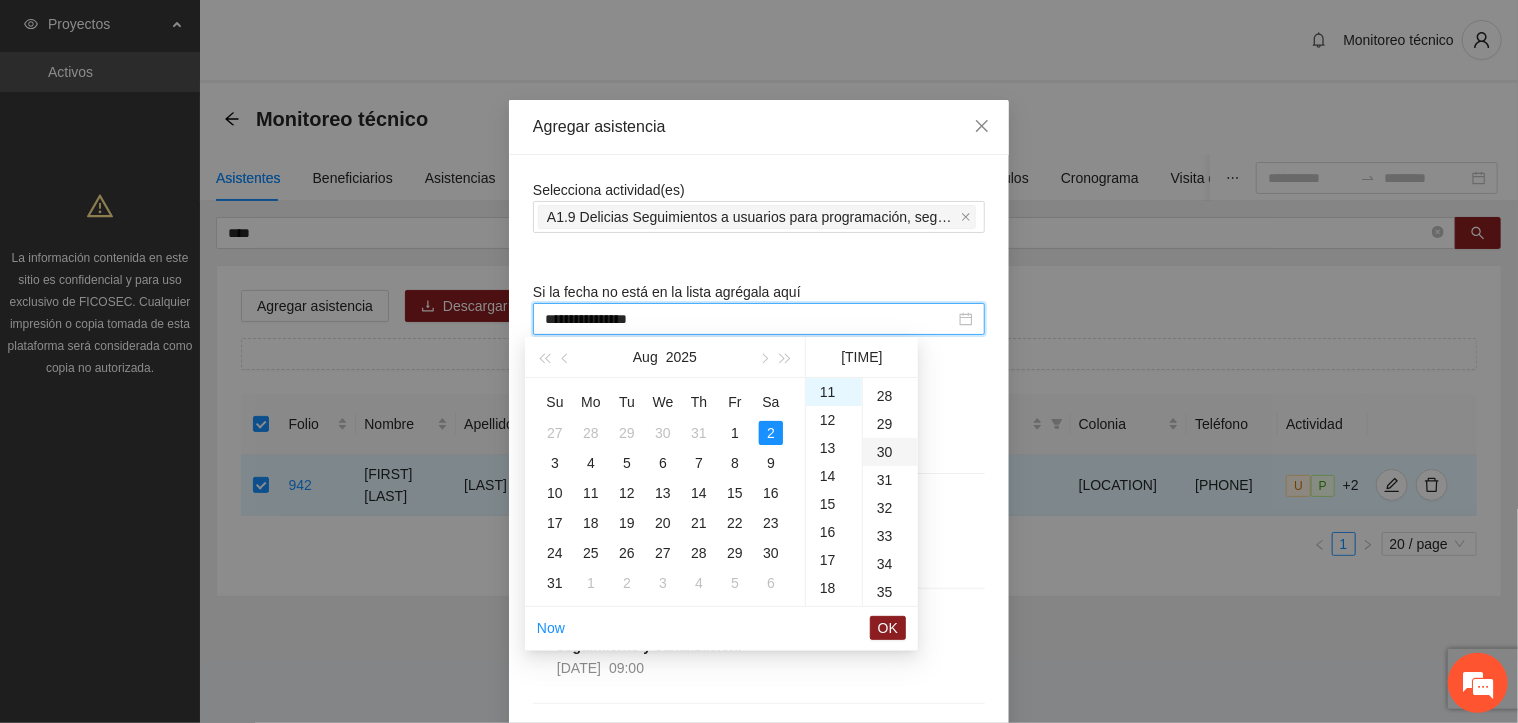 scroll, scrollTop: 840, scrollLeft: 0, axis: vertical 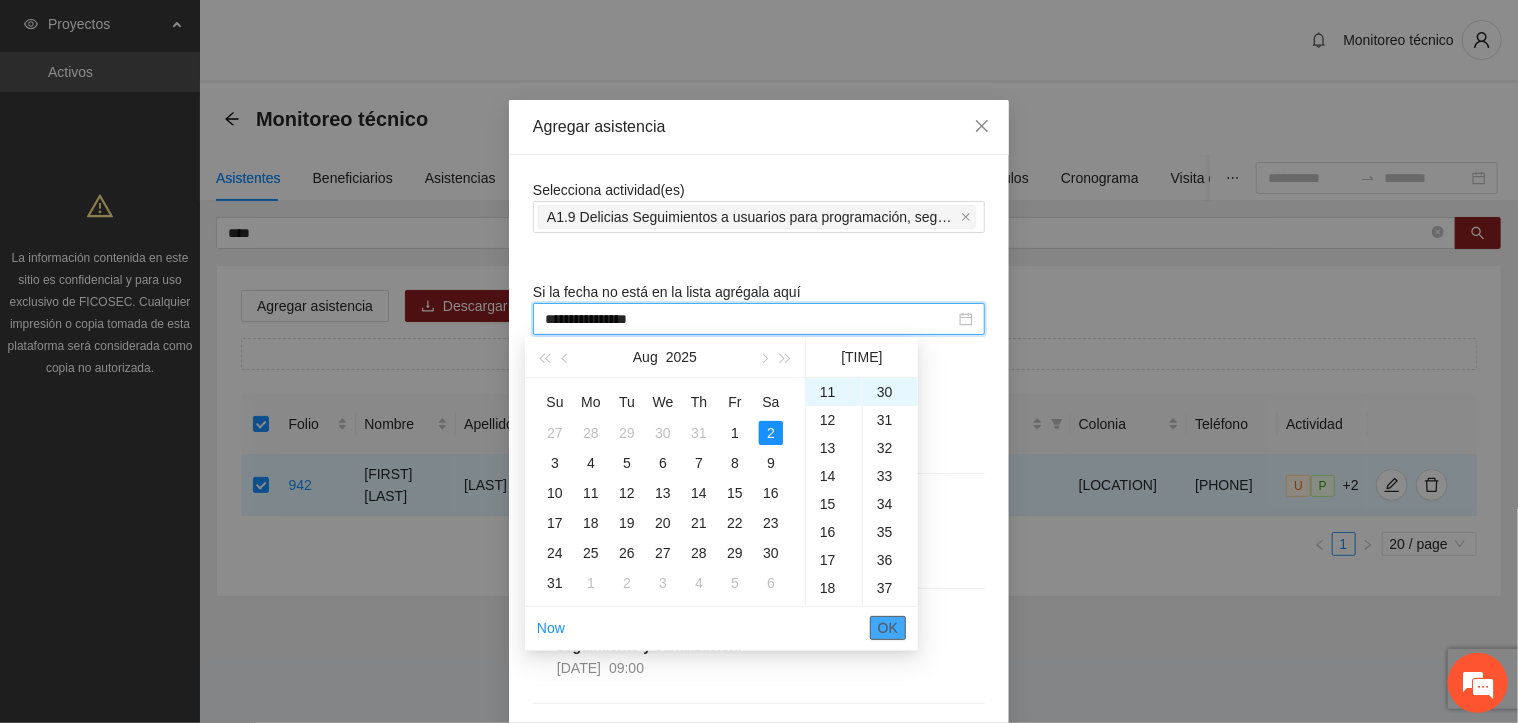 click on "OK" at bounding box center [888, 628] 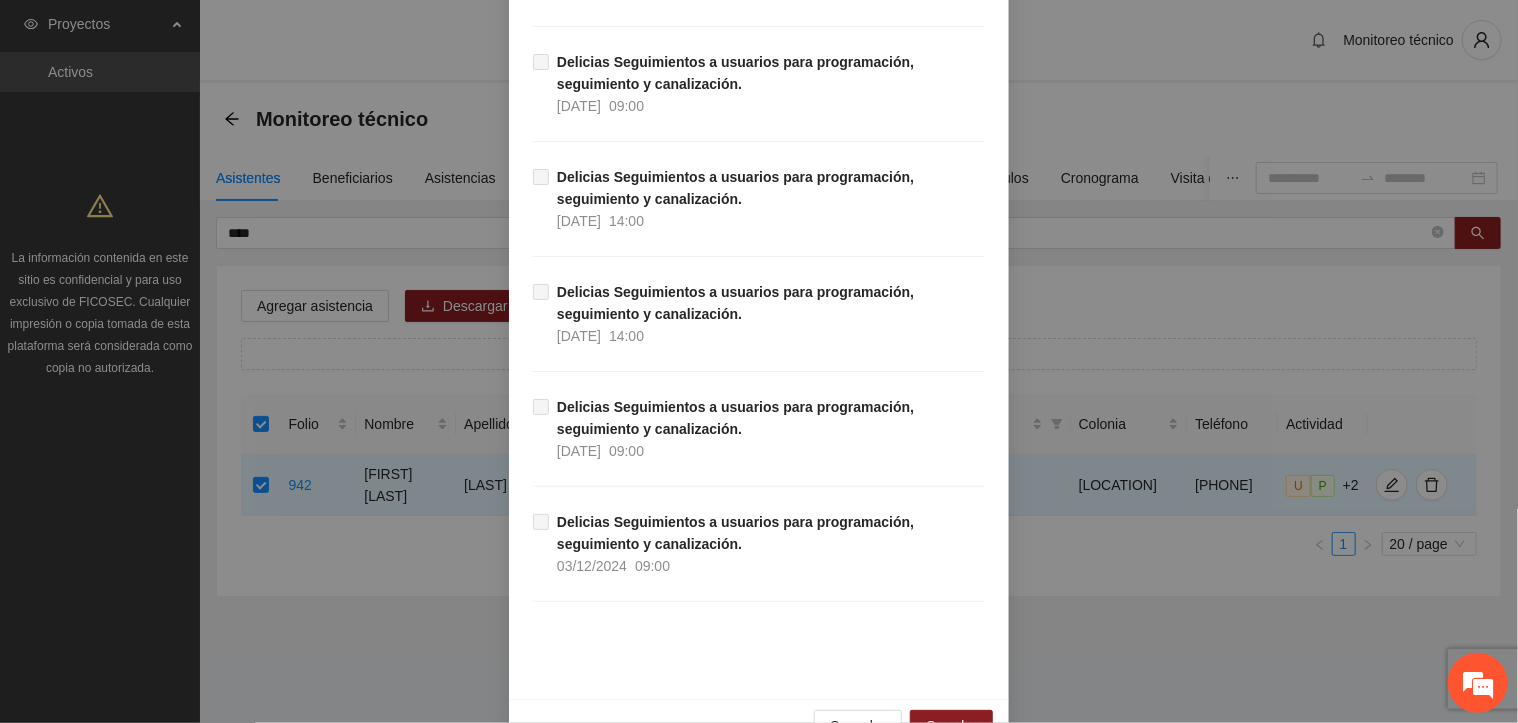 scroll, scrollTop: 17372, scrollLeft: 0, axis: vertical 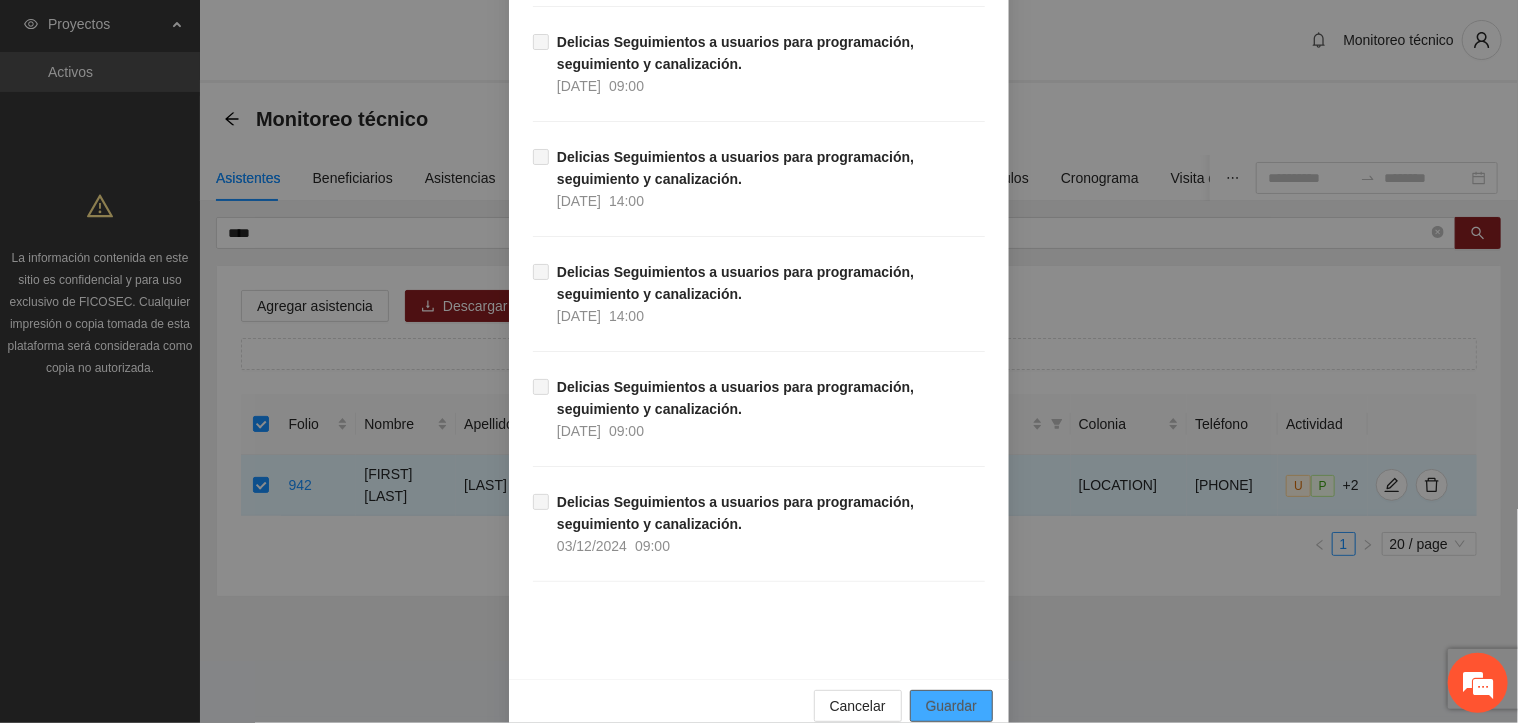 click on "Guardar" at bounding box center (951, 706) 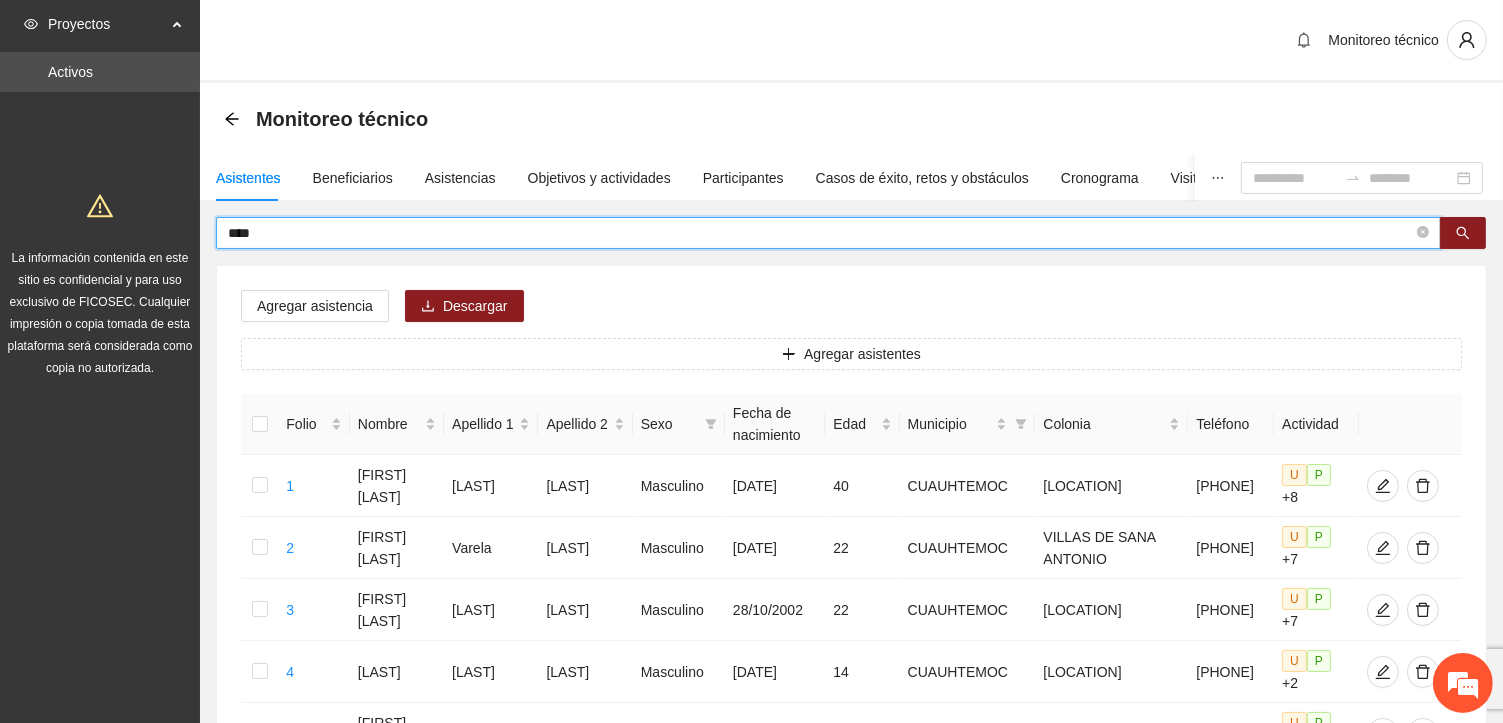 click on "****" at bounding box center [820, 233] 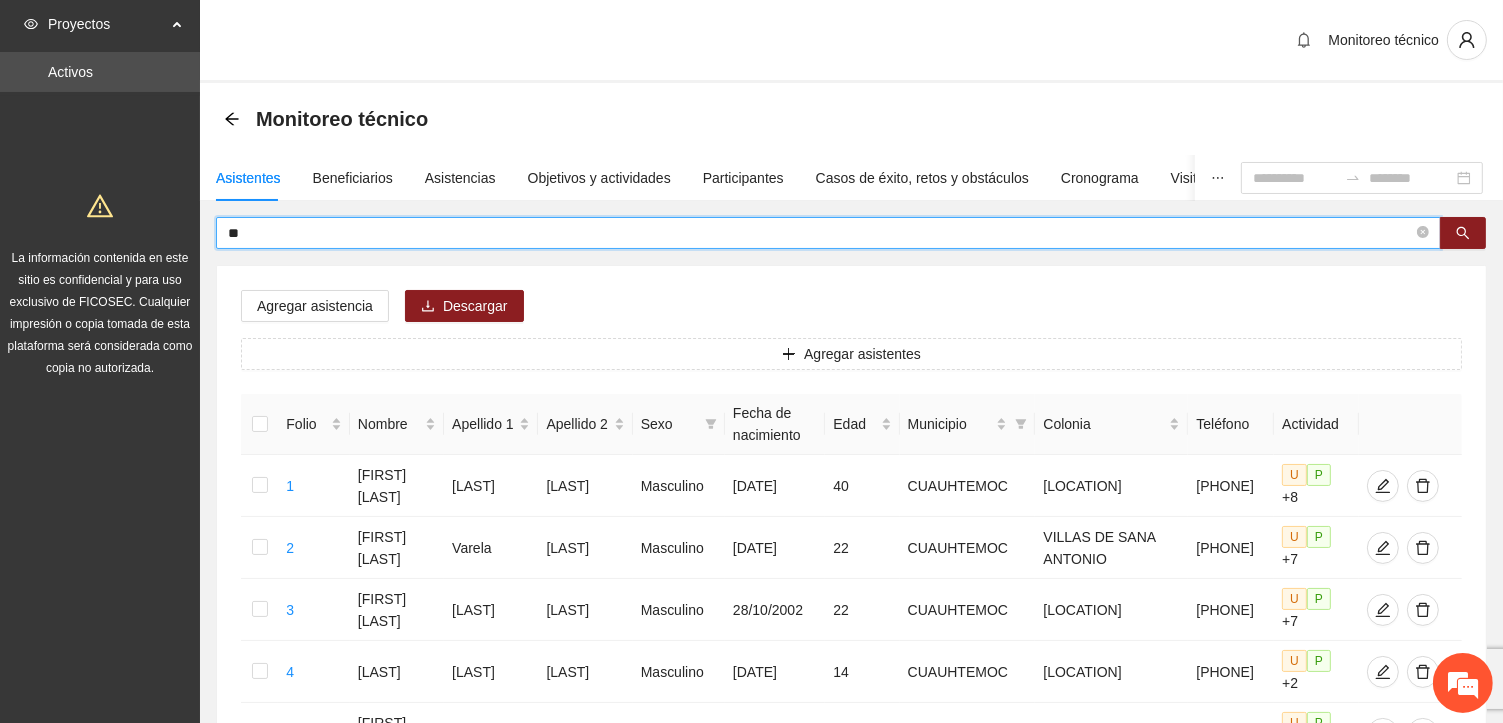 type on "*" 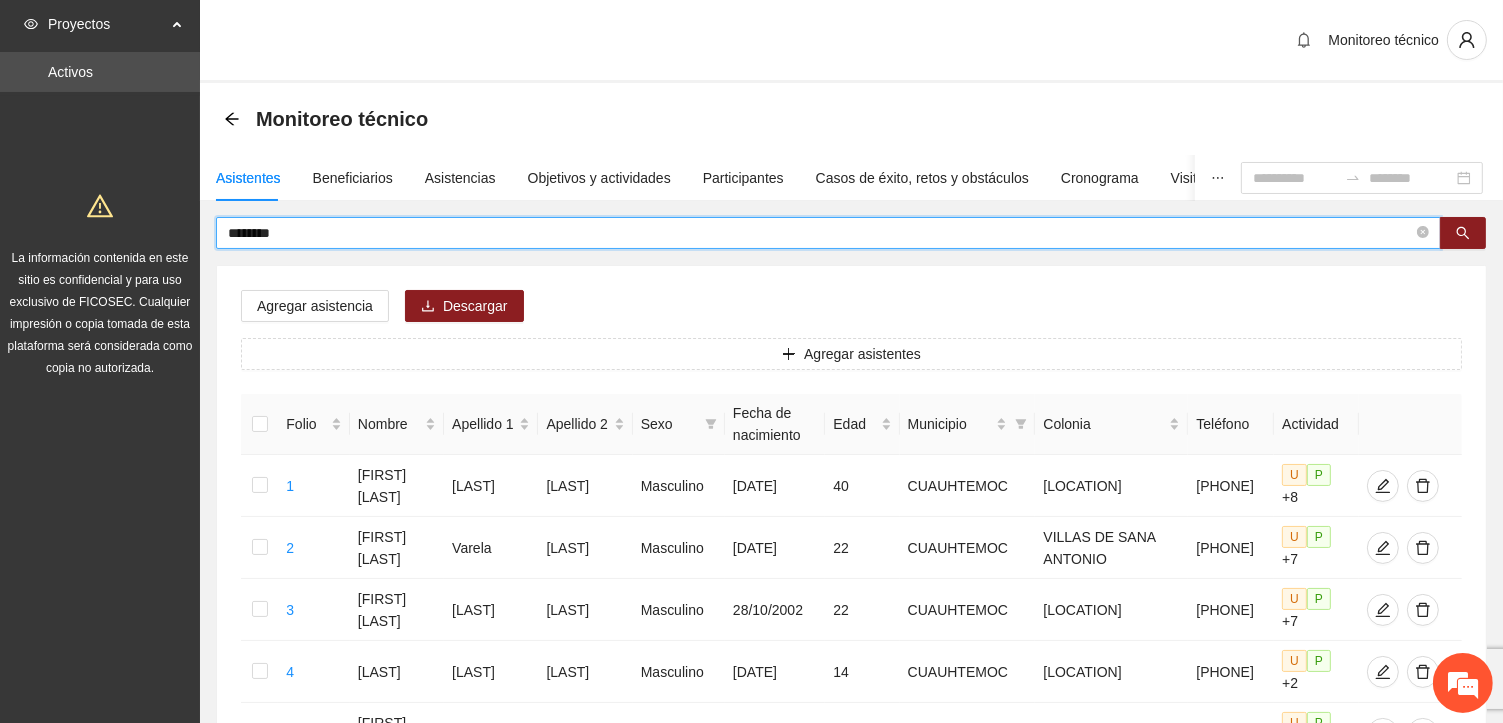 type on "*******" 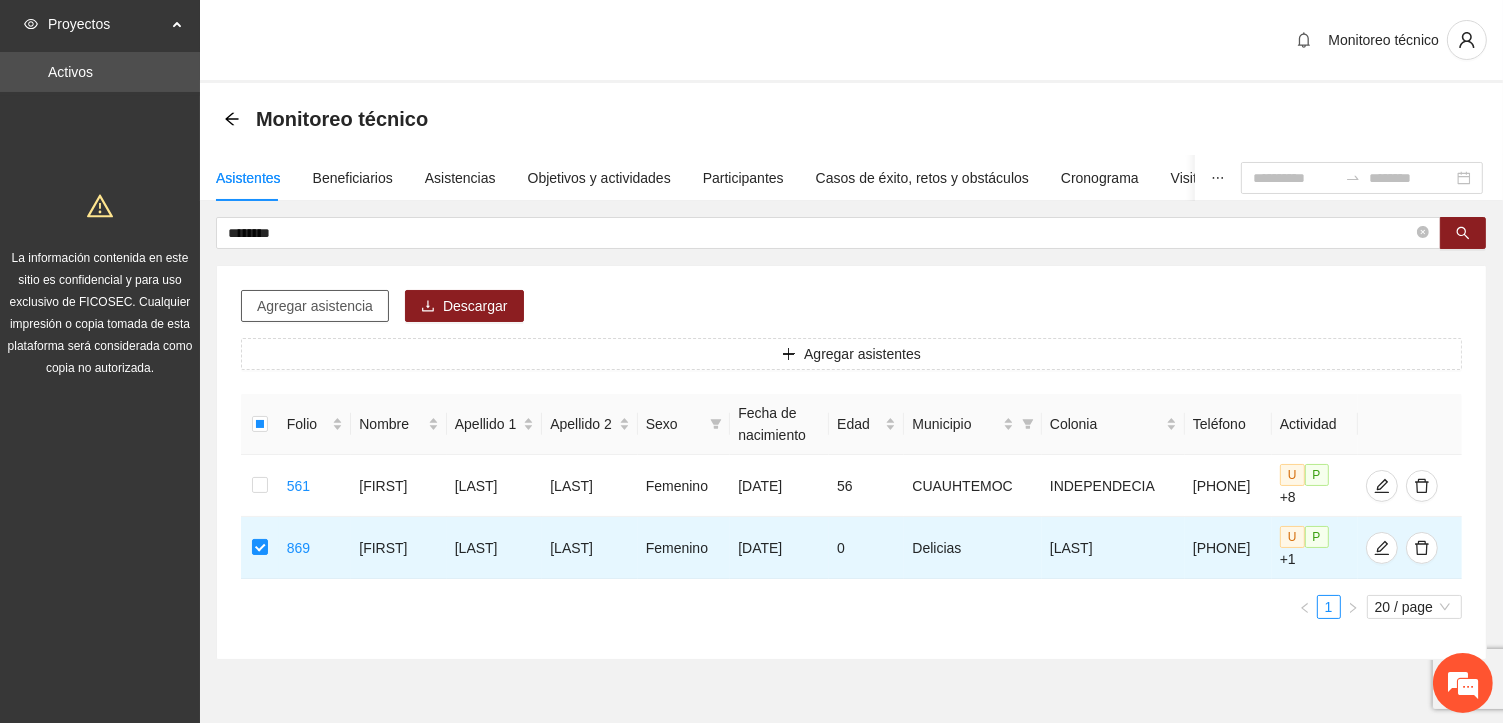click on "Agregar asistencia" at bounding box center (315, 306) 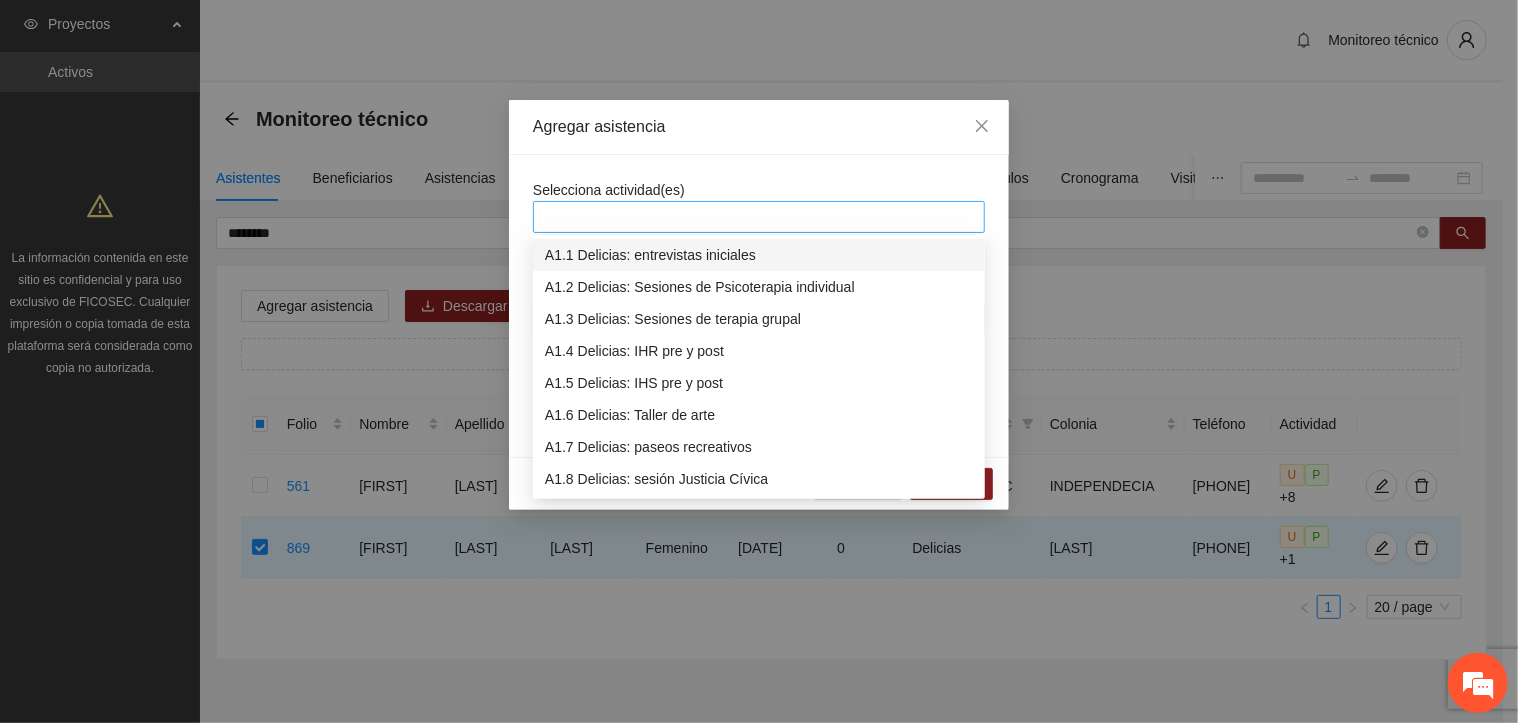 click at bounding box center [759, 217] 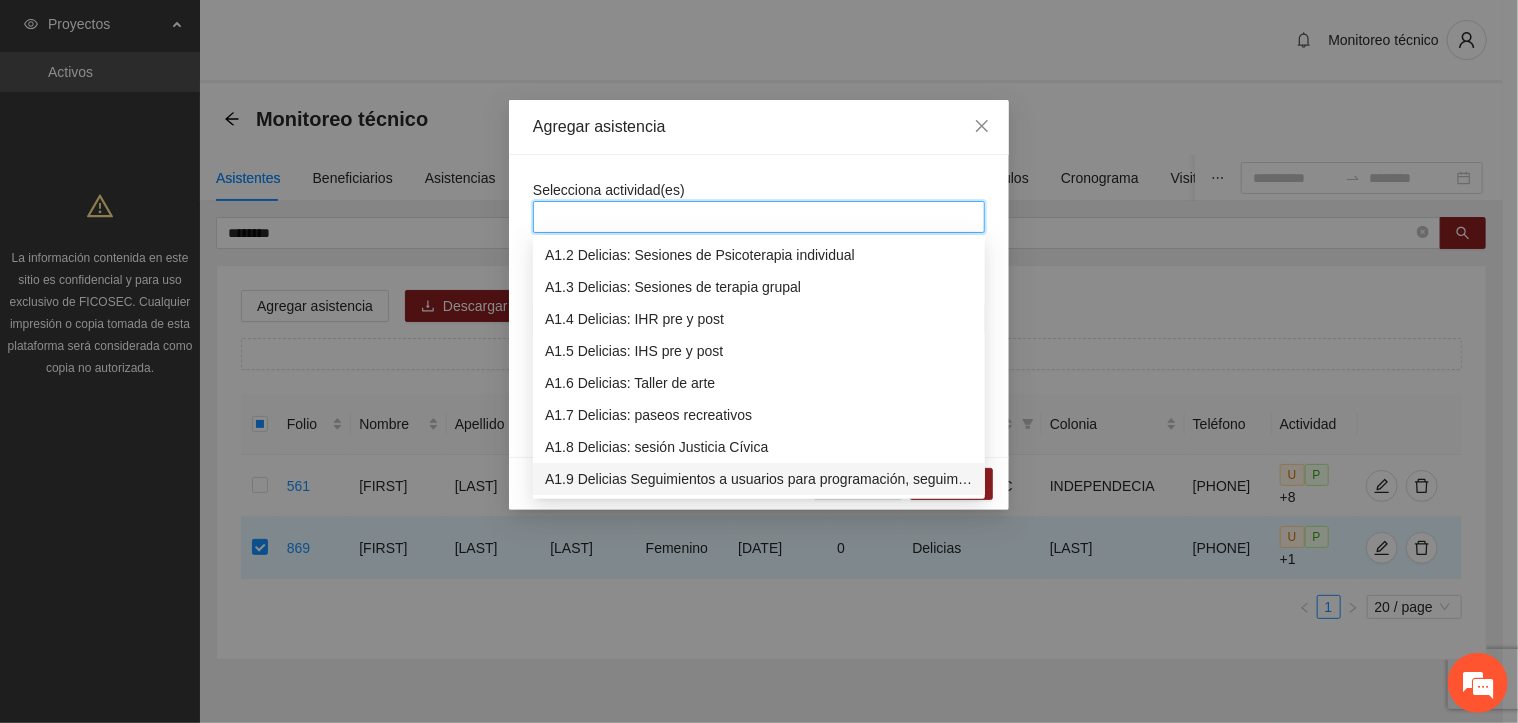 scroll, scrollTop: 64, scrollLeft: 0, axis: vertical 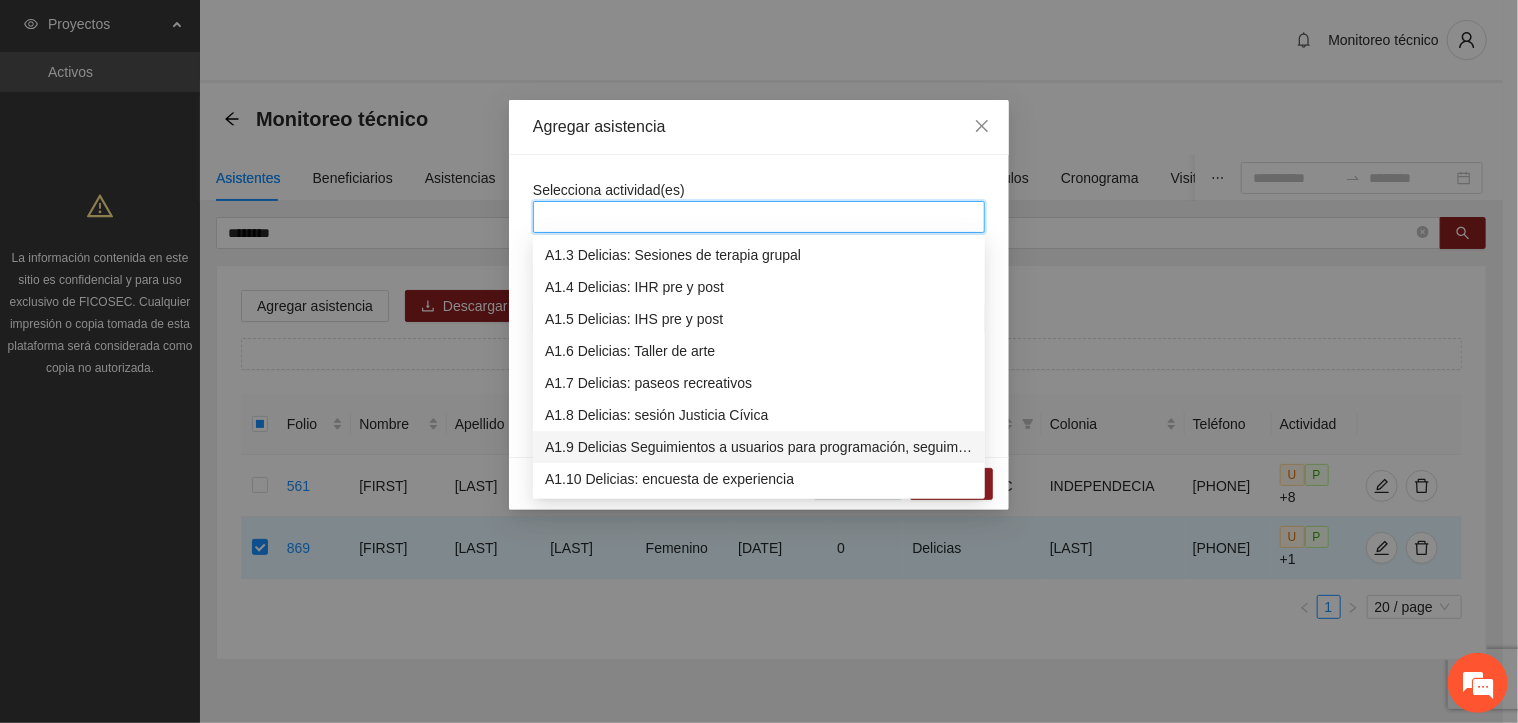 click on "A1.9 Delicias Seguimientos a usuarios para programación, seguimiento y canalización." at bounding box center (759, 447) 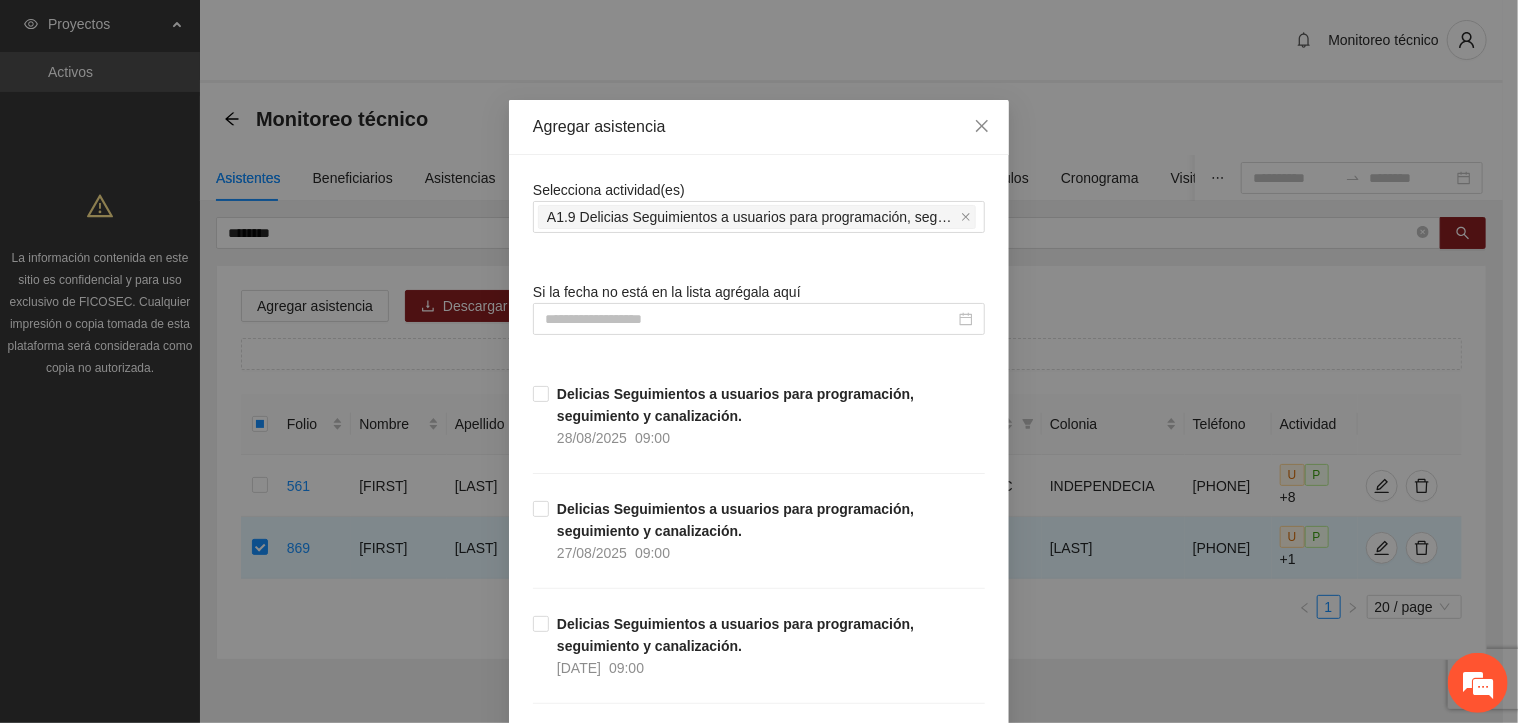 click on "Selecciona actividad(es) A1.9 Delicias Seguimientos a usuarios para programación, seguimiento y canalización. Si la fecha no está en la lista agrégala aquí Delicias Seguimientos a usuarios para programación, seguimiento y canalización. [DATE] [TIME] Delicias Seguimientos a usuarios para programación, seguimiento y canalización. [DATE] [TIME] Delicias Seguimientos a usuarios para programación, seguimiento y canalización. [DATE] [TIME] Delicias Seguimientos a usuarios para programación, seguimiento y canalización. [DATE] [TIME] Delicias Seguimientos a usuarios para programación, seguimiento y canalización. [DATE] [TIME] Delicias Seguimientos a usuarios para programación, seguimiento y canalización. [DATE] [TIME] Delicias Seguimientos a usuarios para programación, seguimiento y canalización. [DATE] [TIME] Delicias Seguimientos a usuarios para programación, seguimiento y canalización. [DATE] [TIME] [DATE] [TIME] [DATE] [TIME] [DATE] [TIME] [DATE]" at bounding box center [759, 9103] 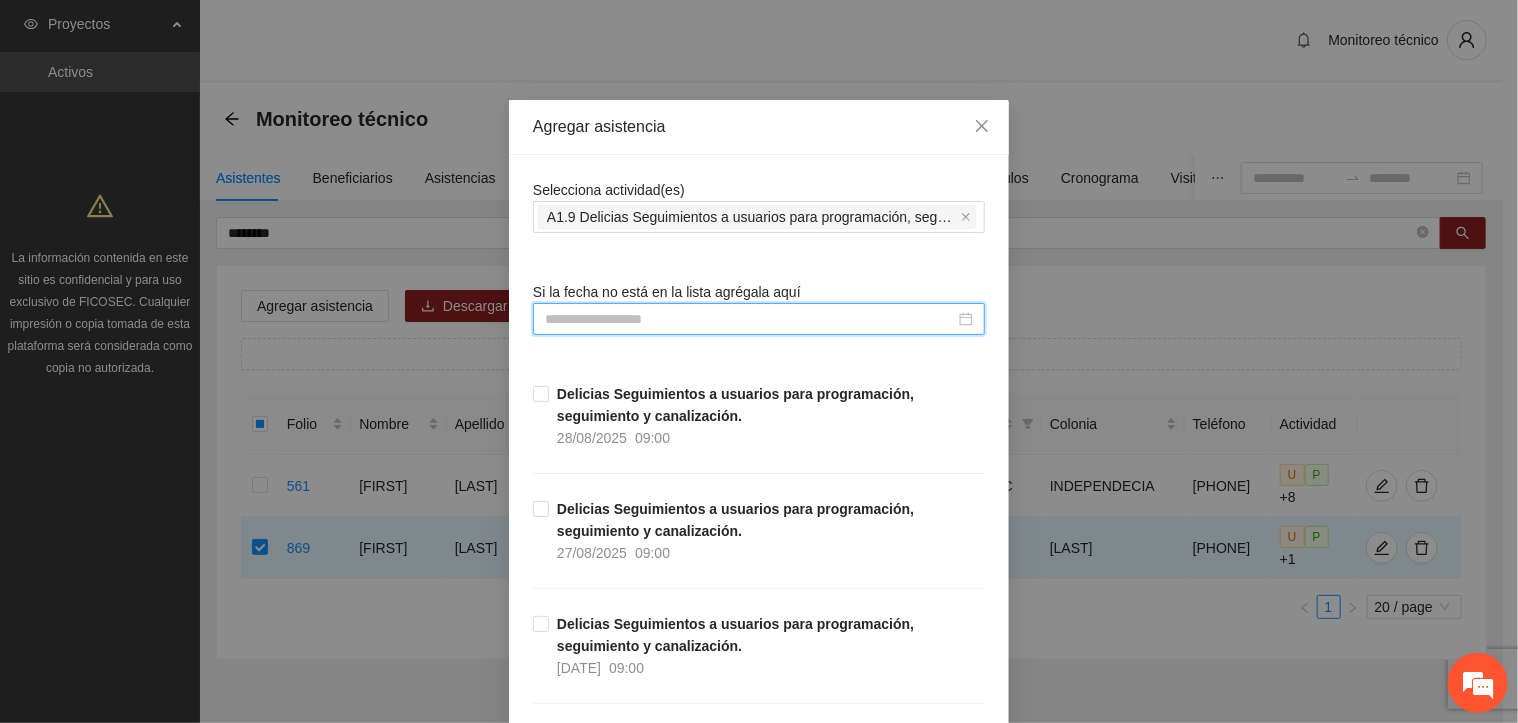 click at bounding box center (750, 319) 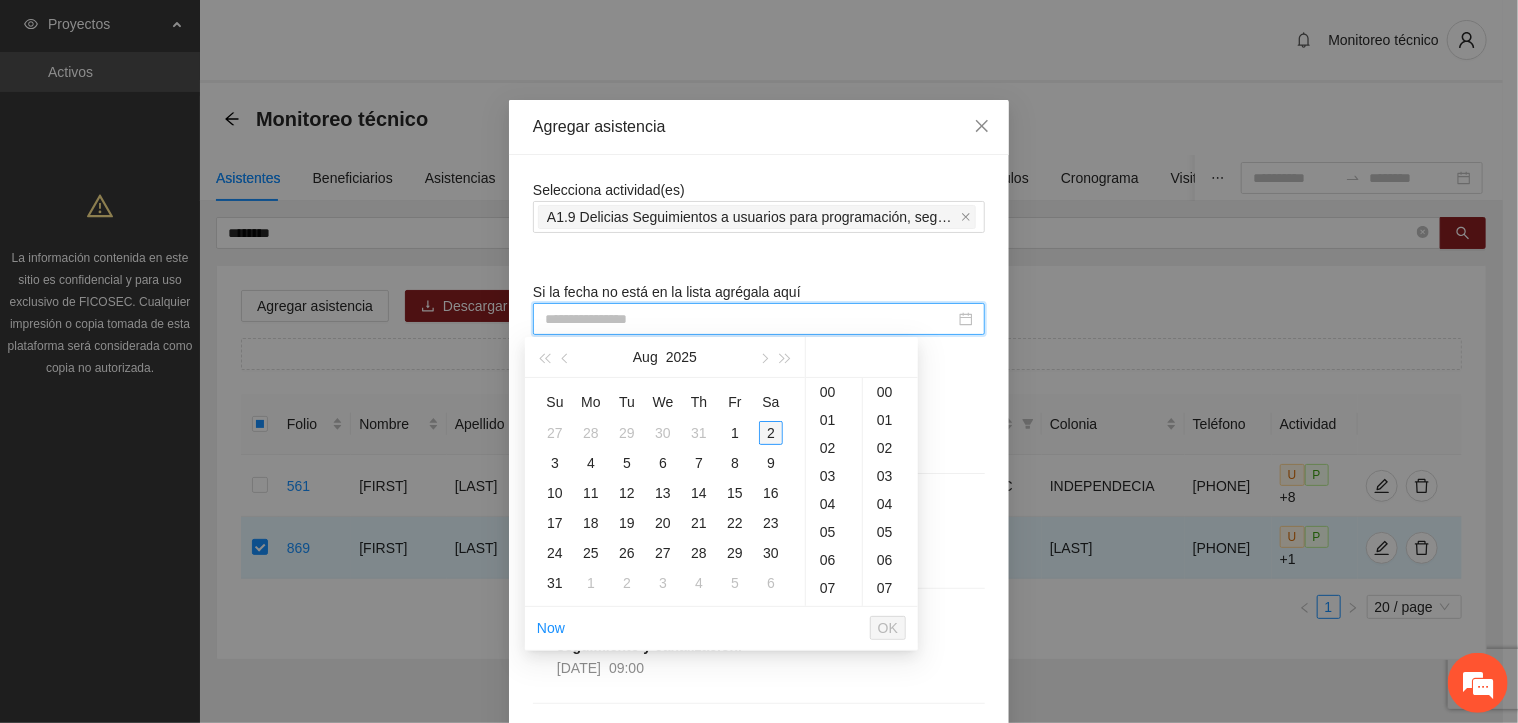 click on "2" at bounding box center [771, 433] 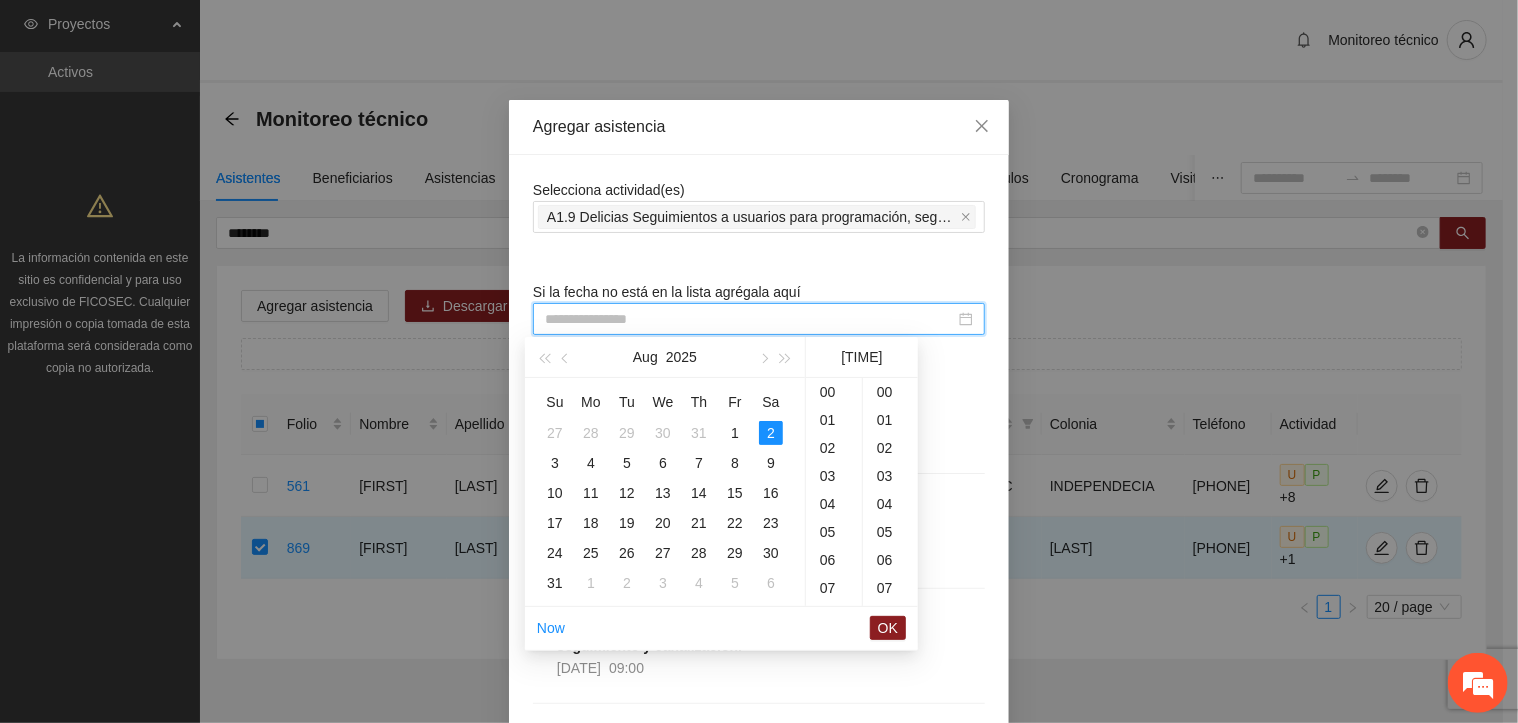 scroll, scrollTop: 308, scrollLeft: 0, axis: vertical 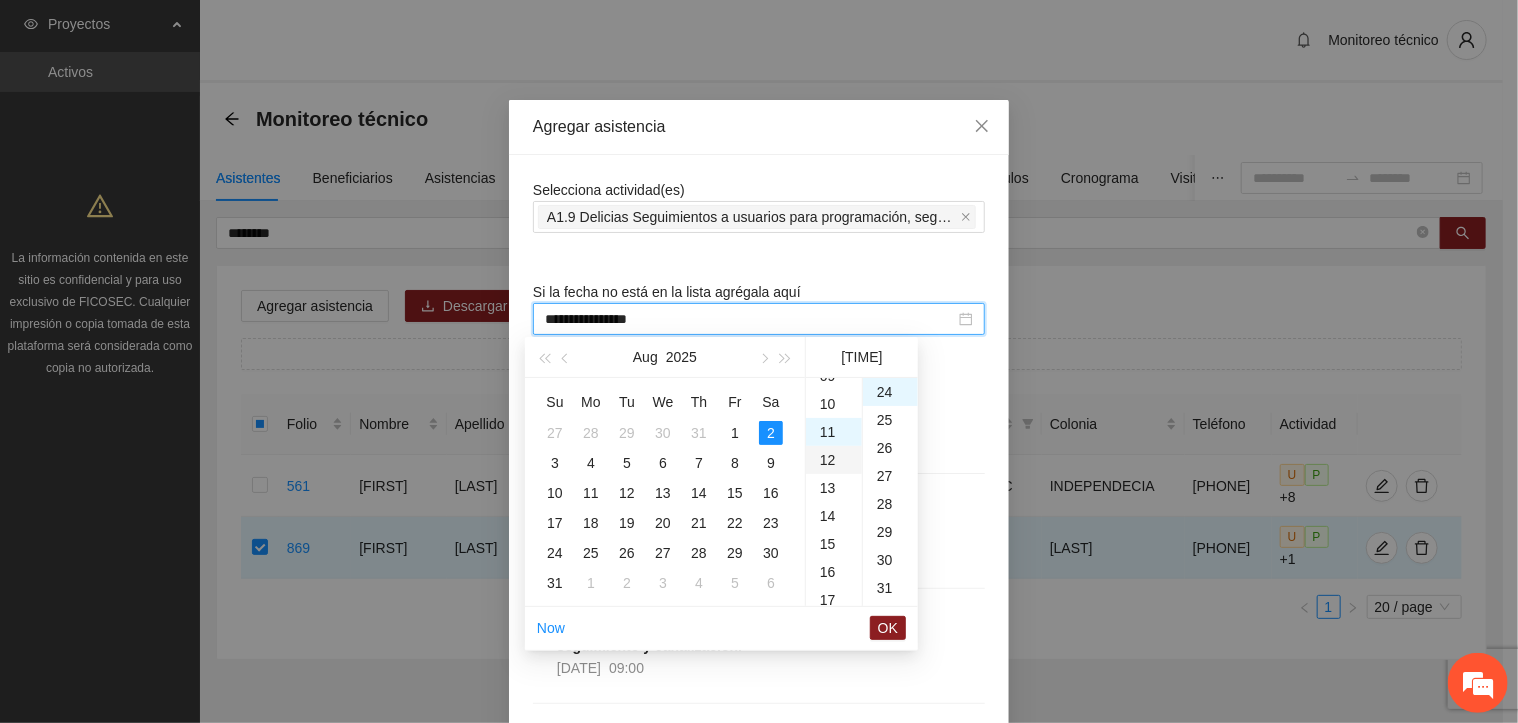 click on "12" at bounding box center (834, 460) 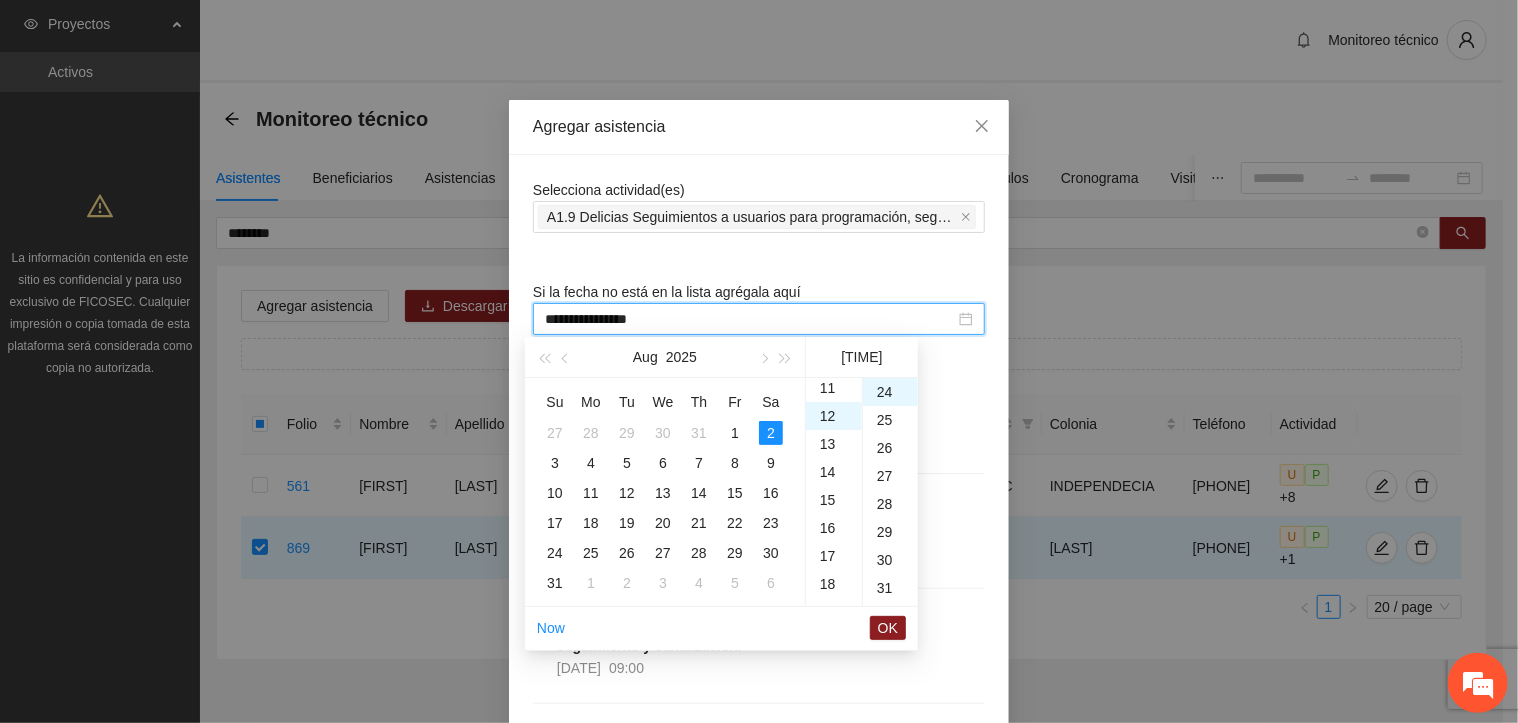 scroll, scrollTop: 336, scrollLeft: 0, axis: vertical 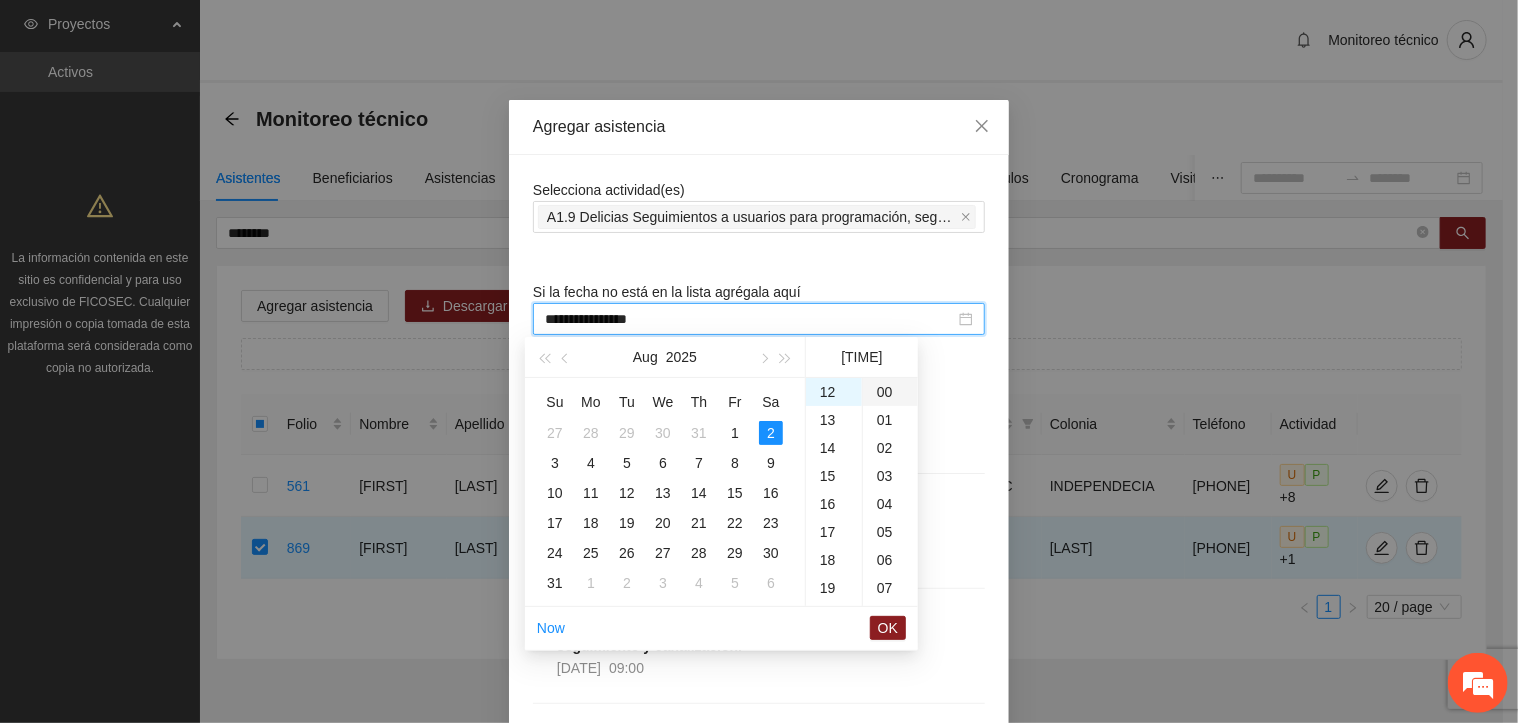 click on "00" at bounding box center (890, 392) 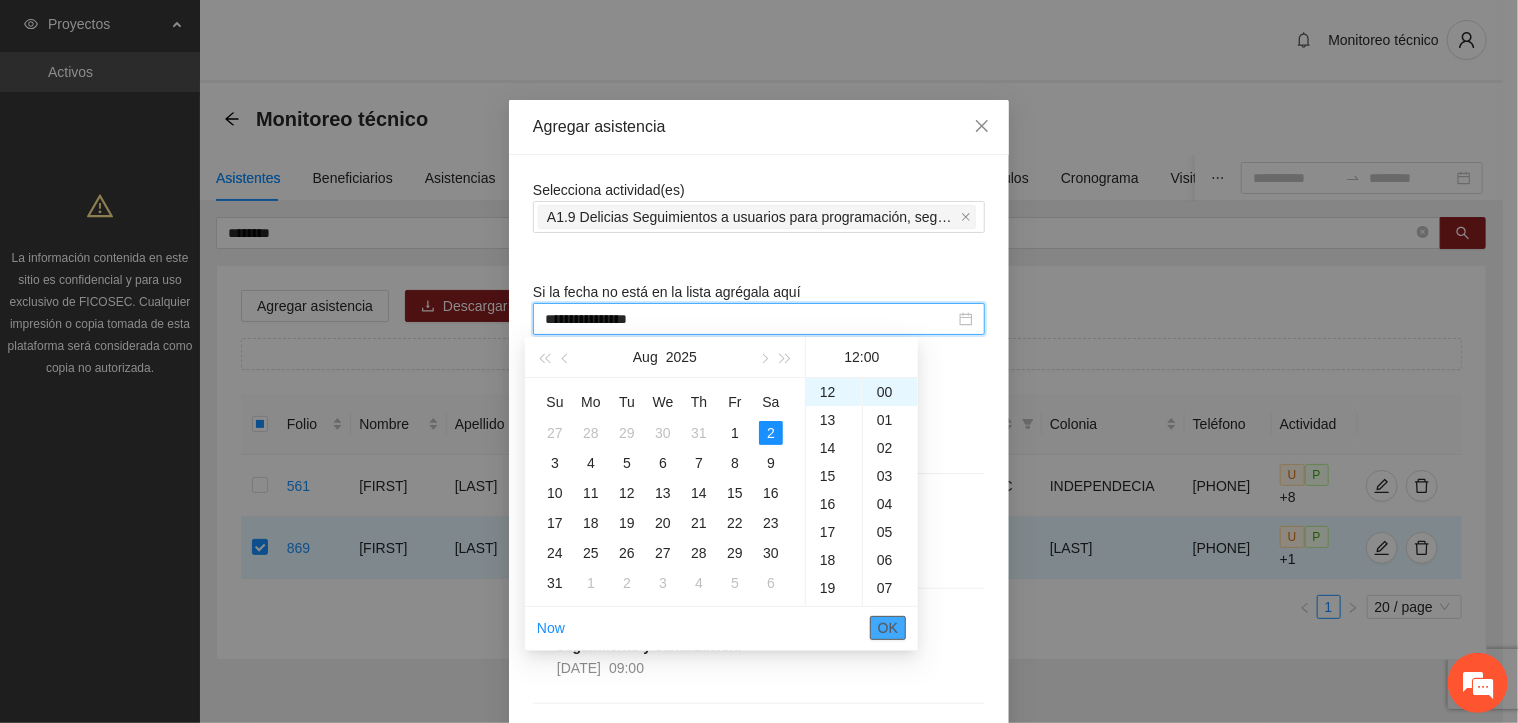 click on "OK" at bounding box center (888, 628) 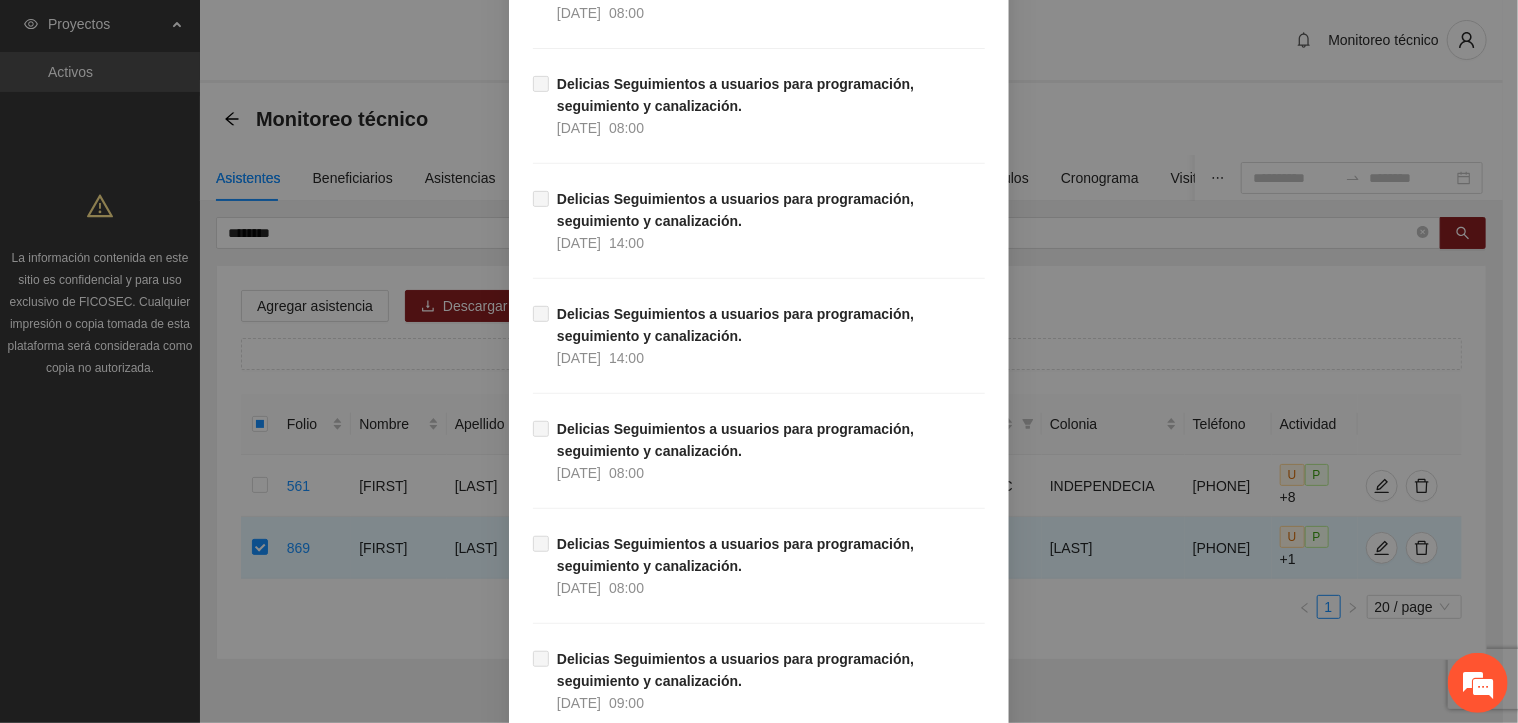 scroll, scrollTop: 17372, scrollLeft: 0, axis: vertical 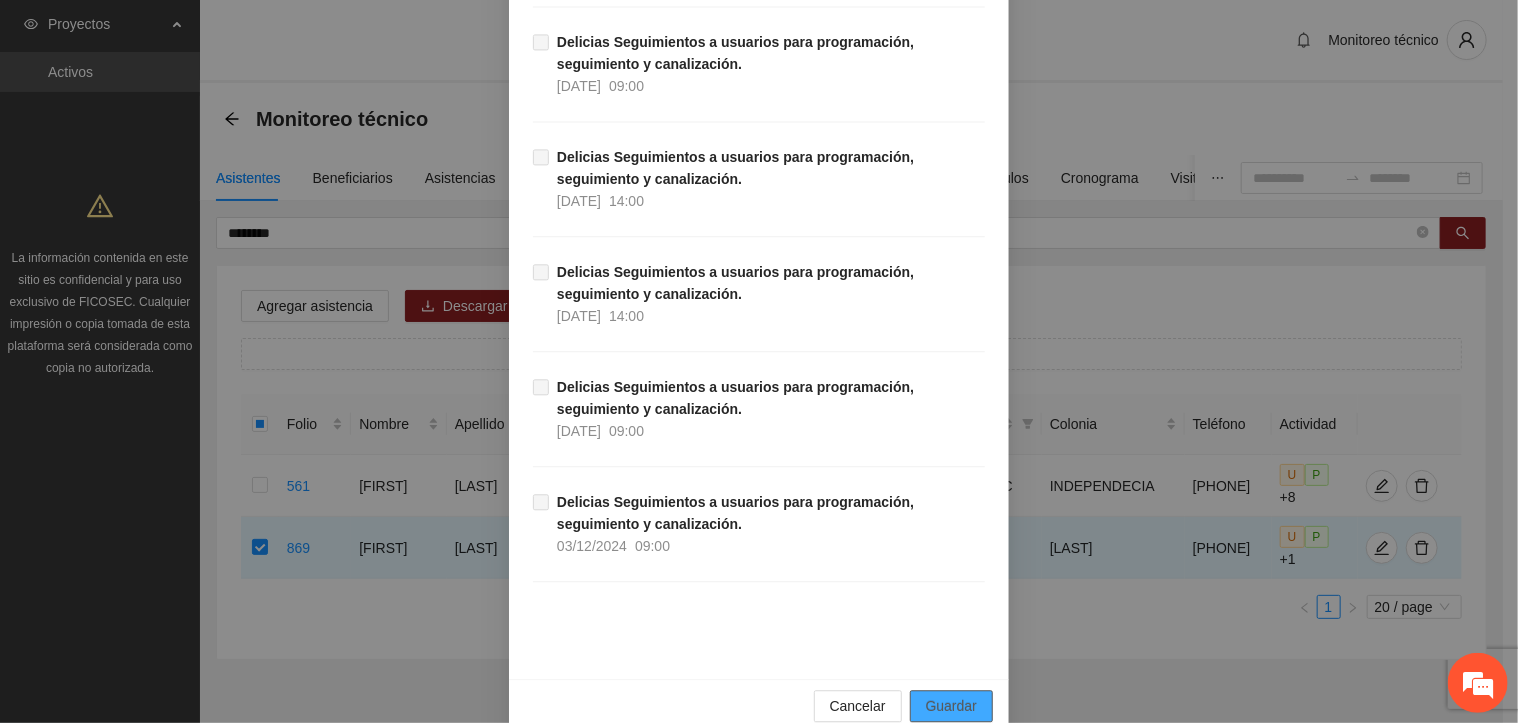 click on "Guardar" at bounding box center [951, 706] 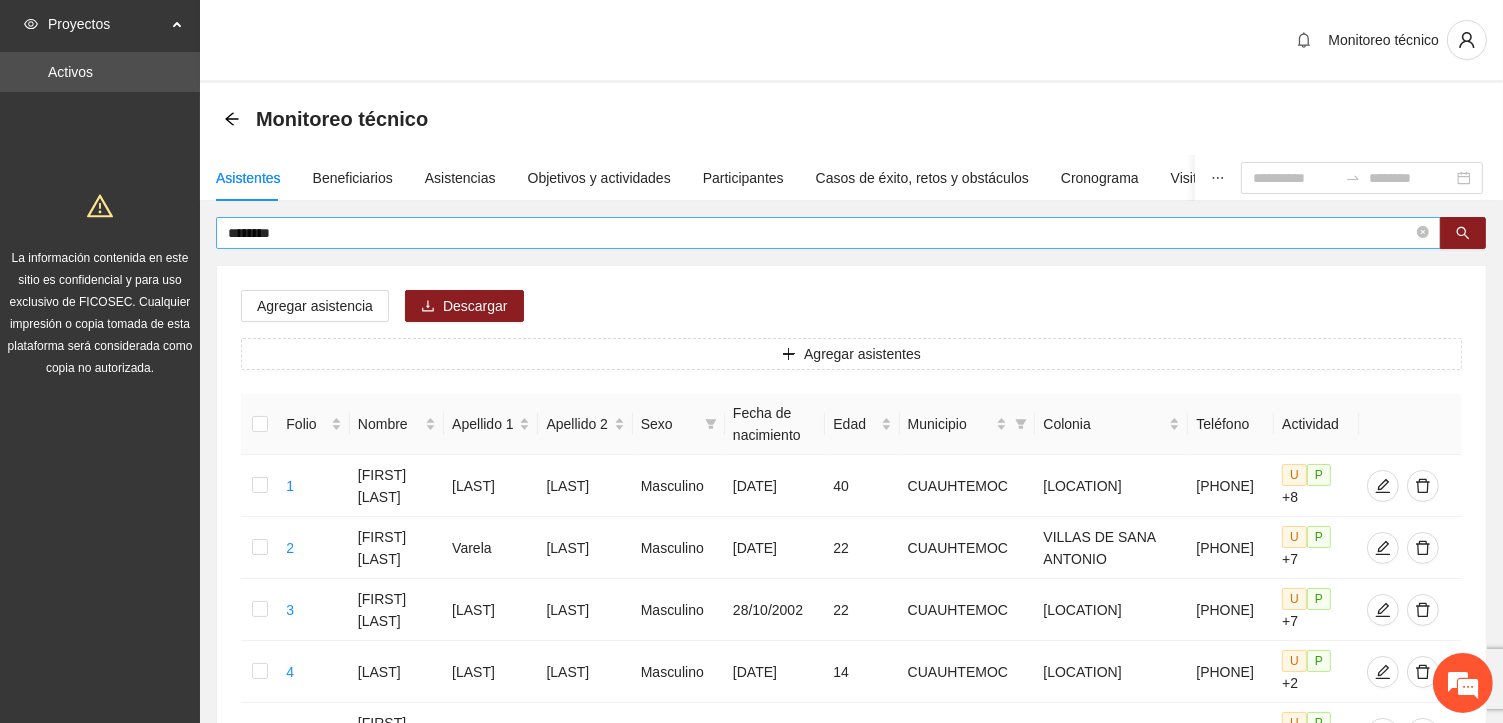 click on "*******" at bounding box center (820, 233) 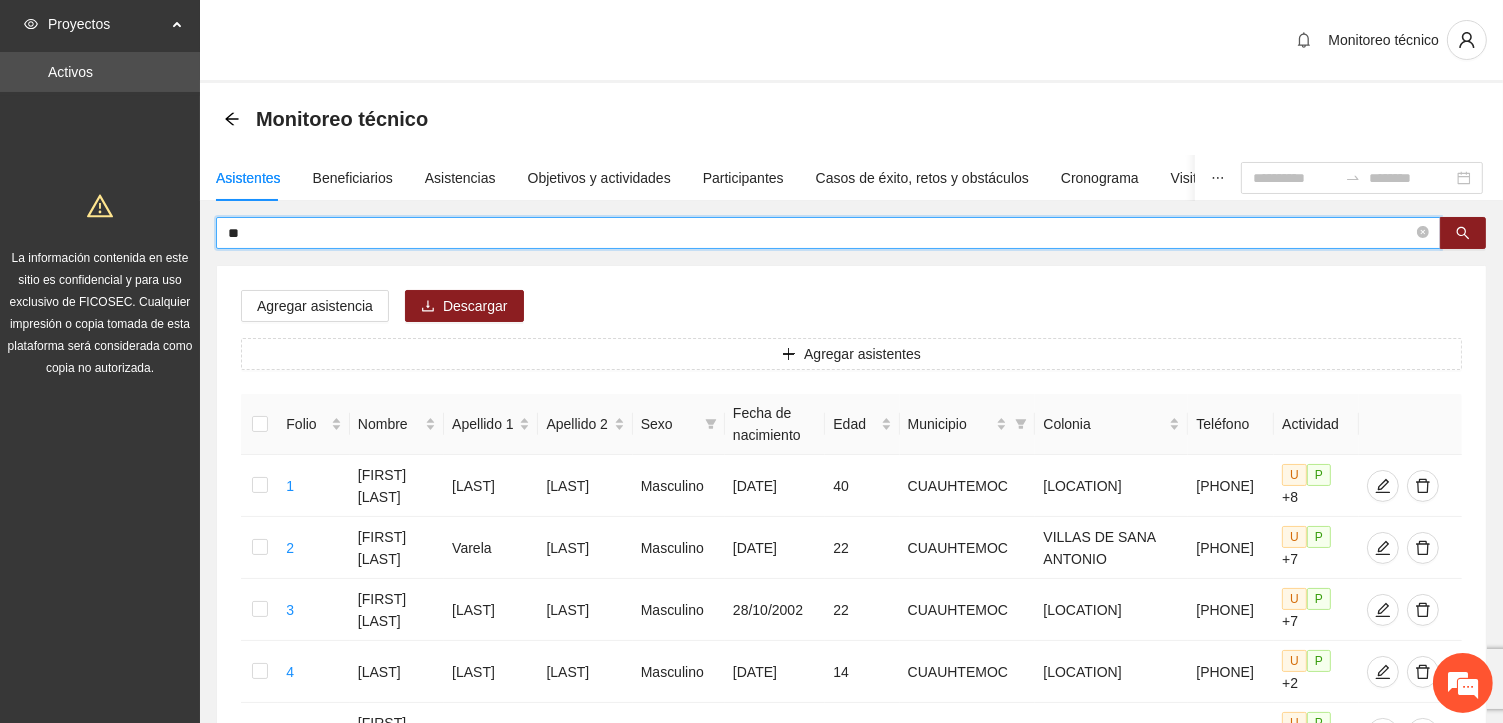 type on "*" 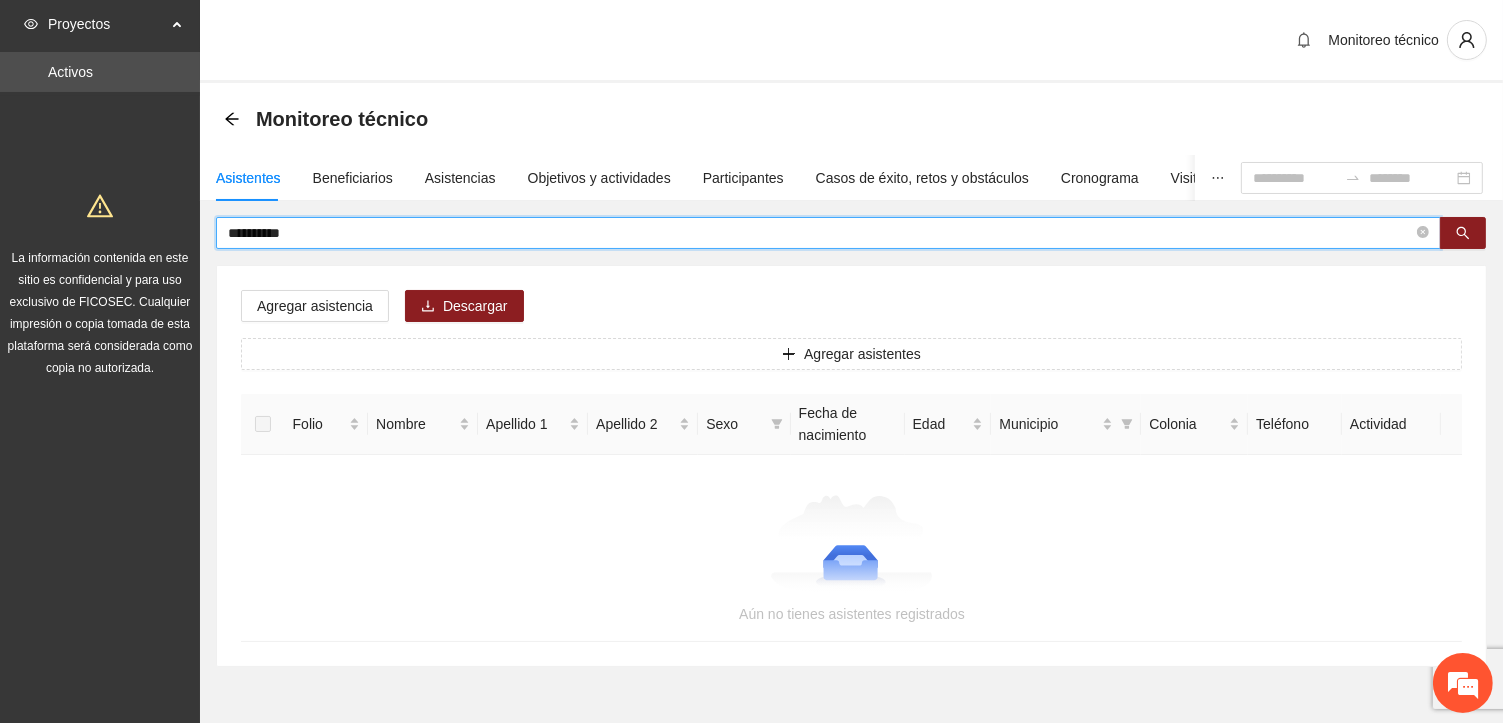 type on "**********" 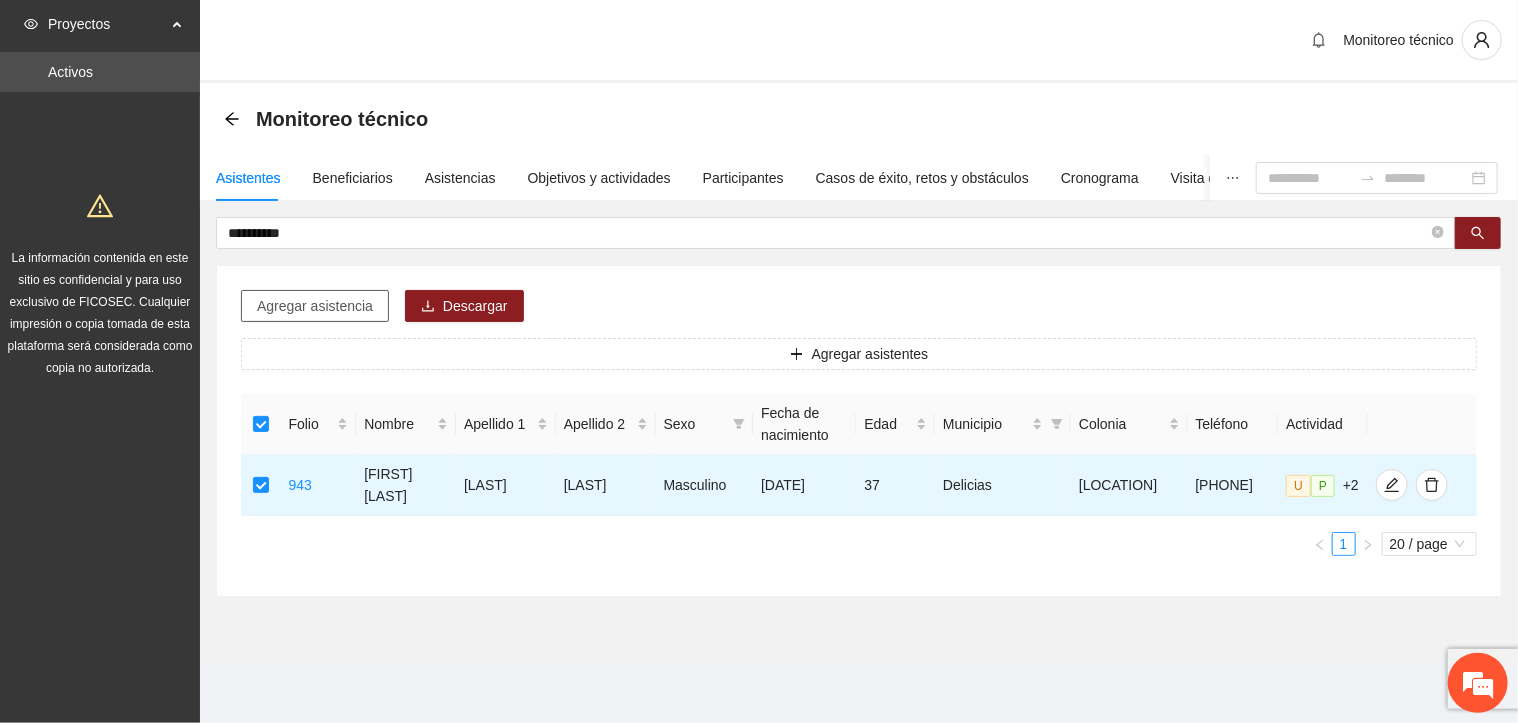 click on "Agregar asistencia" at bounding box center [315, 306] 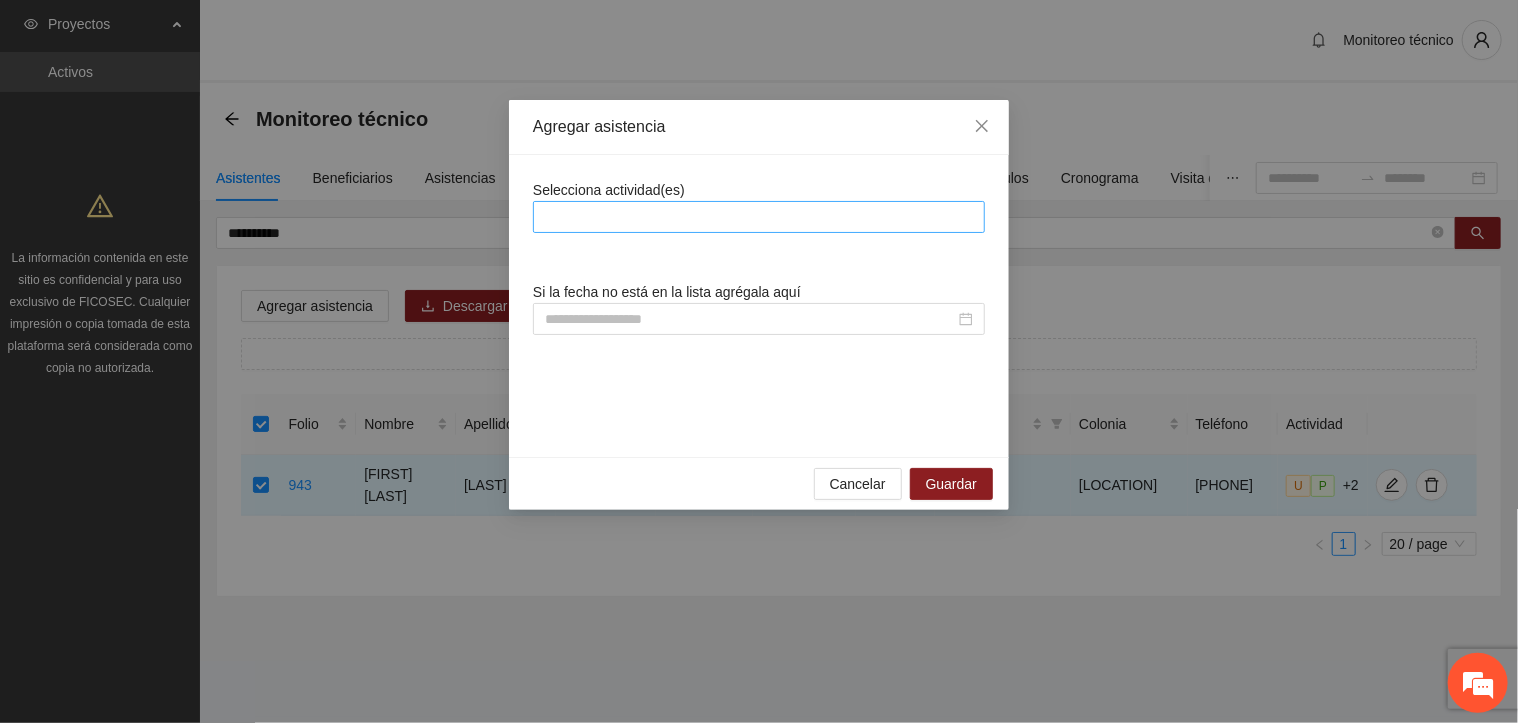 click at bounding box center [759, 217] 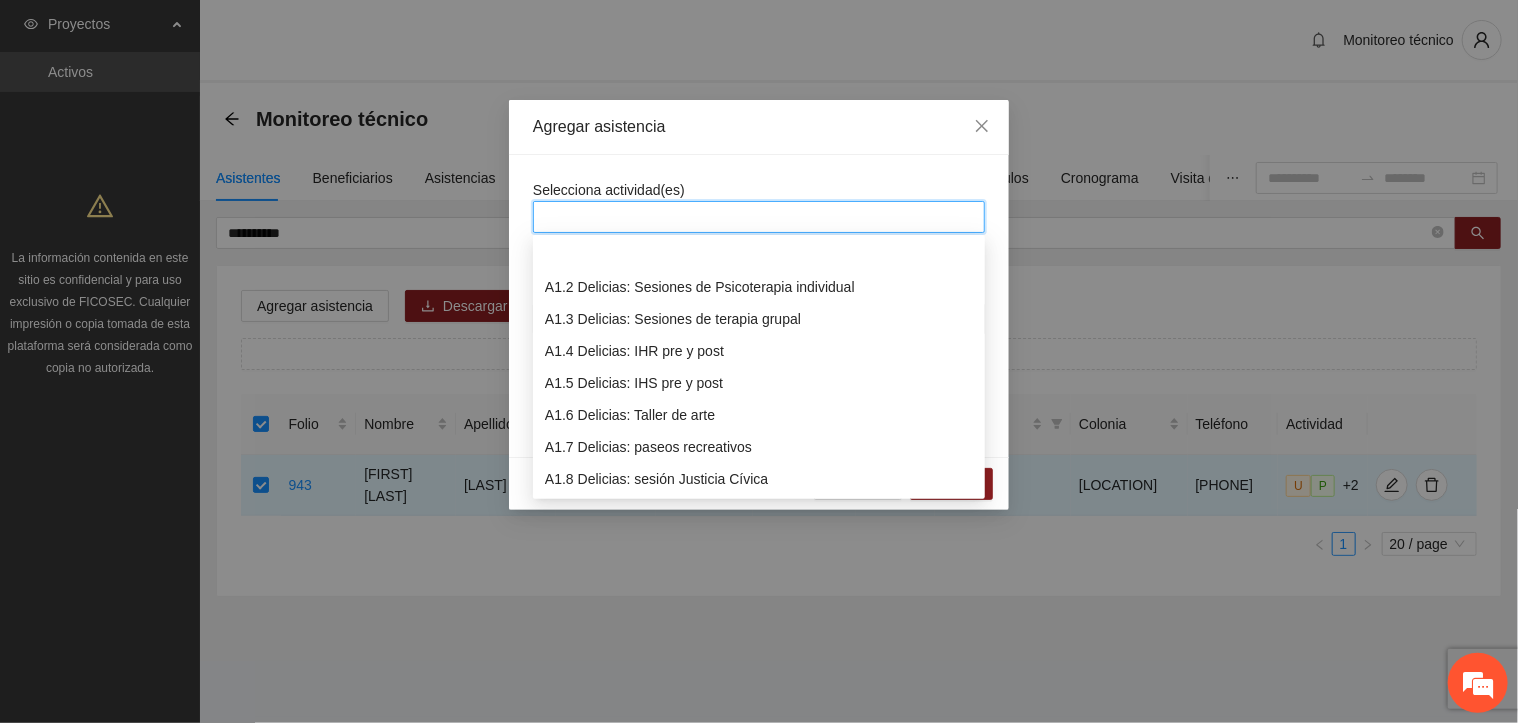 scroll, scrollTop: 128, scrollLeft: 0, axis: vertical 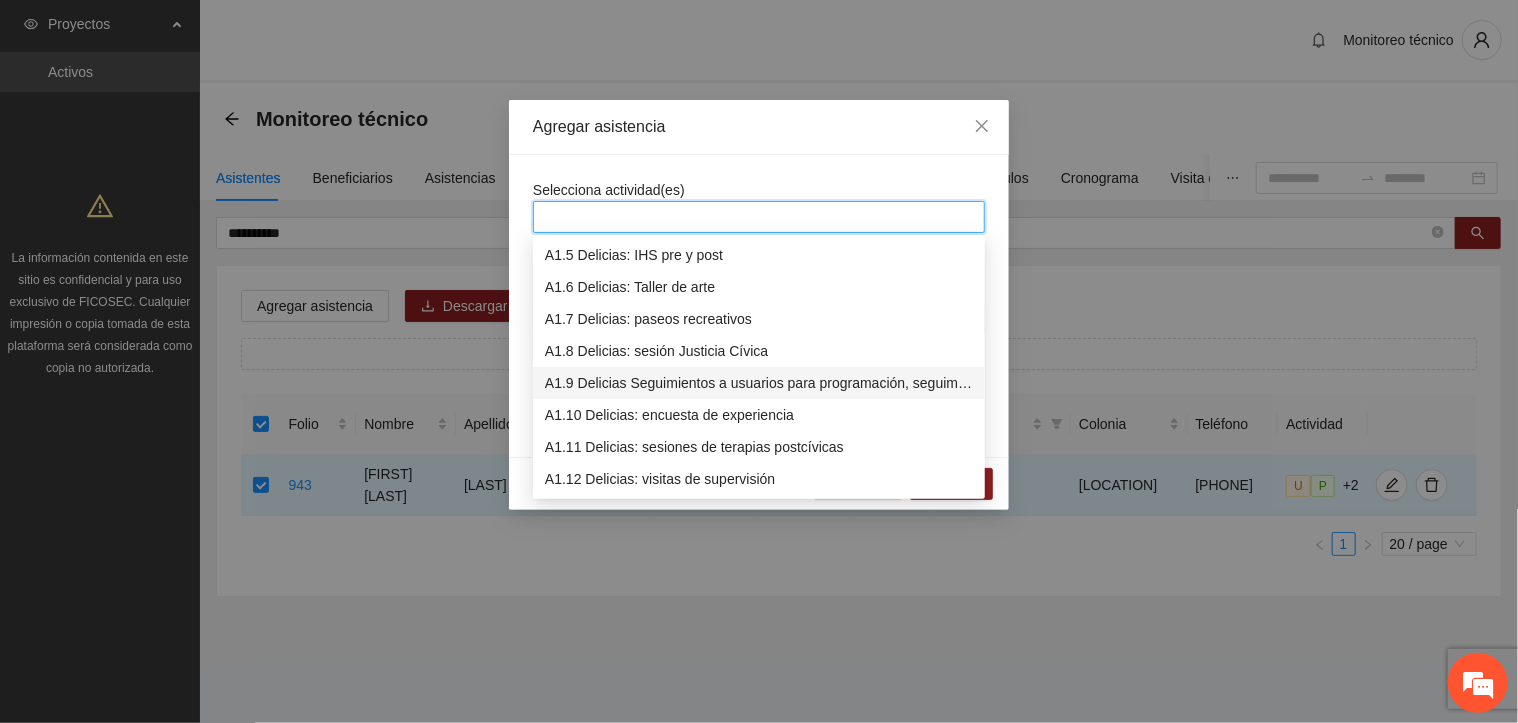 click on "A1.9 Delicias Seguimientos a usuarios para programación, seguimiento y canalización." at bounding box center (759, 383) 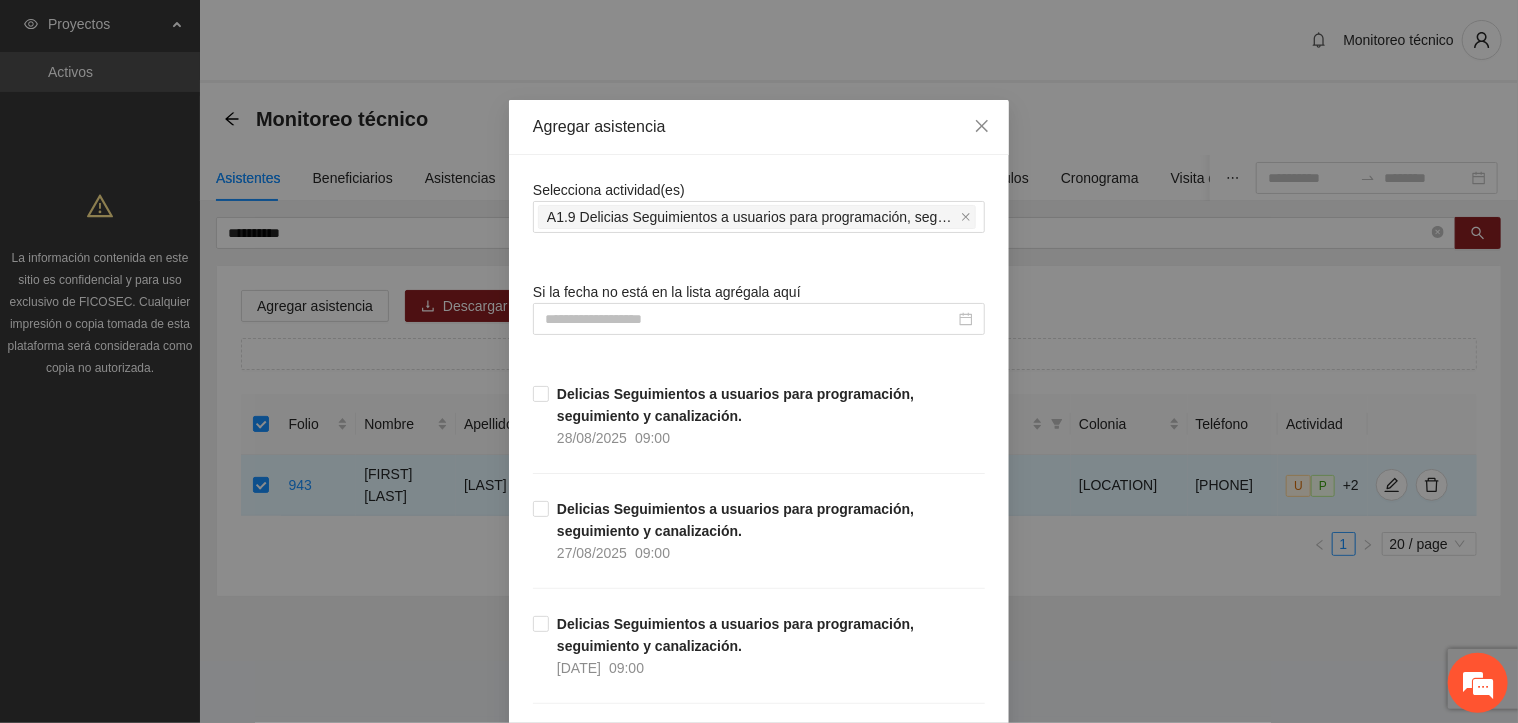 click on "Selecciona actividad(es) A1.9 Delicias Seguimientos a usuarios para programación, seguimiento y canalización. Si la fecha no está en la lista agrégala aquí Delicias Seguimientos a usuarios para programación, seguimiento y canalización. [DATE] [TIME] Delicias Seguimientos a usuarios para programación, seguimiento y canalización. [DATE] [TIME] Delicias Seguimientos a usuarios para programación, seguimiento y canalización. [DATE] [TIME] Delicias Seguimientos a usuarios para programación, seguimiento y canalización. [DATE] [TIME] Delicias Seguimientos a usuarios para programación, seguimiento y canalización. [DATE] [TIME] Delicias Seguimientos a usuarios para programación, seguimiento y canalización. [DATE] [TIME] Delicias Seguimientos a usuarios para programación, seguimiento y canalización. [DATE] [TIME] Delicias Seguimientos a usuarios para programación, seguimiento y canalización. [DATE] [TIME] [DATE] [TIME] [DATE] [TIME] [DATE] [TIME] [DATE]" at bounding box center (759, 9103) 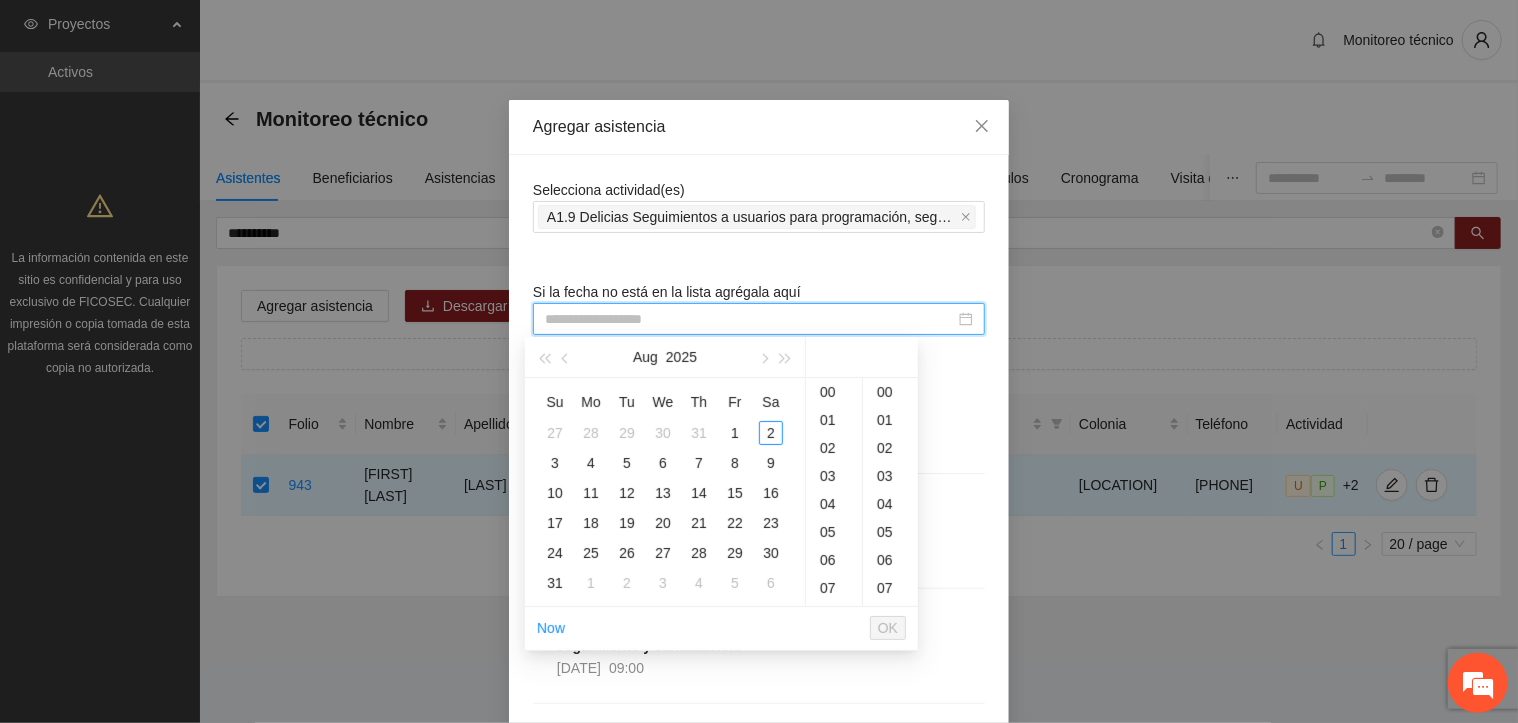 click at bounding box center [750, 319] 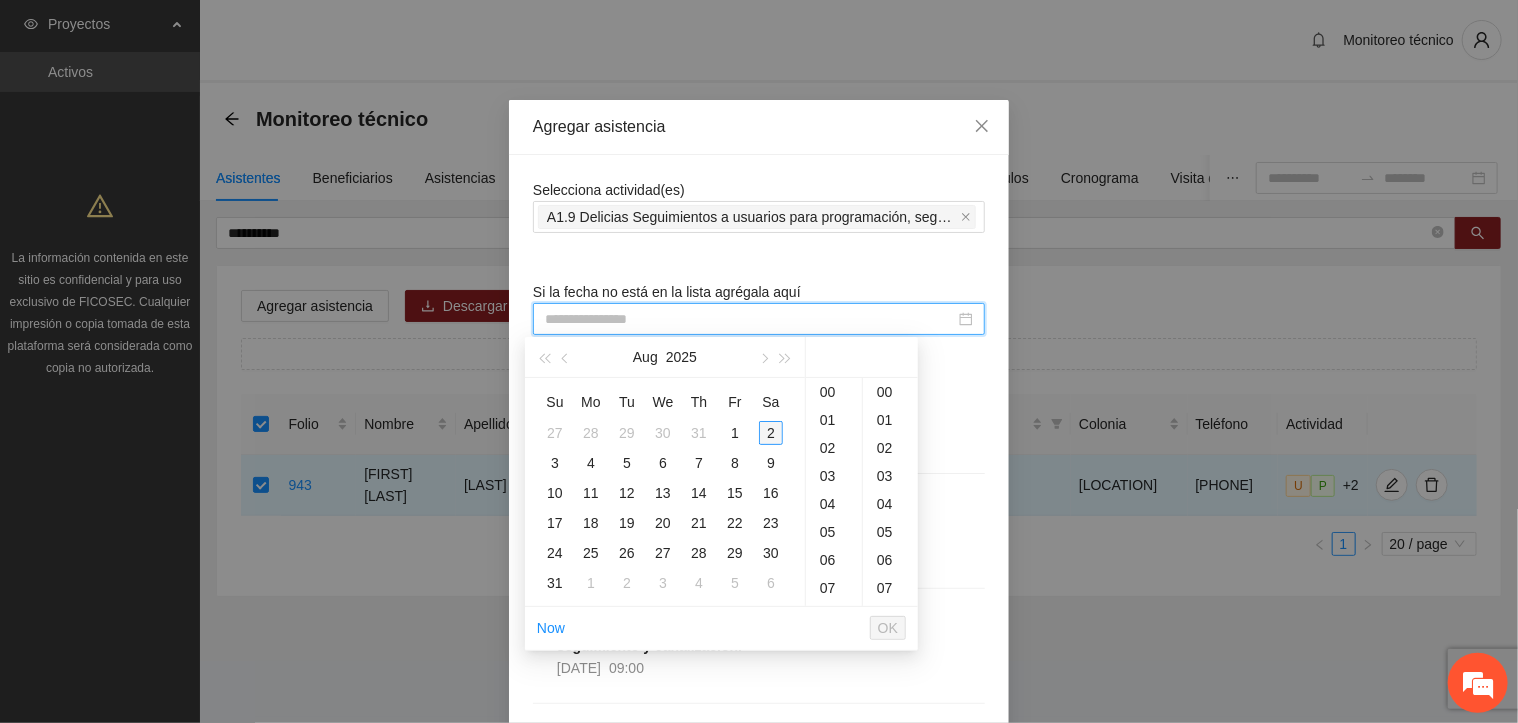type on "**********" 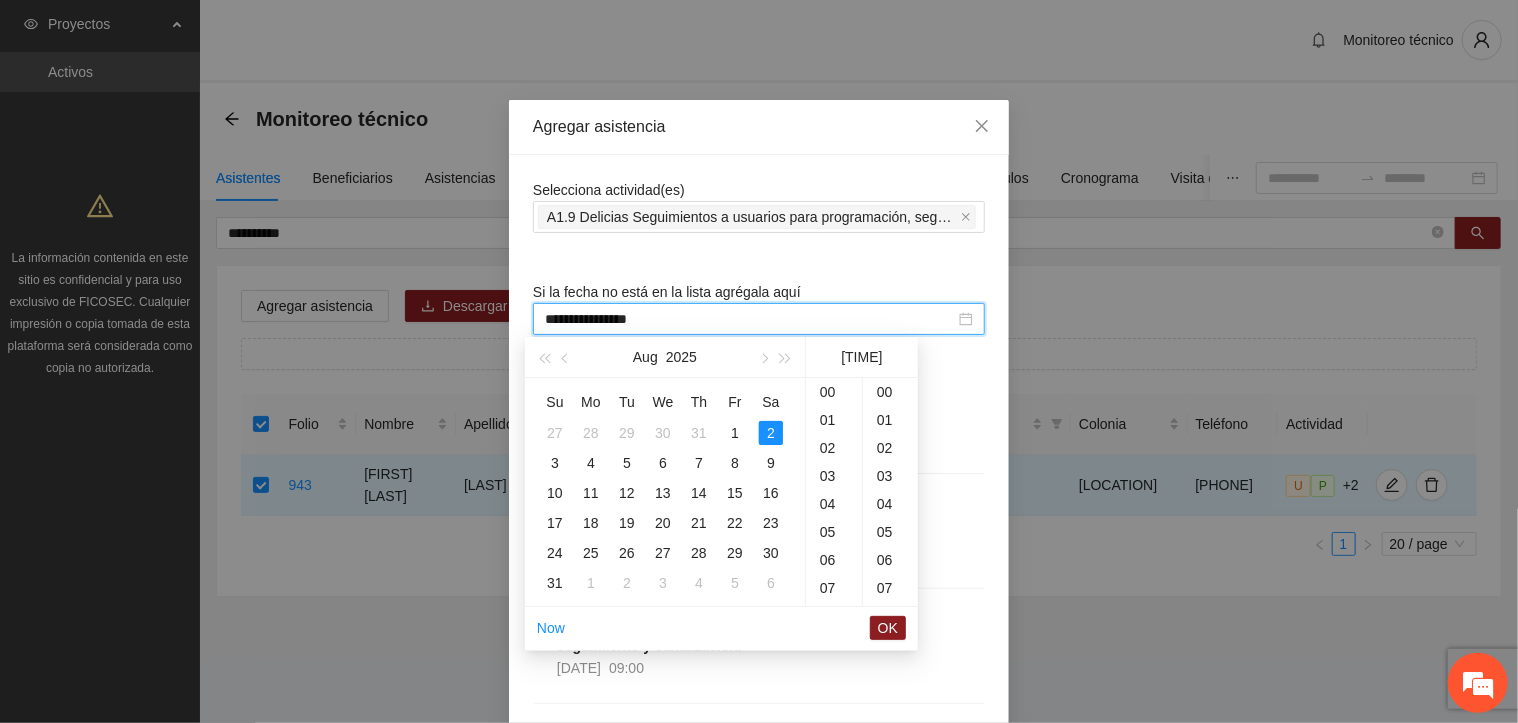 scroll, scrollTop: 308, scrollLeft: 0, axis: vertical 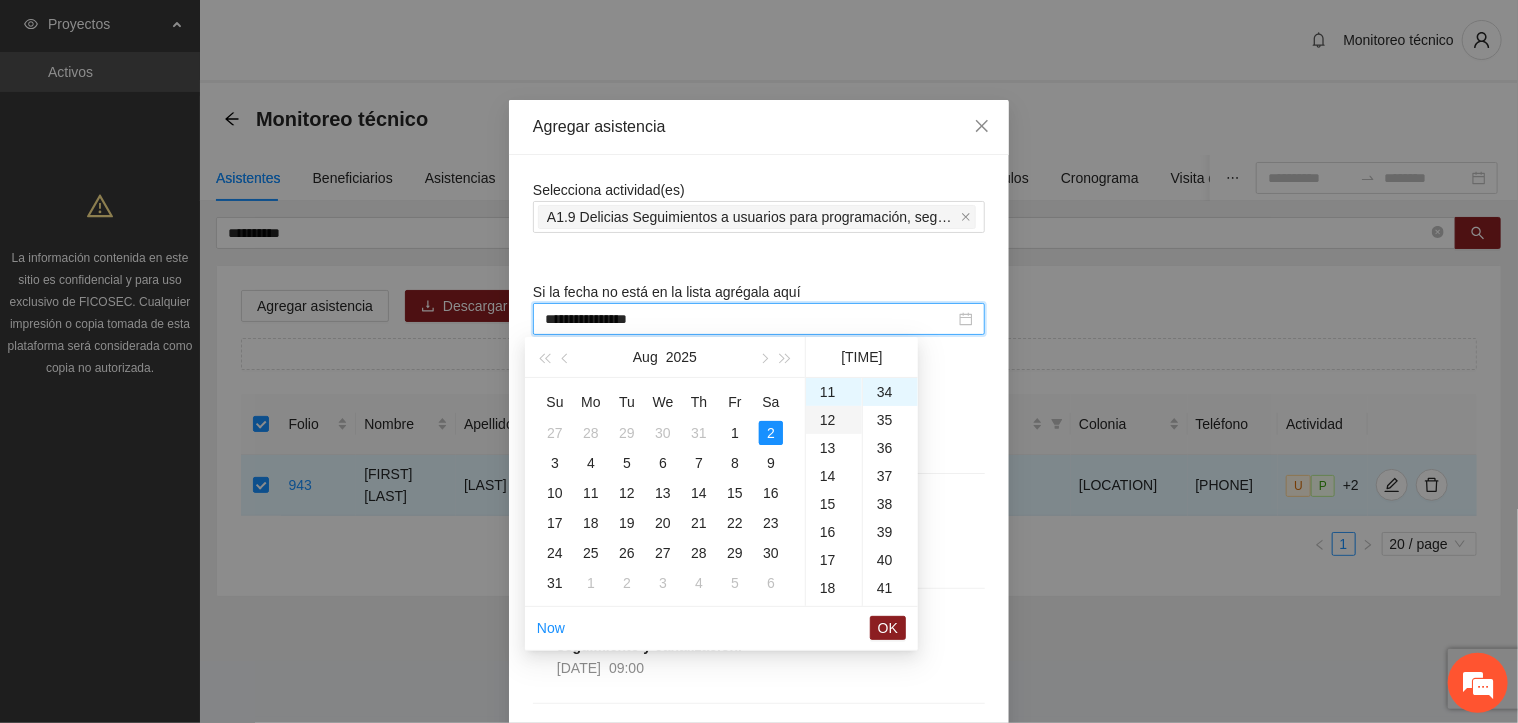 click on "12" at bounding box center [834, 420] 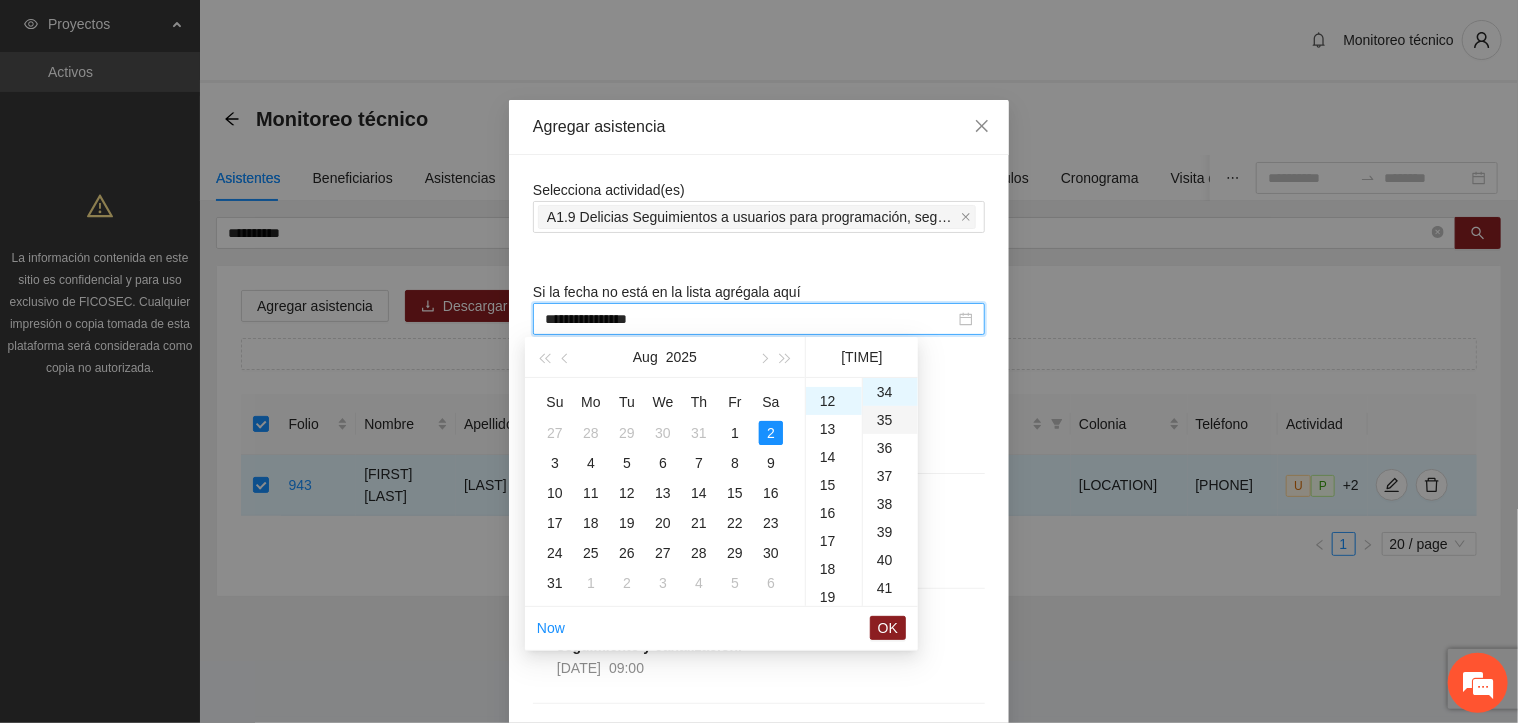 scroll, scrollTop: 336, scrollLeft: 0, axis: vertical 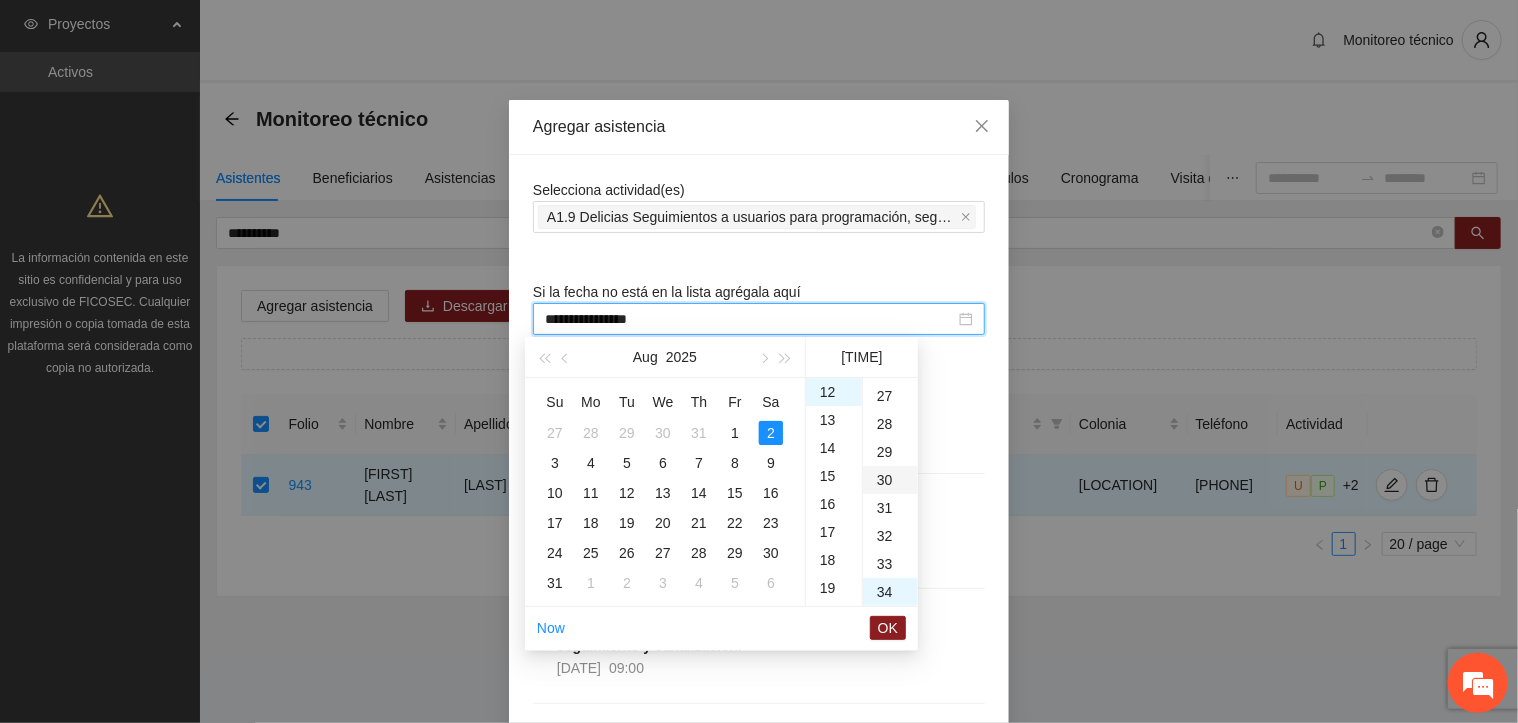 click on "30" at bounding box center (890, 480) 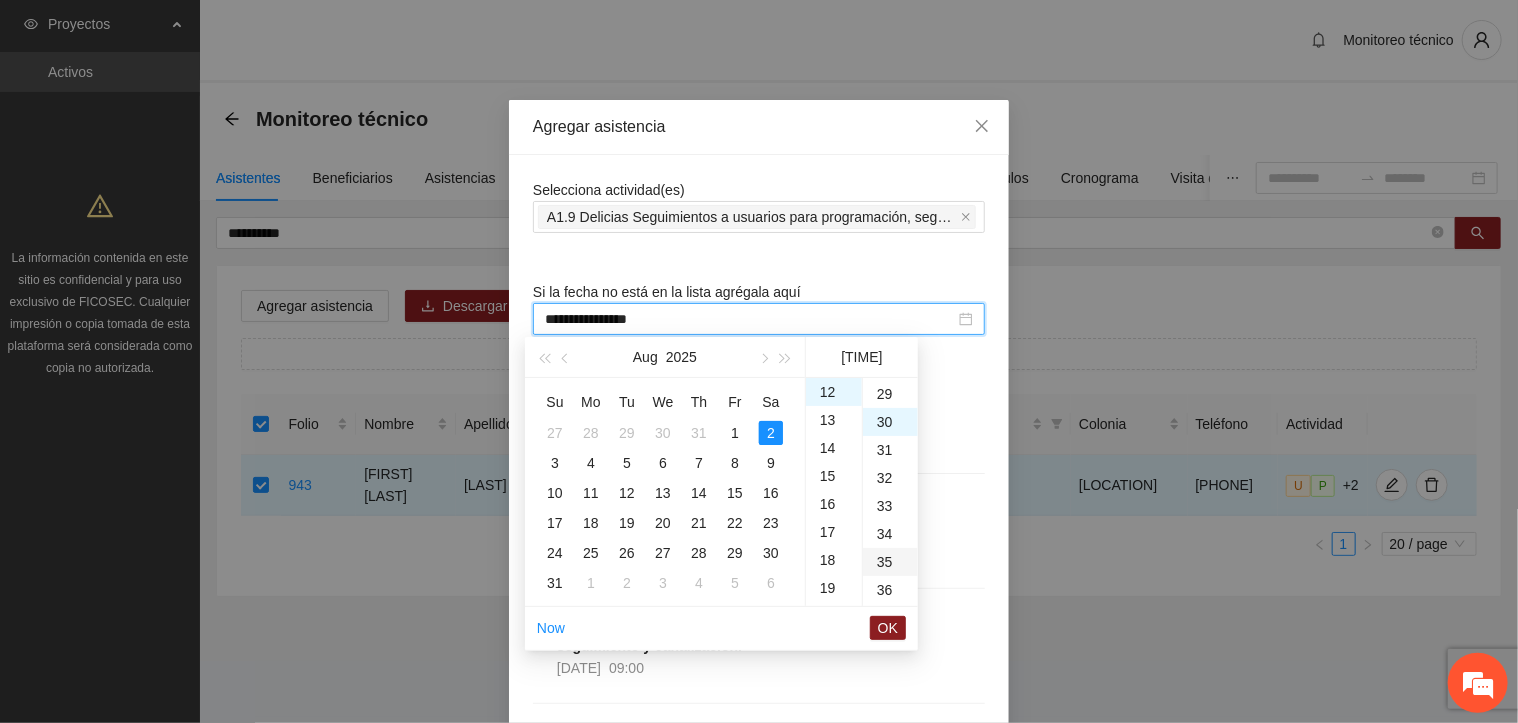 scroll, scrollTop: 840, scrollLeft: 0, axis: vertical 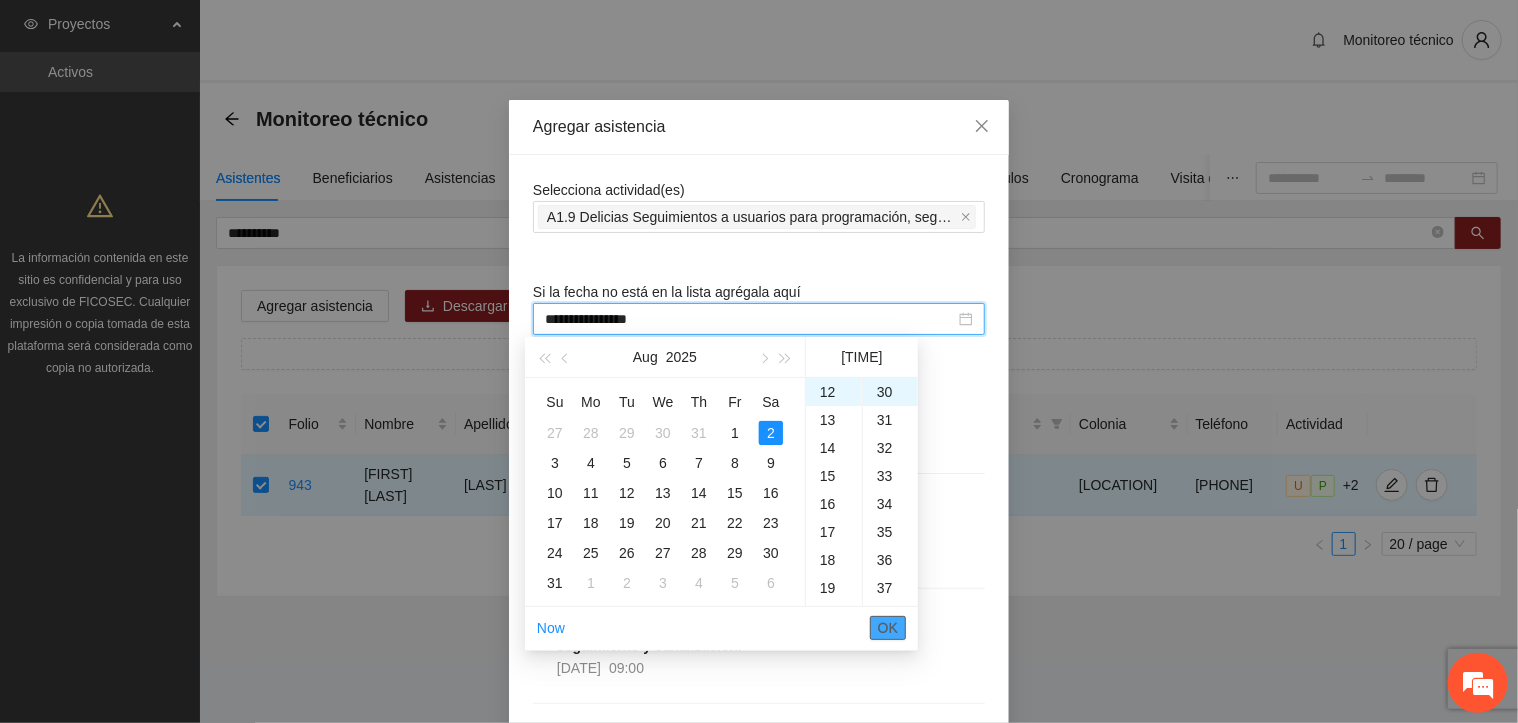 click on "OK" at bounding box center (888, 628) 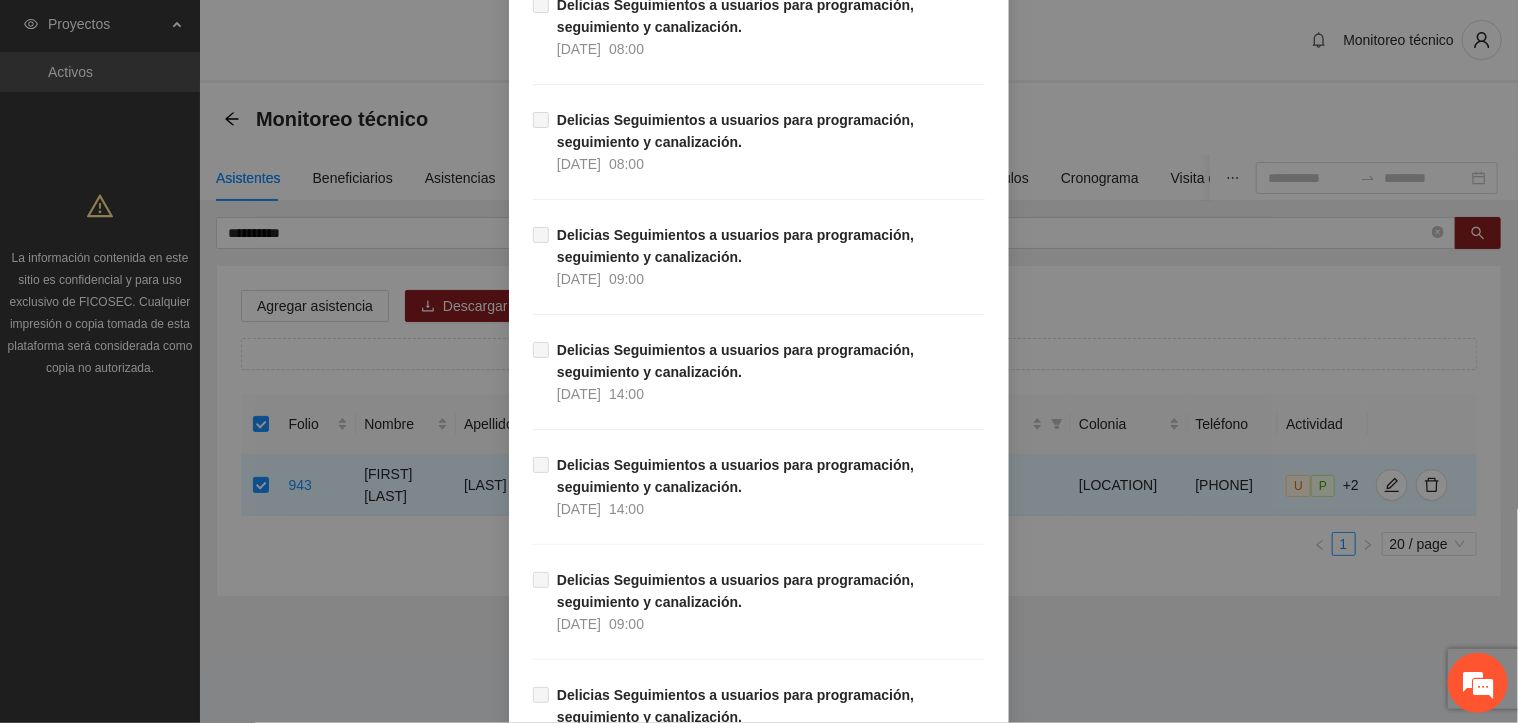 scroll, scrollTop: 17300, scrollLeft: 0, axis: vertical 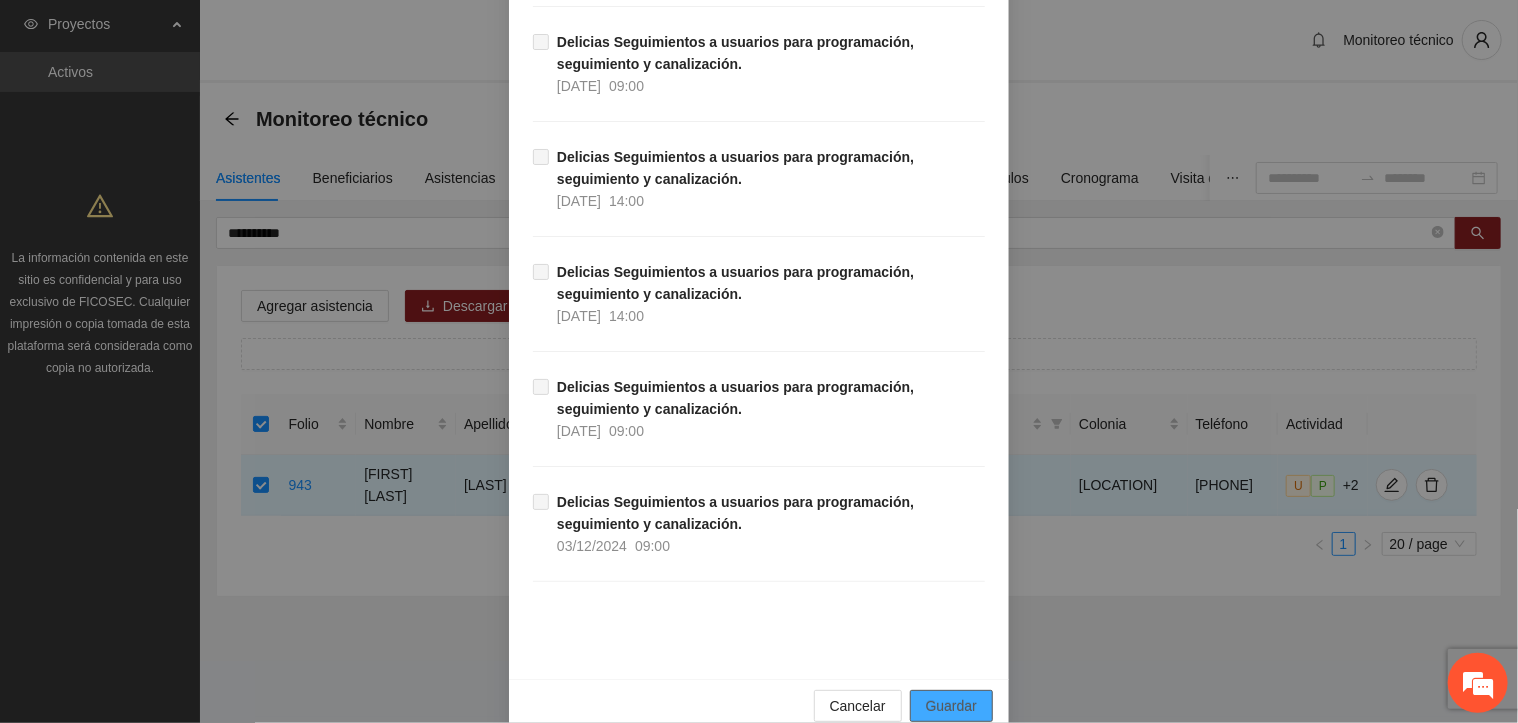 click on "Guardar" at bounding box center (951, 706) 